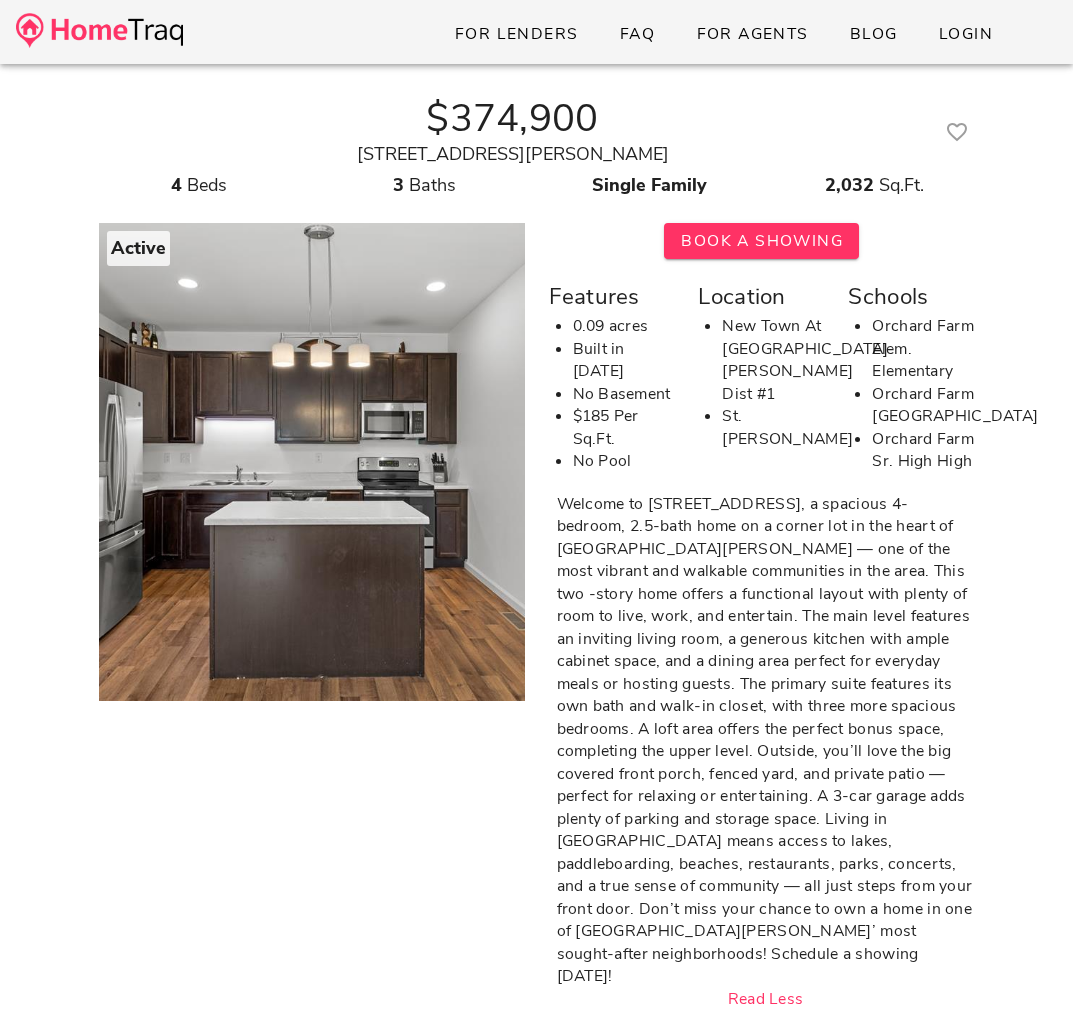 scroll, scrollTop: 0, scrollLeft: 0, axis: both 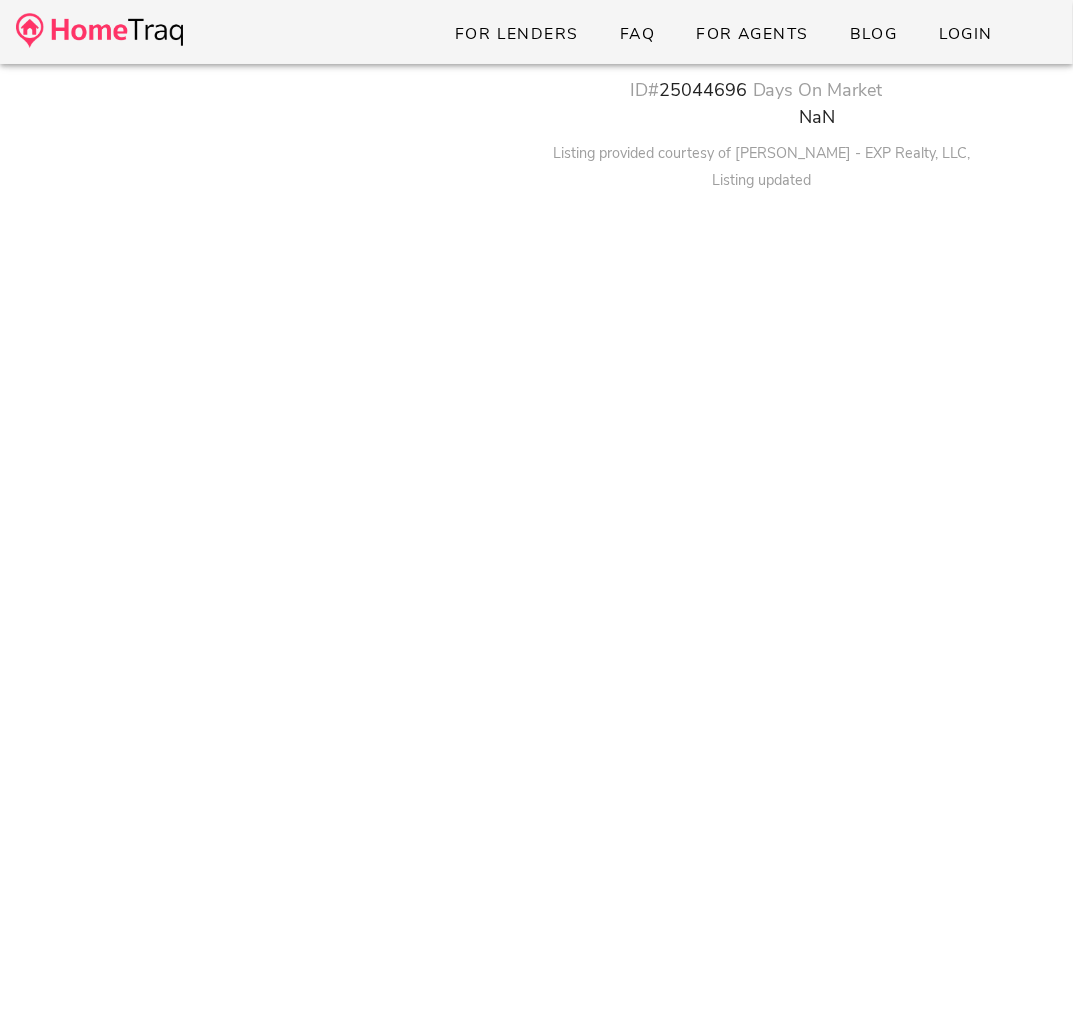 click at bounding box center (99, 30) 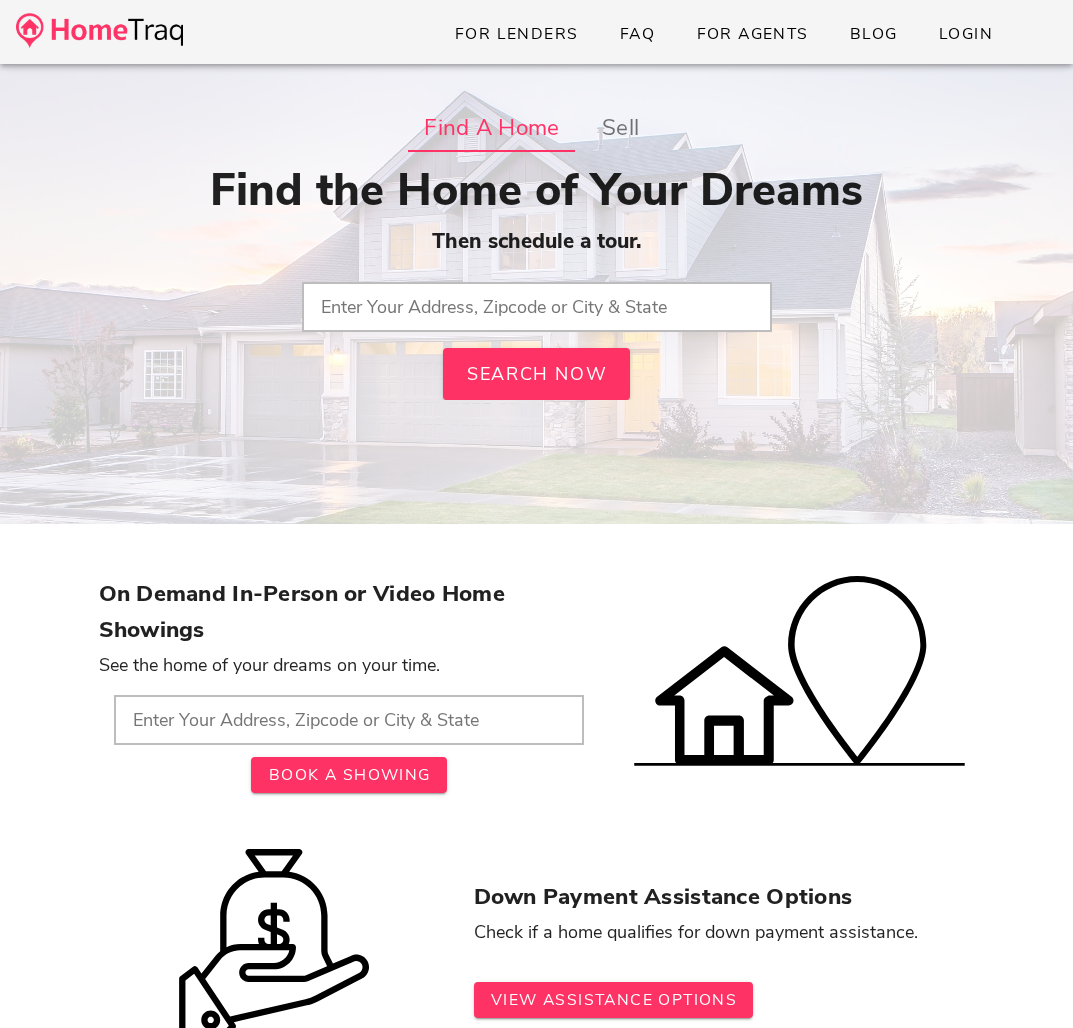 scroll, scrollTop: 0, scrollLeft: 0, axis: both 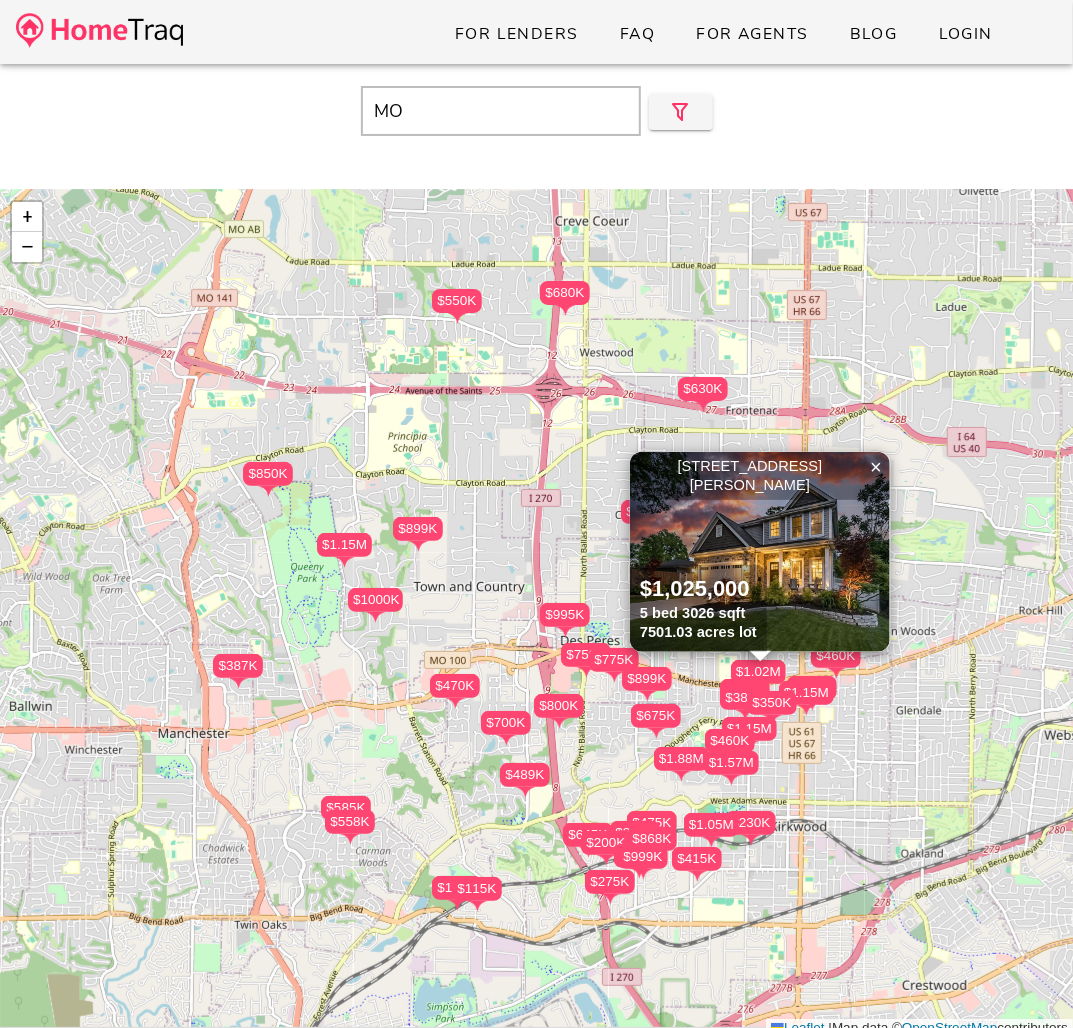 click on "MO" at bounding box center (501, 111) 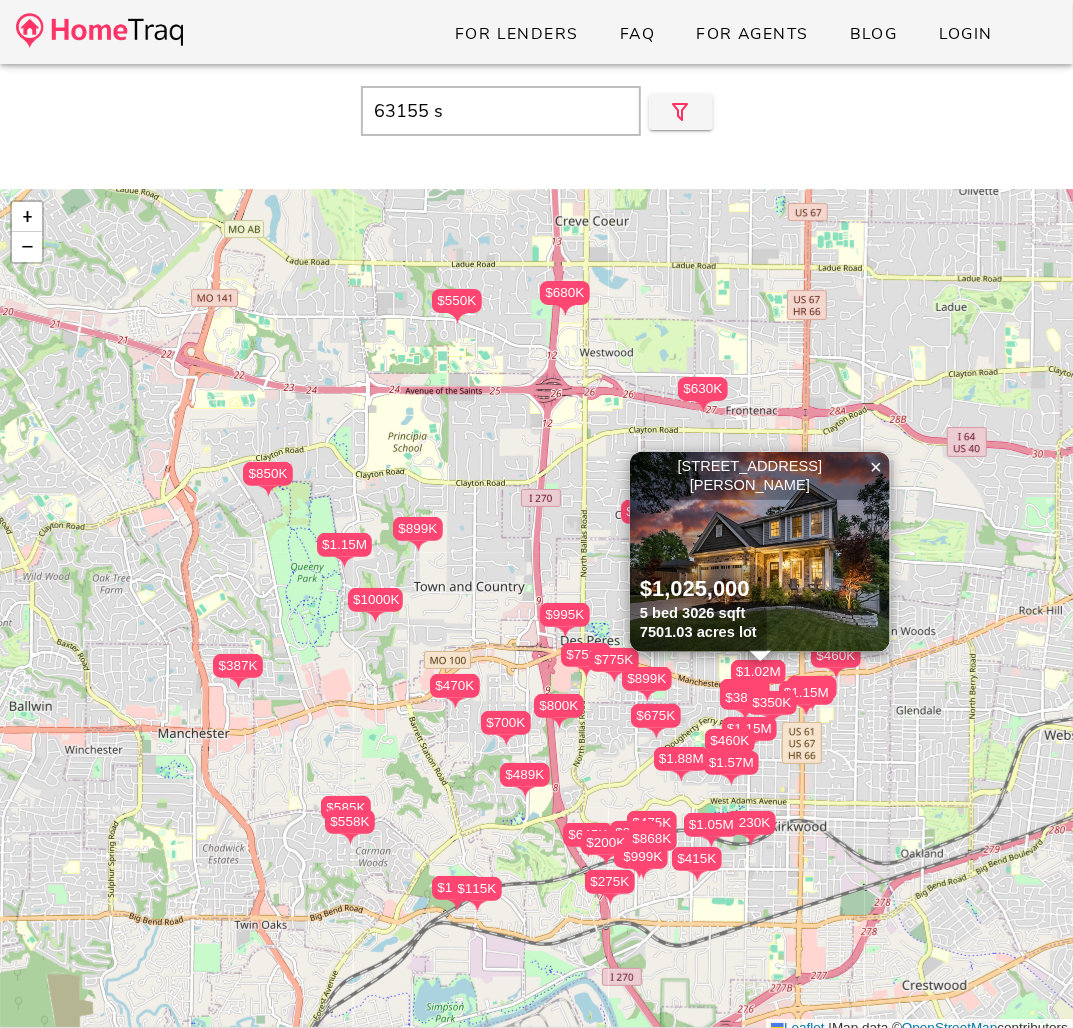 type on "63155" 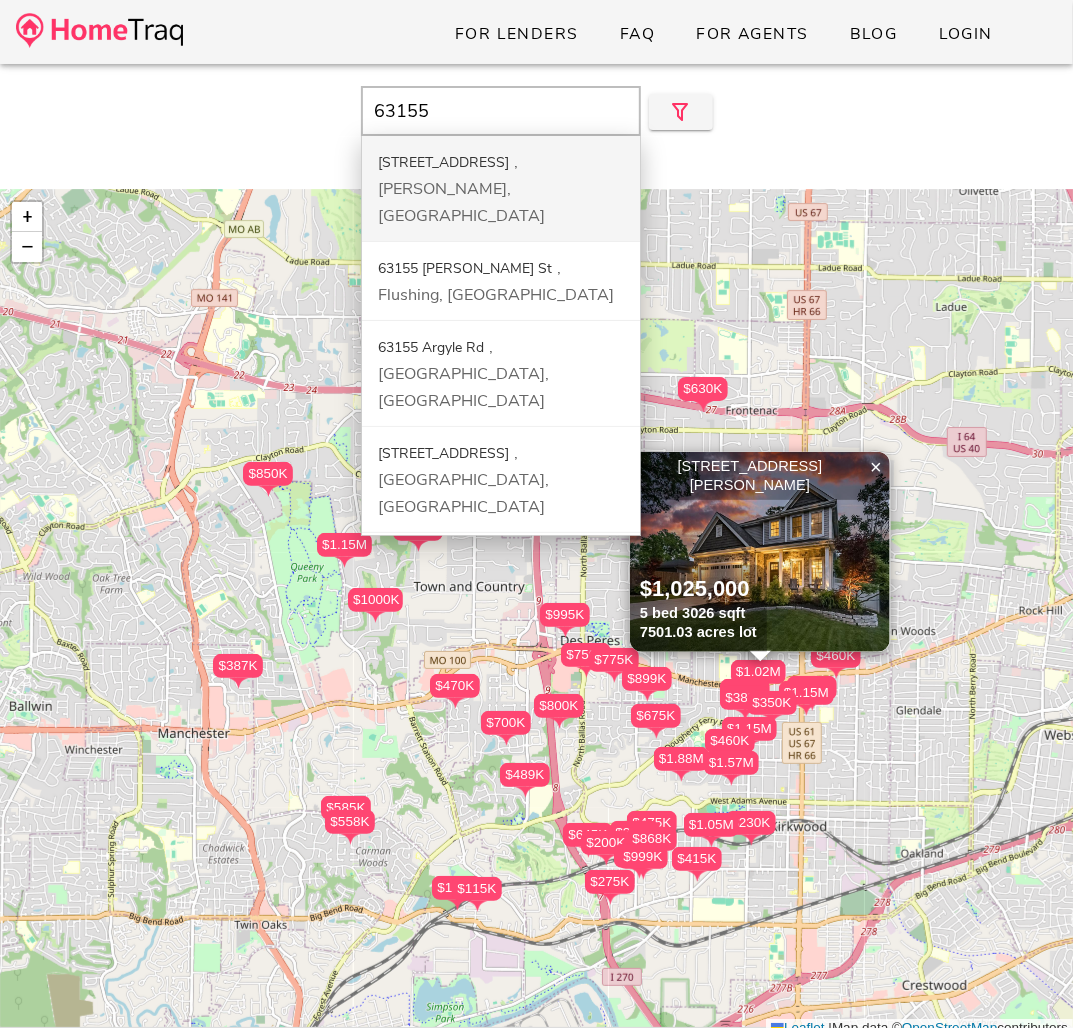 click on "63155" at bounding box center [501, 111] 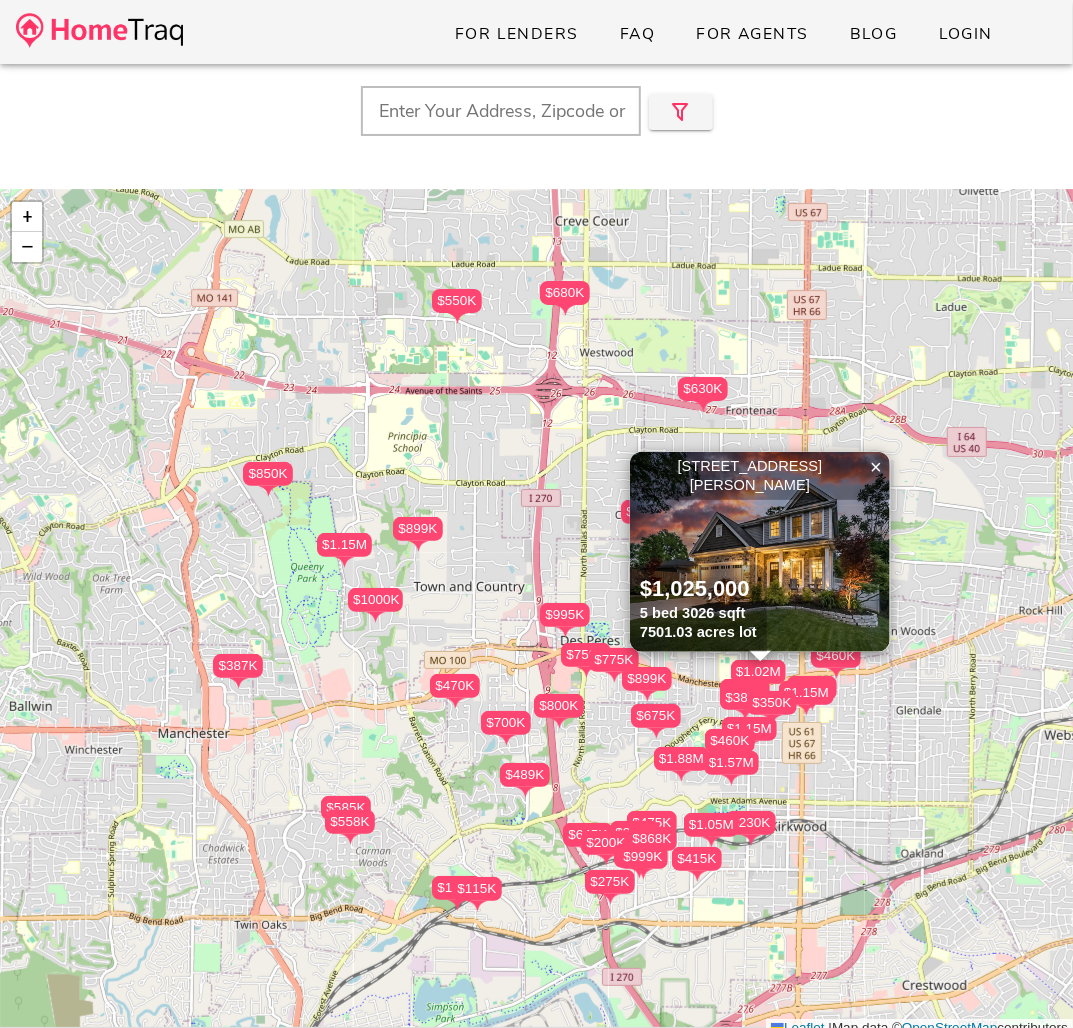 type on "s" 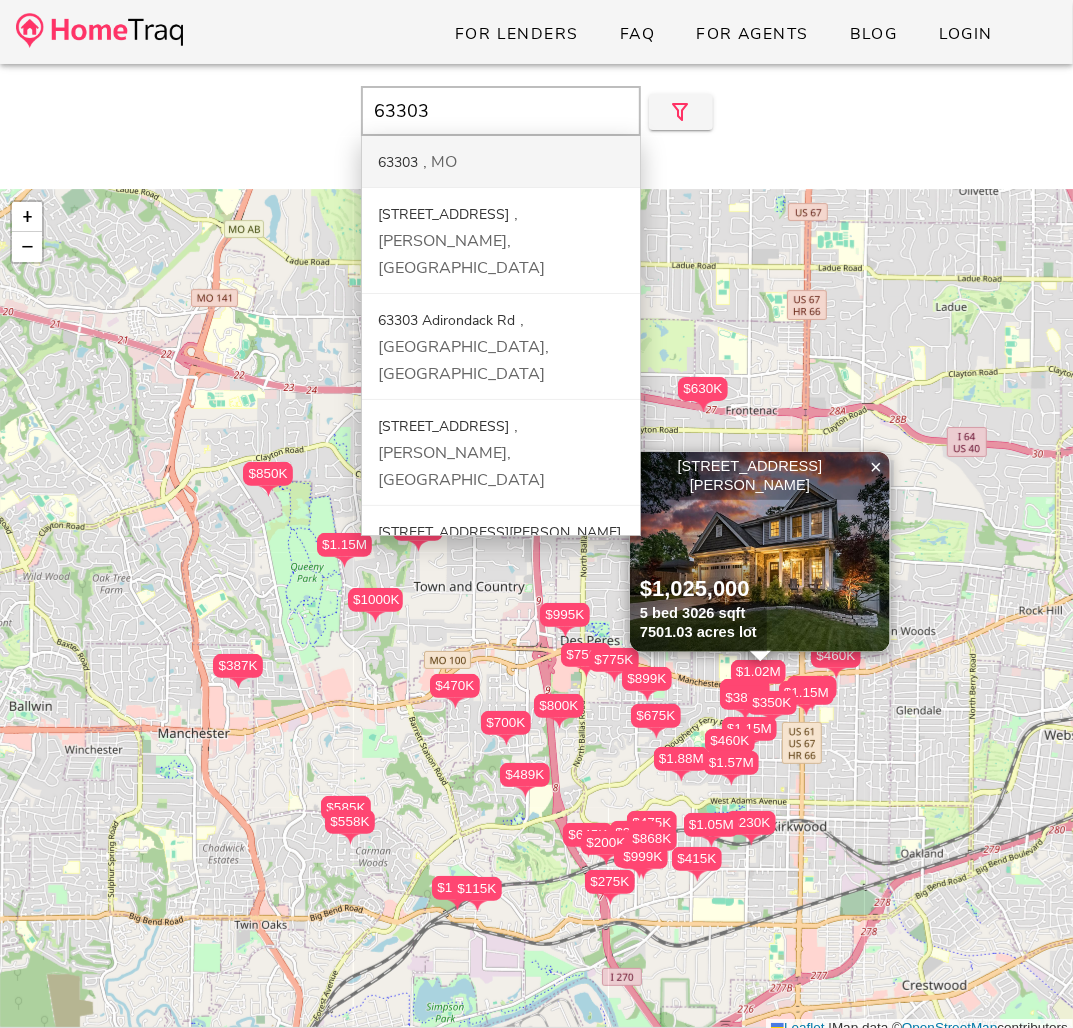 click on "63303   MO" at bounding box center (501, 162) 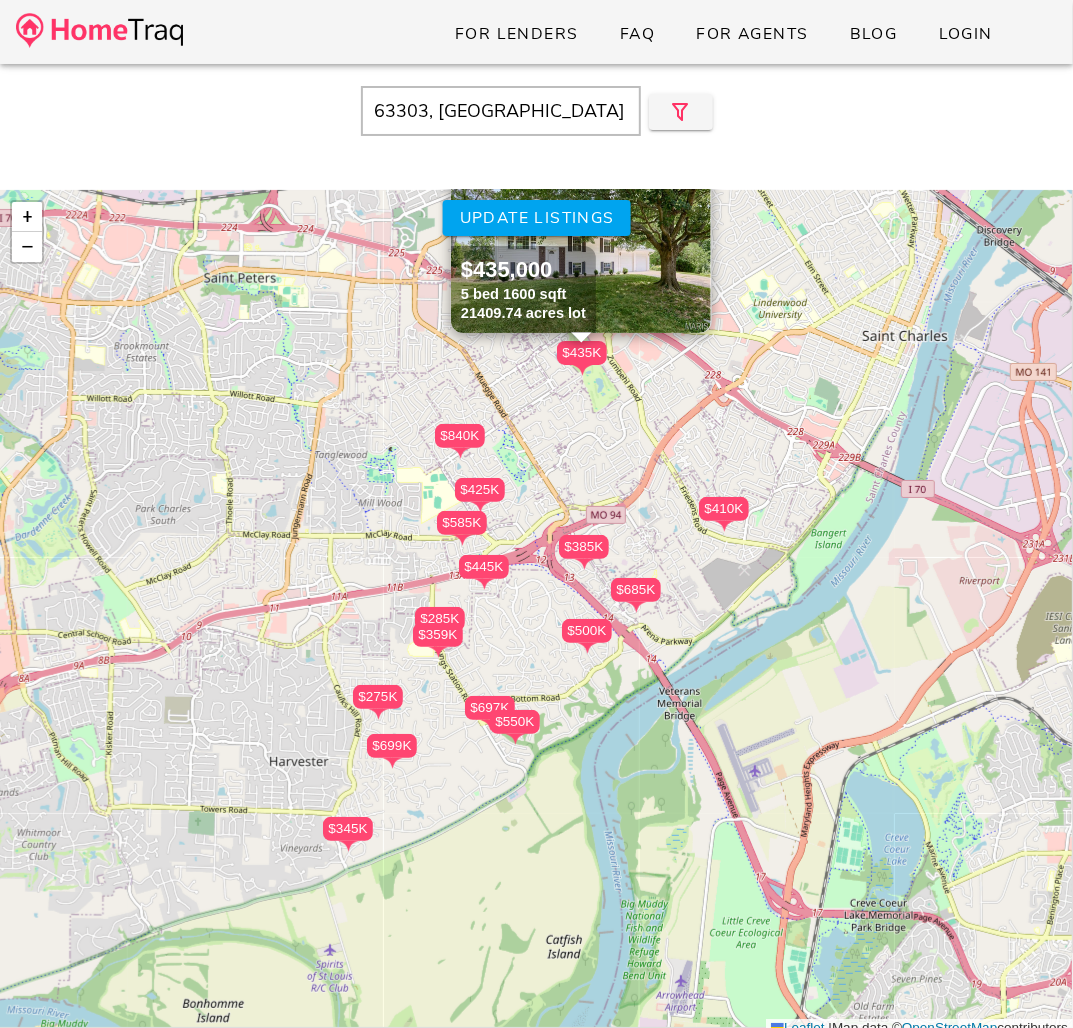 click on "63303, MO" at bounding box center (501, 111) 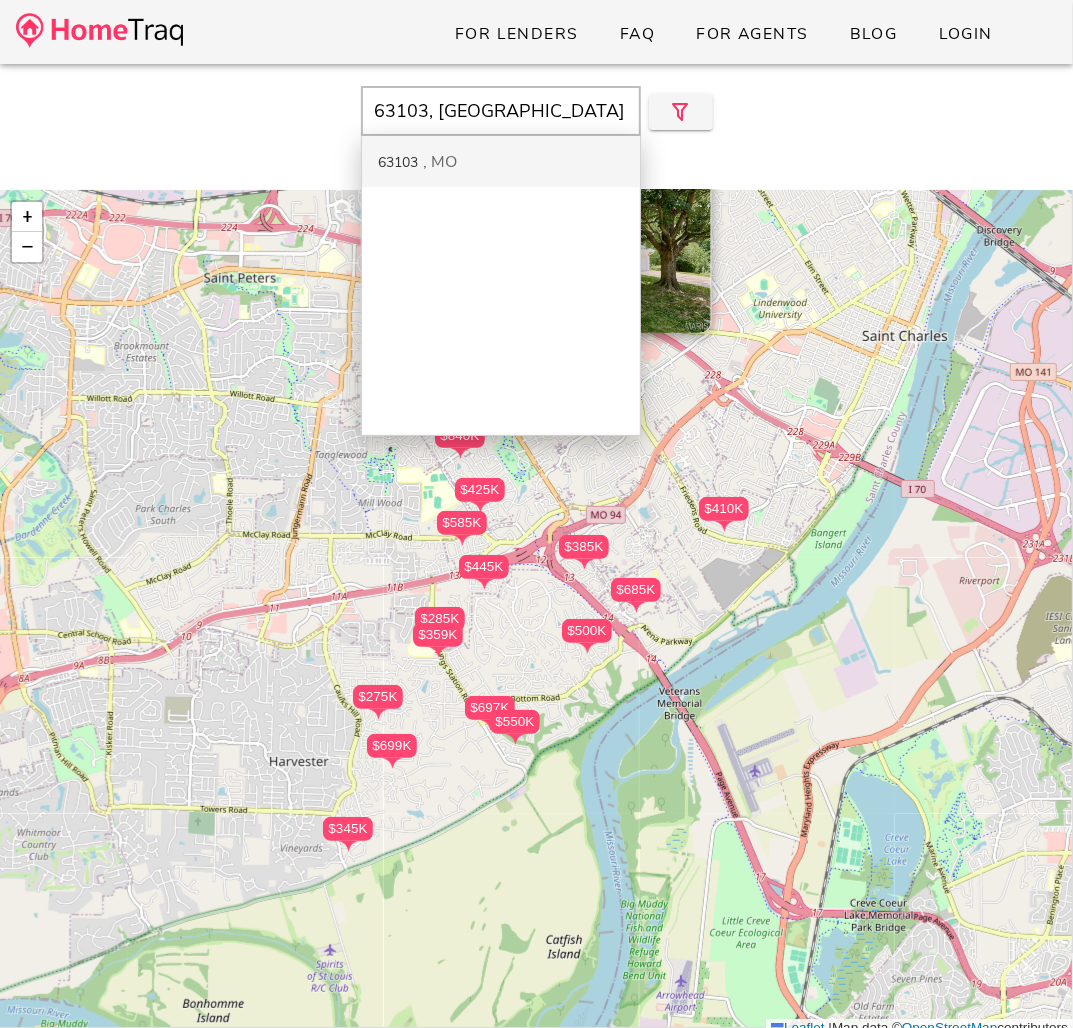 click on "63103   MO" at bounding box center (501, 161) 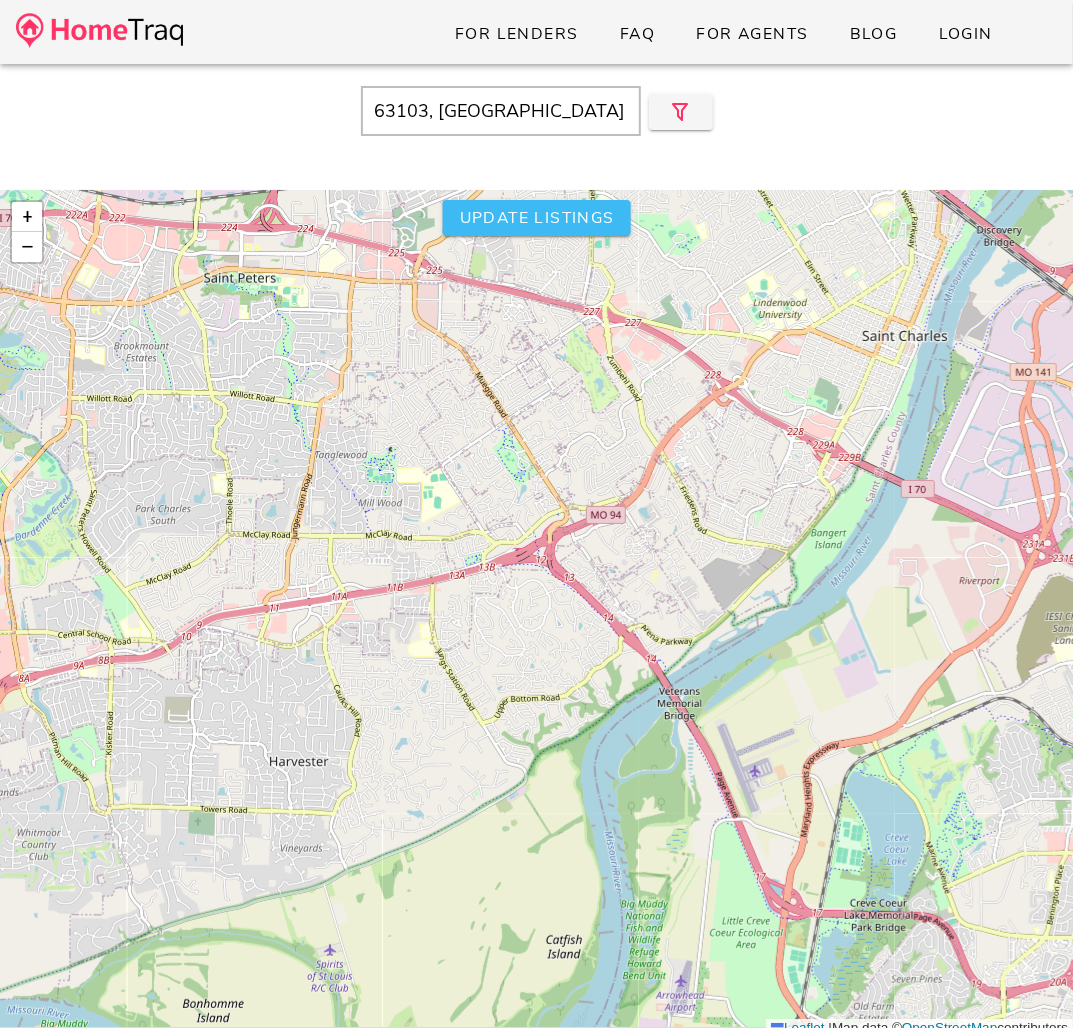 click on "Update listings" at bounding box center [536, 218] 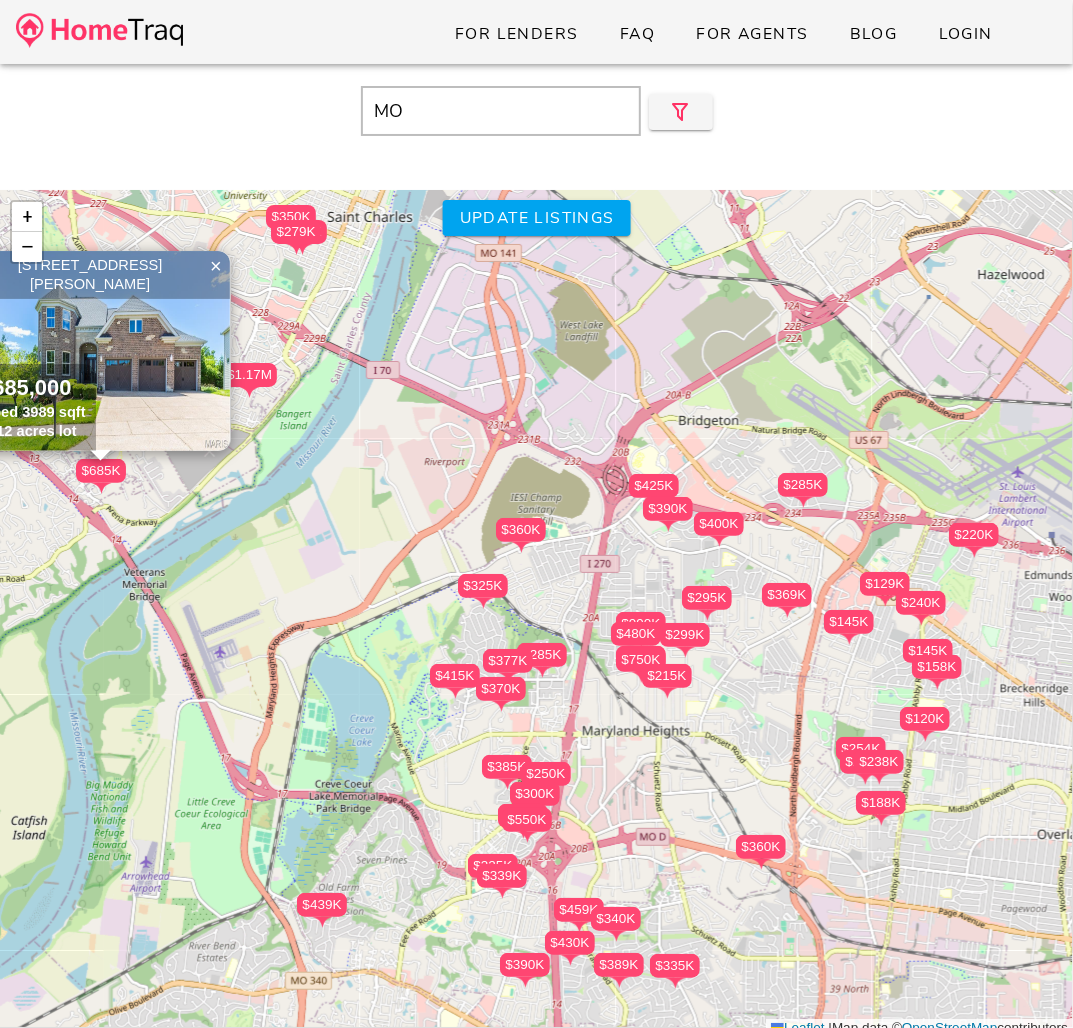 click on "MO" at bounding box center (501, 111) 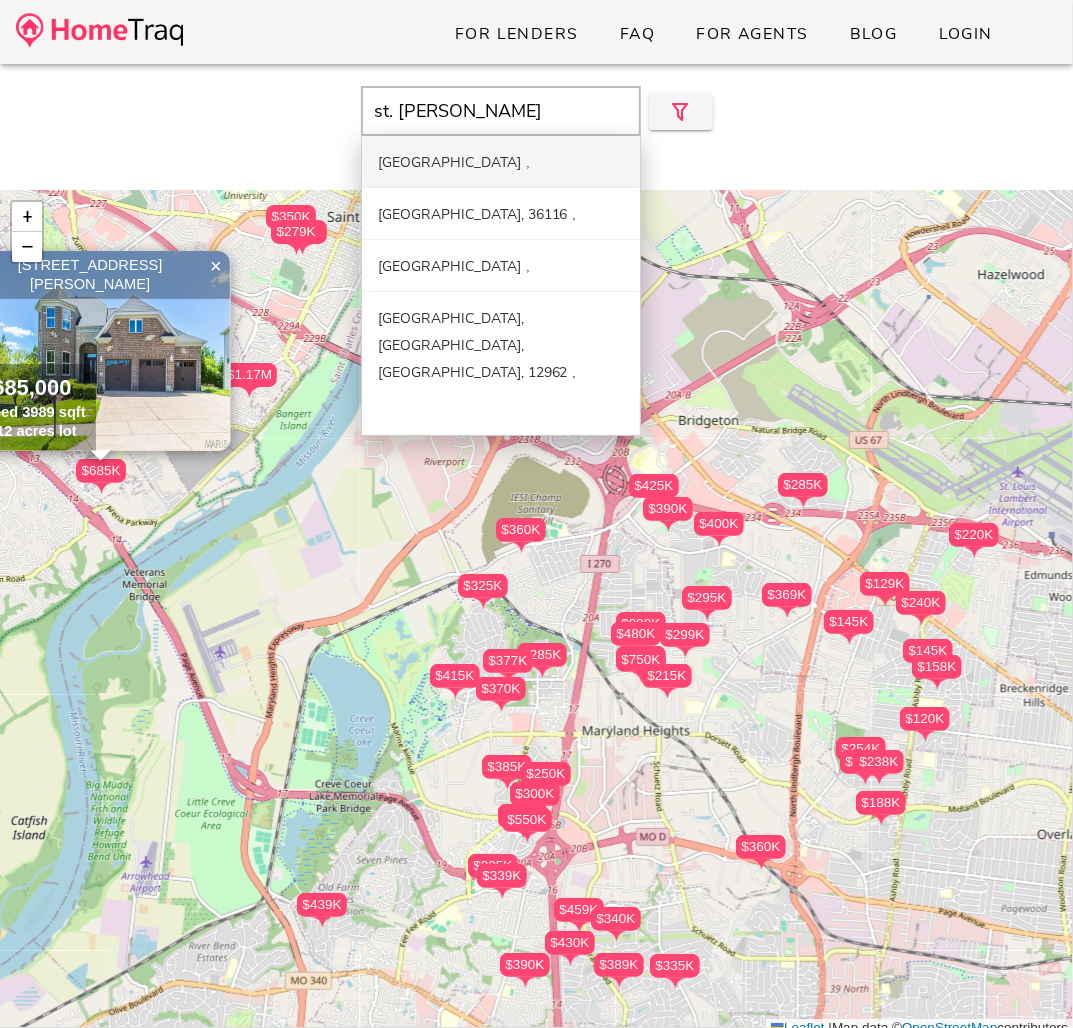 click on "st. louis mo" at bounding box center (501, 111) 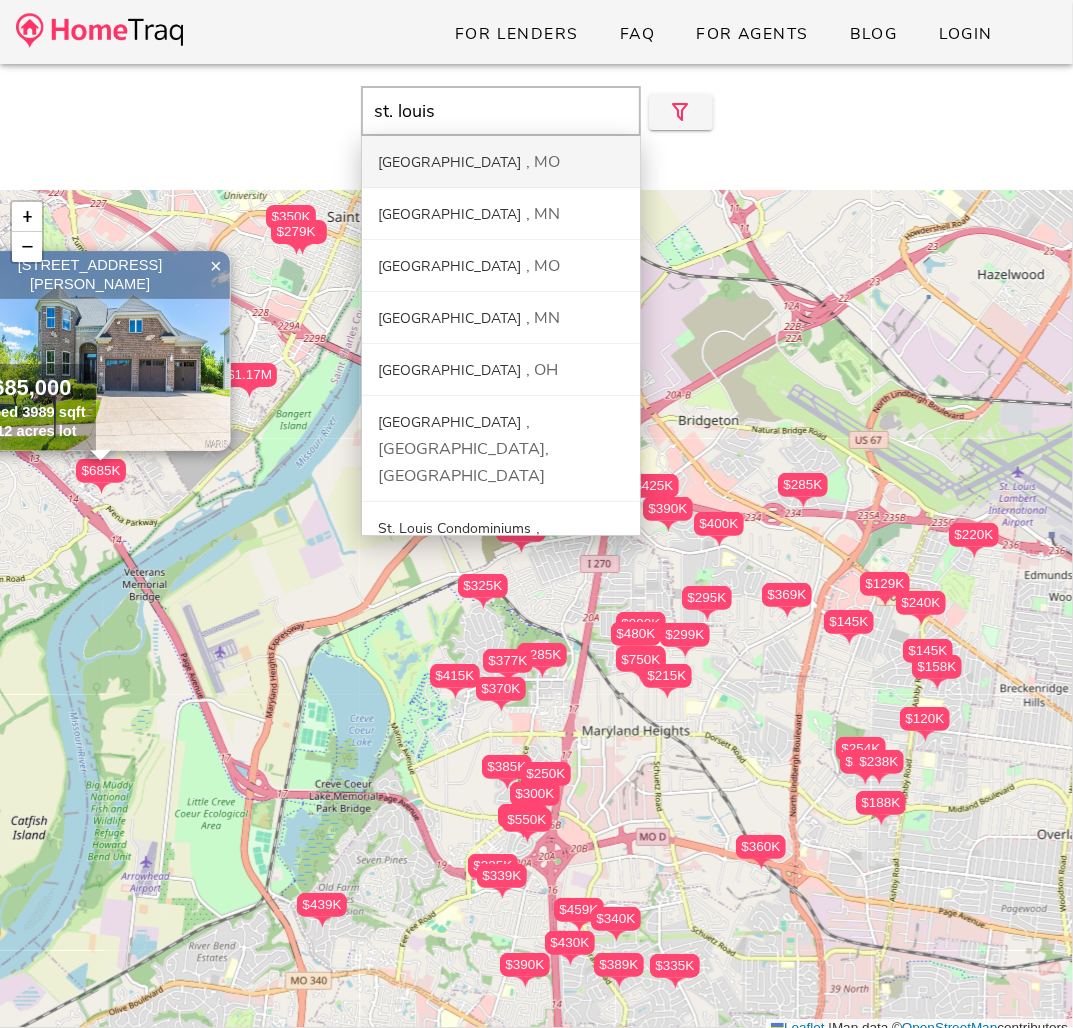 click on "St. Louis City   MO" at bounding box center [501, 162] 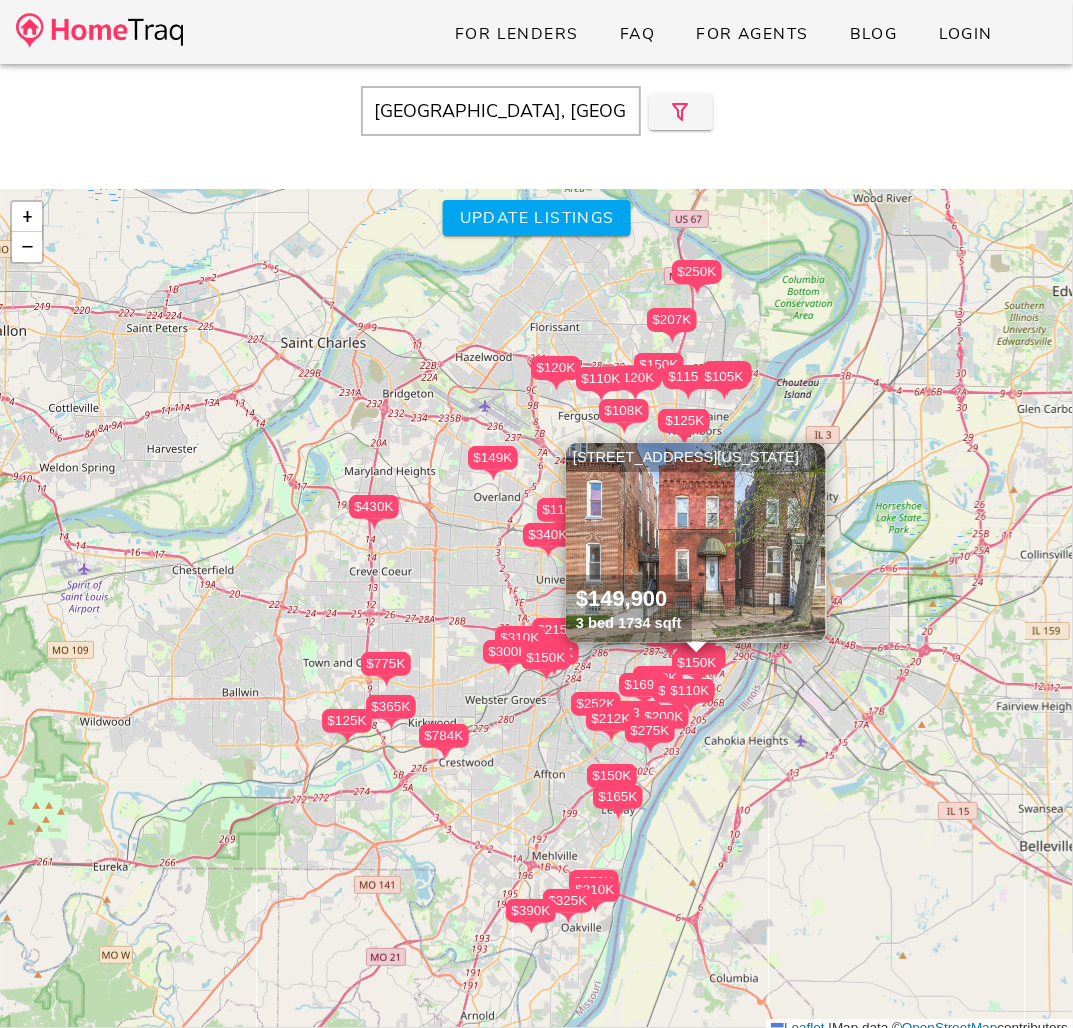 click on "×" at bounding box center (812, 458) 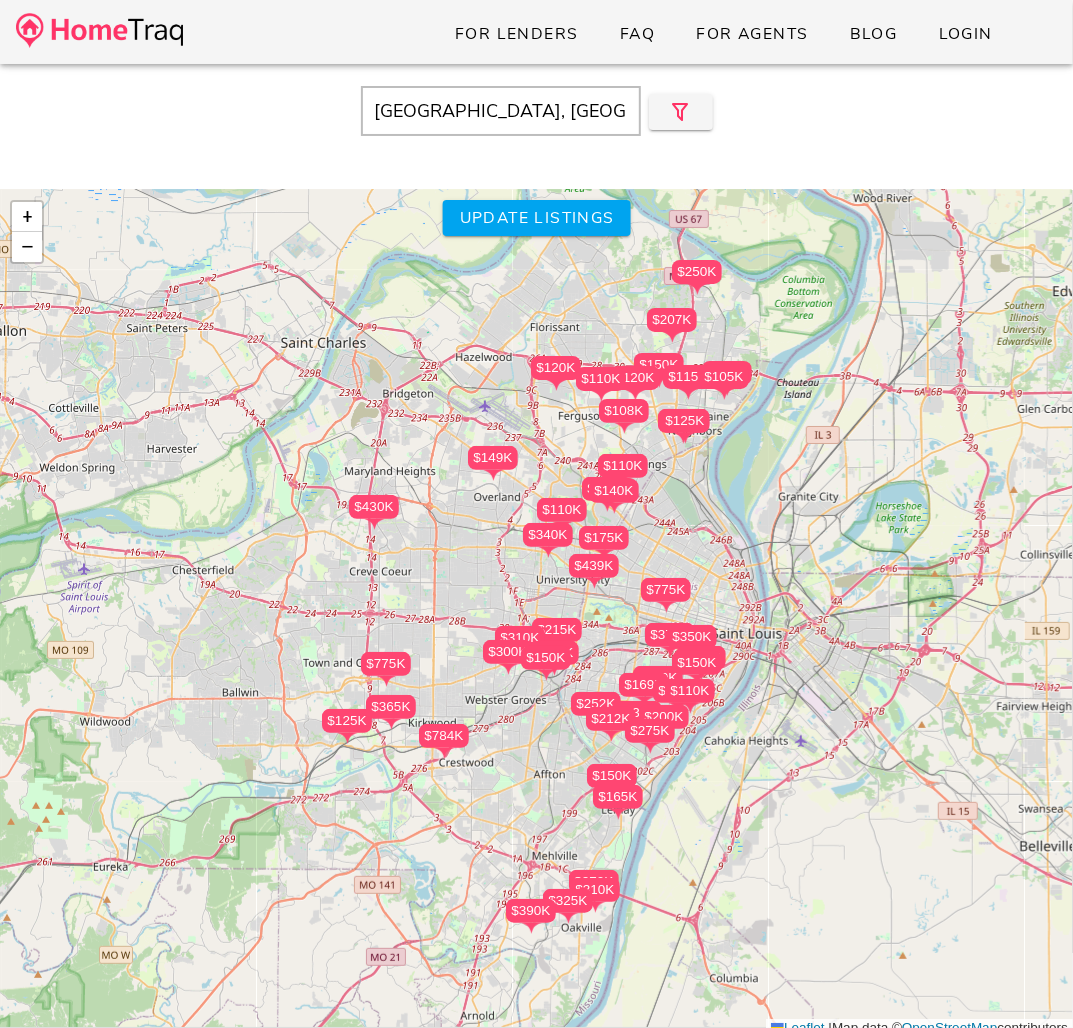 click on "$190K
$439K
$212K
$115K
$315K
$300K
$140K
$215K
$270K
$365K
$340K
$125K $310K $165K $108K $350K $120K" at bounding box center [536, 614] 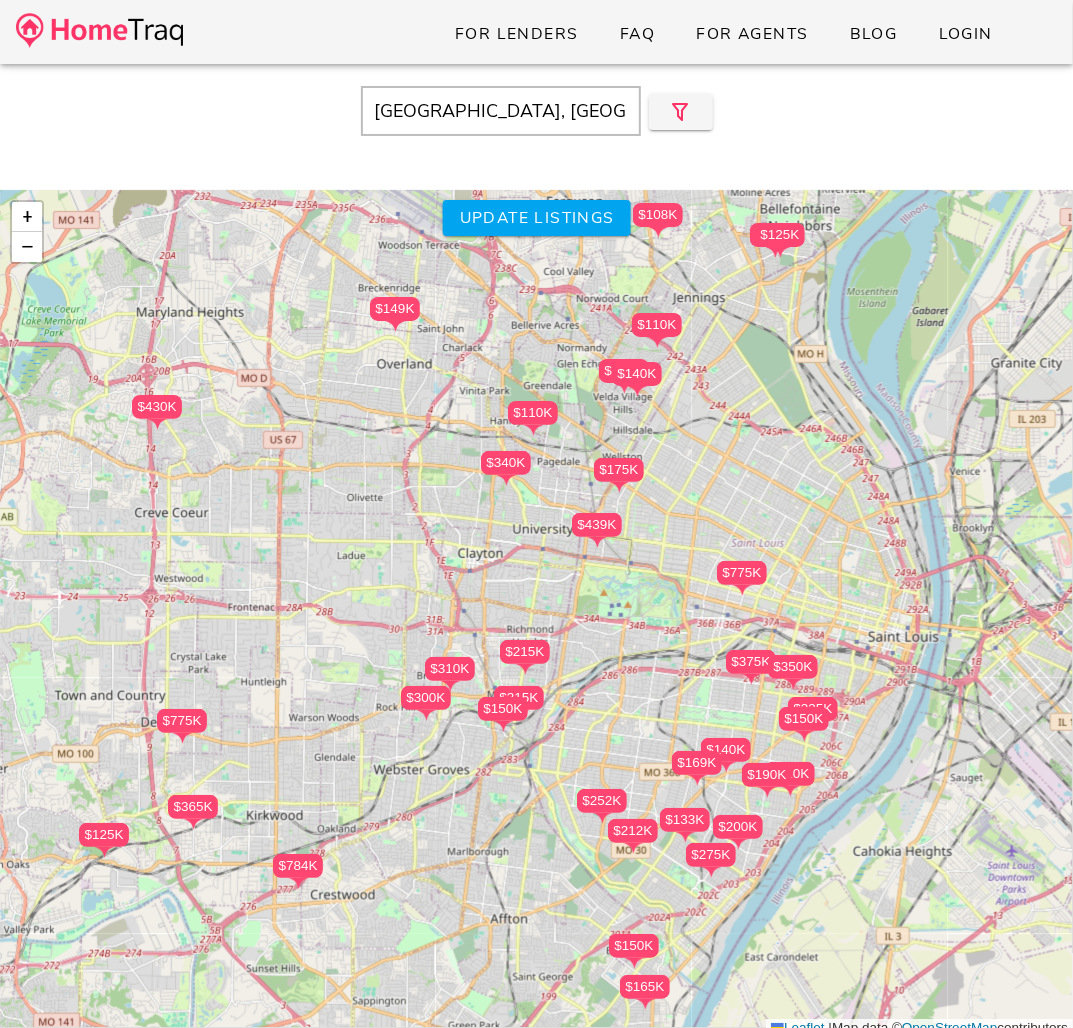 click on "$190K
$439K
$212K
$115K
$315K
$300K
$140K
$215K
$270K
$365K
$340K
$125K $310K $165K $108K $350K $120K" at bounding box center (536, 614) 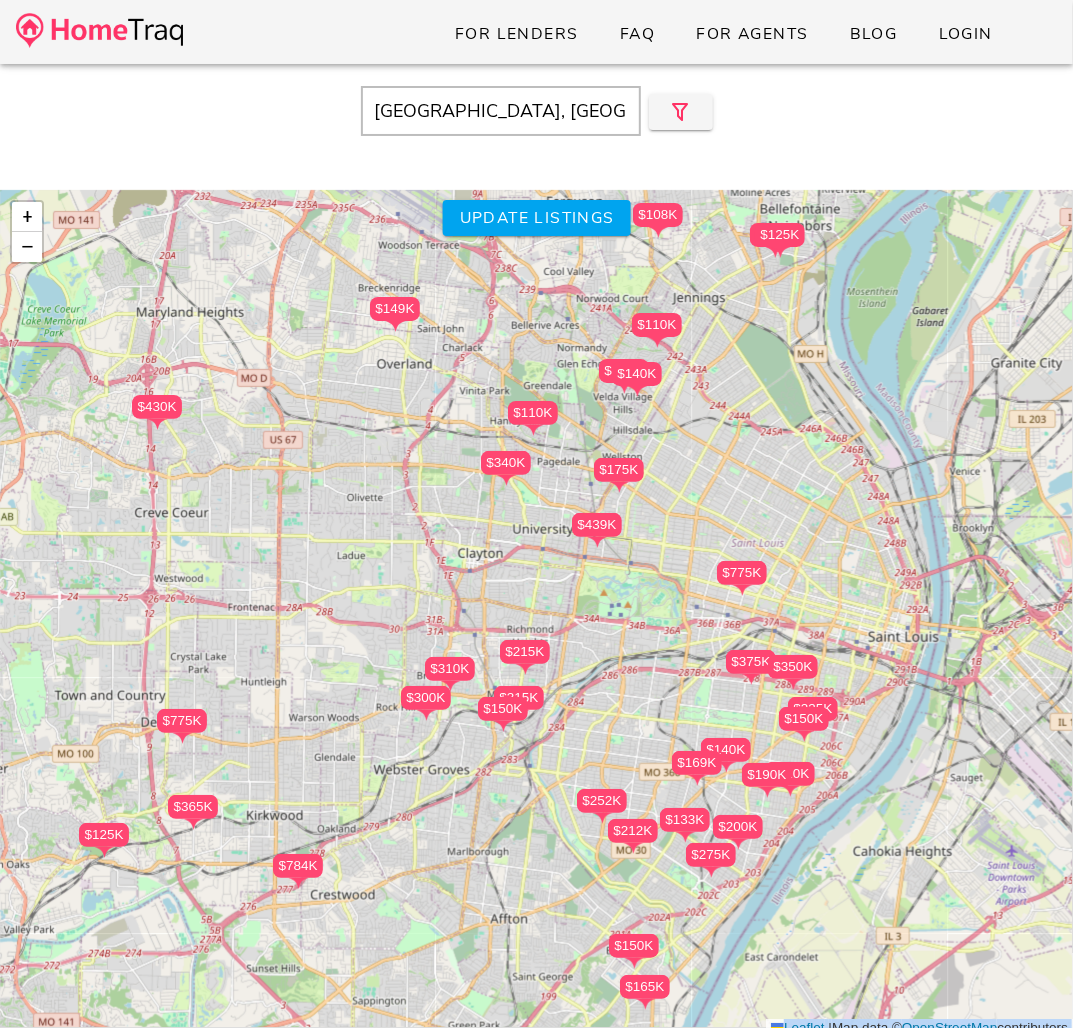 click on "$190K
$439K
$212K
$115K
$315K
$300K
$140K
$215K
$270K
$365K
$340K
$125K $310K $165K $108K $350K $120K" at bounding box center [536, 614] 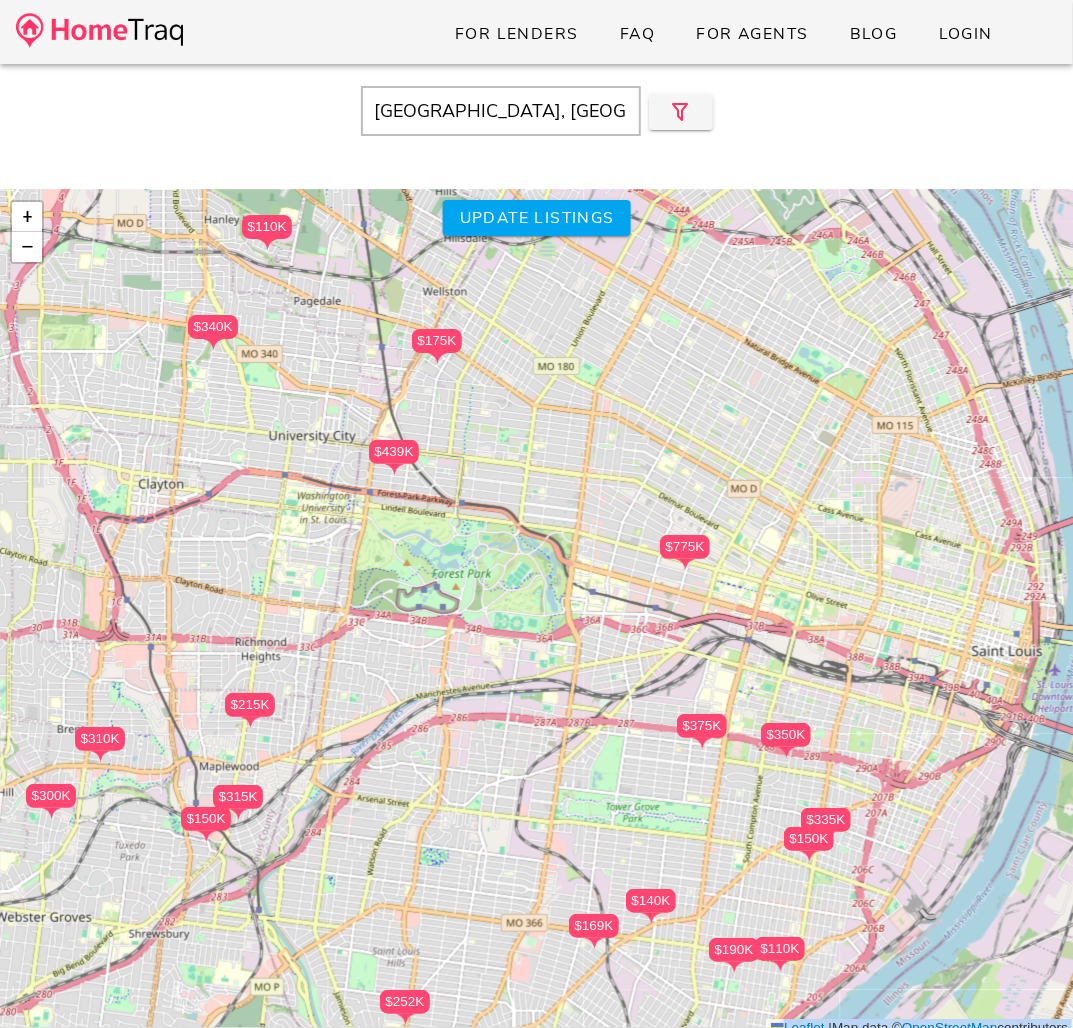 click on "$190K
$439K
$212K
$115K
$315K
$300K
$140K
$215K
$270K
$365K
$340K
$125K $310K $165K $108K $350K $120K" at bounding box center [536, 614] 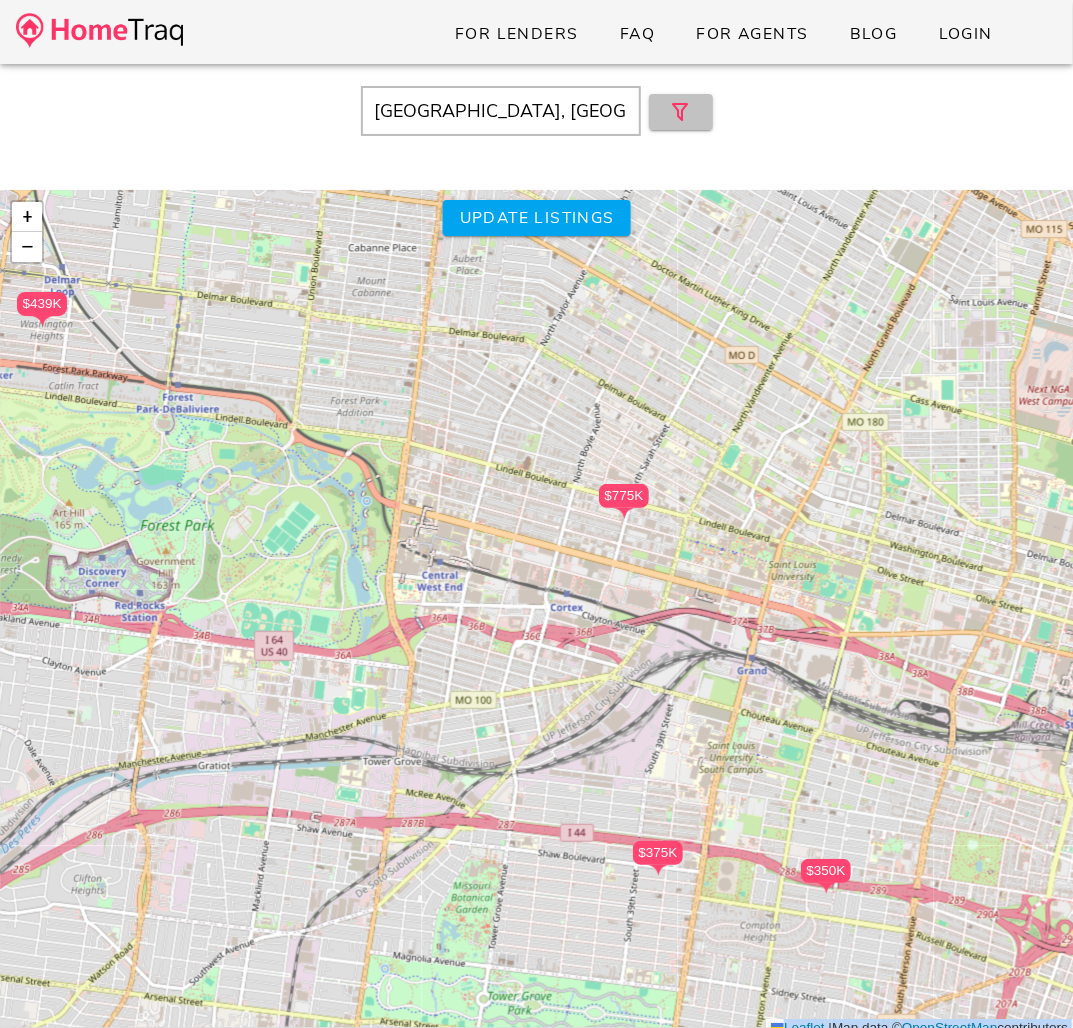 click at bounding box center [681, 112] 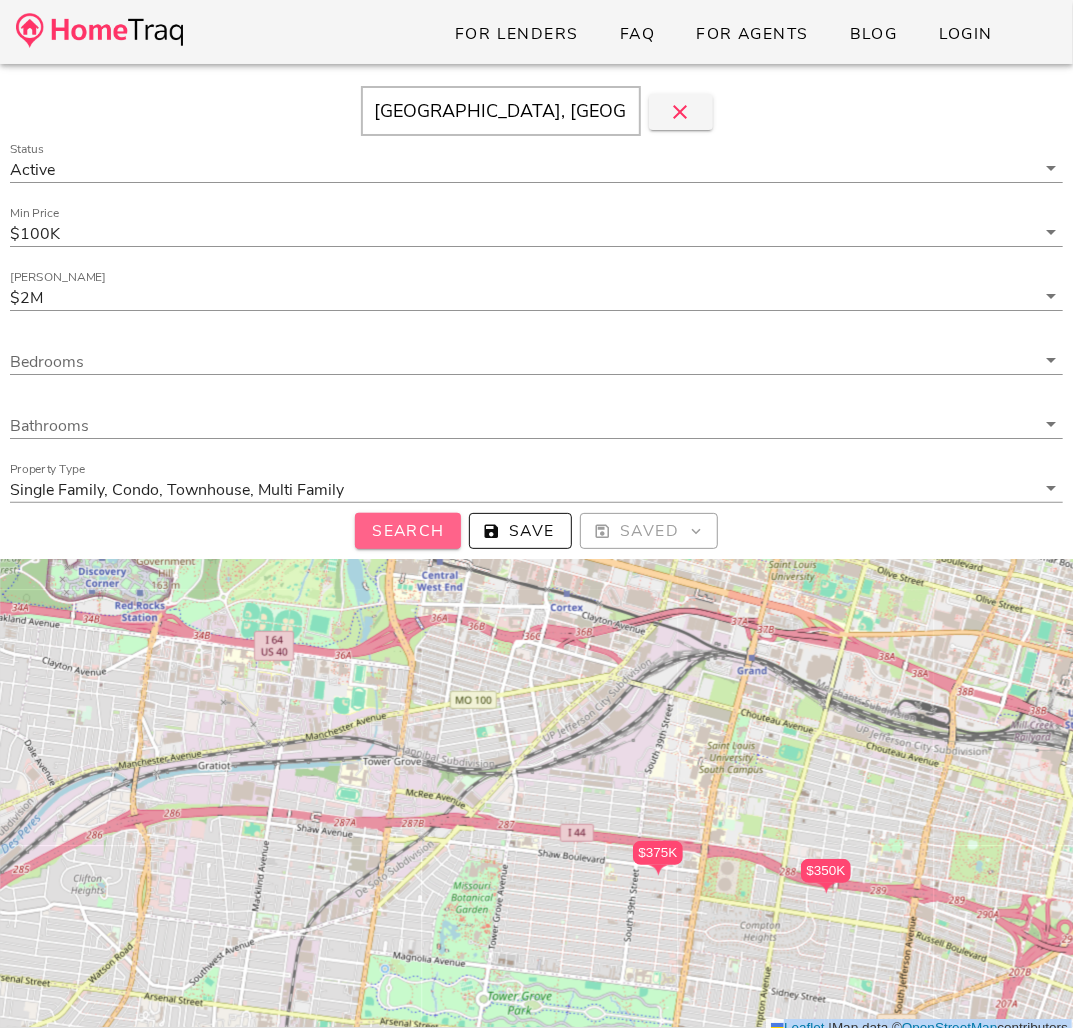 click on "Search" at bounding box center [408, 531] 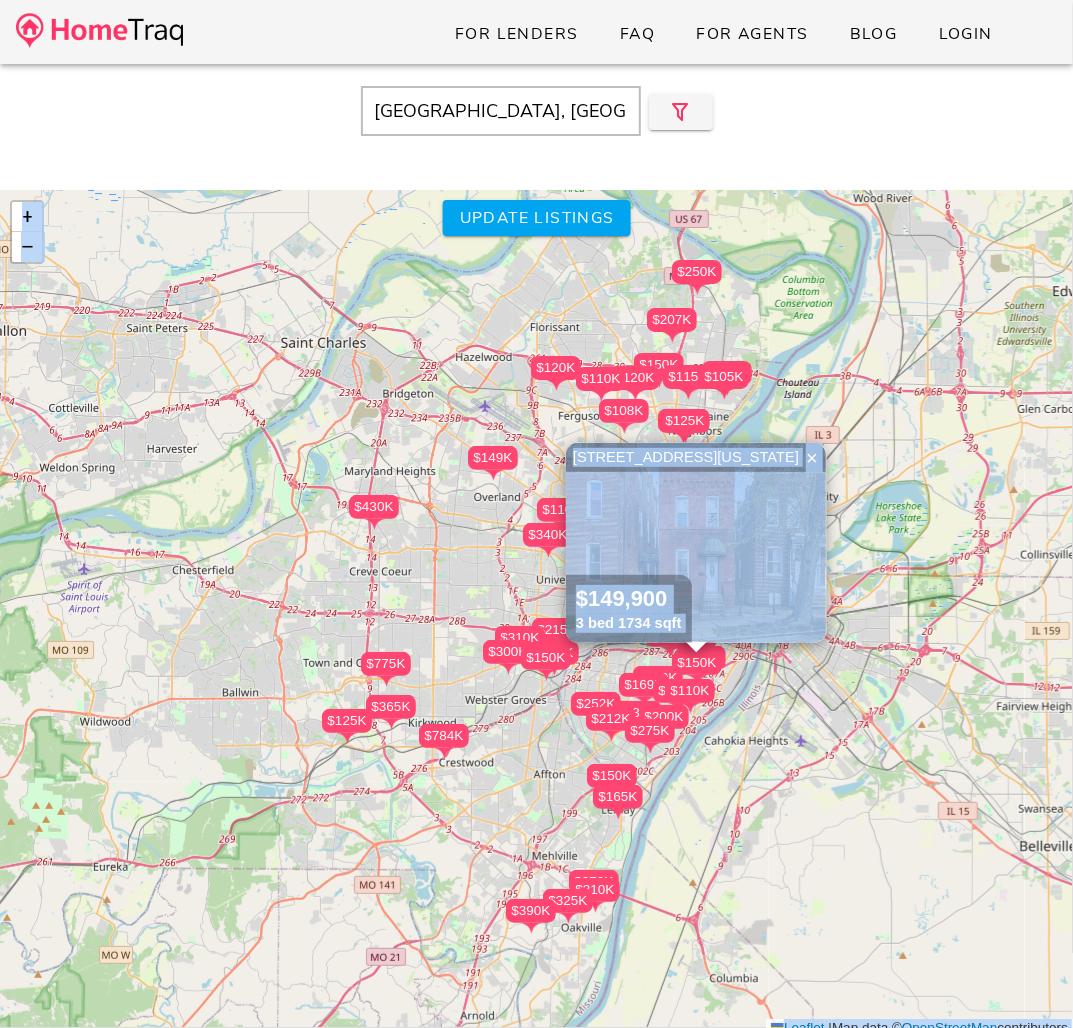 click on "$190K
$439K
$212K
$115K
$315K
$300K
$140K
$215K
$270K
$365K
$340K
$125K $310K $165K $108K $350K $120K" at bounding box center (536, 614) 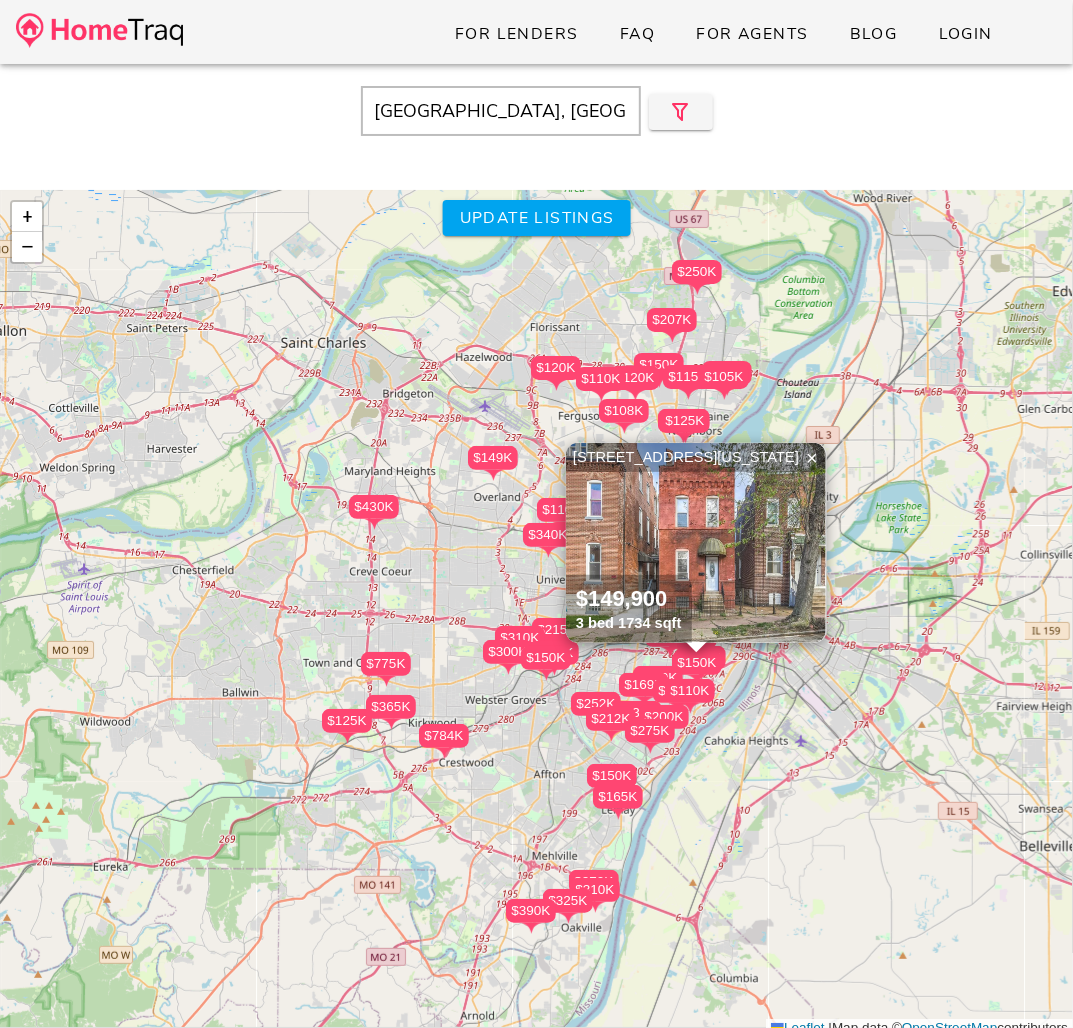 click on "$190K
$439K
$212K
$115K
$315K
$300K
$140K
$215K
$270K
$365K
$340K
$125K $310K $165K $108K $350K $120K" at bounding box center [536, 614] 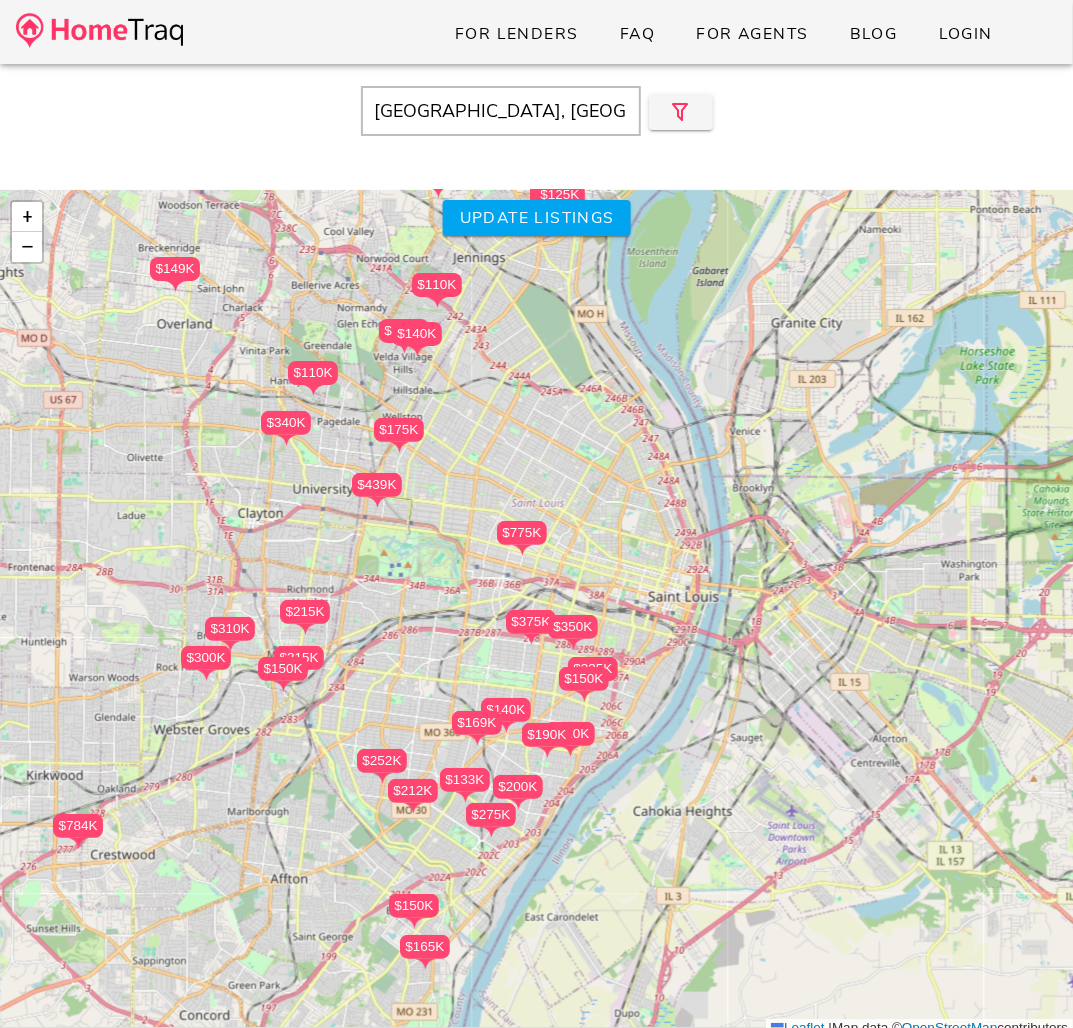 click on "$190K
$439K
$212K
$115K
$315K
$300K
$140K
$215K
$270K
$365K
$340K
$125K $310K $165K $108K $350K $120K" at bounding box center (536, 614) 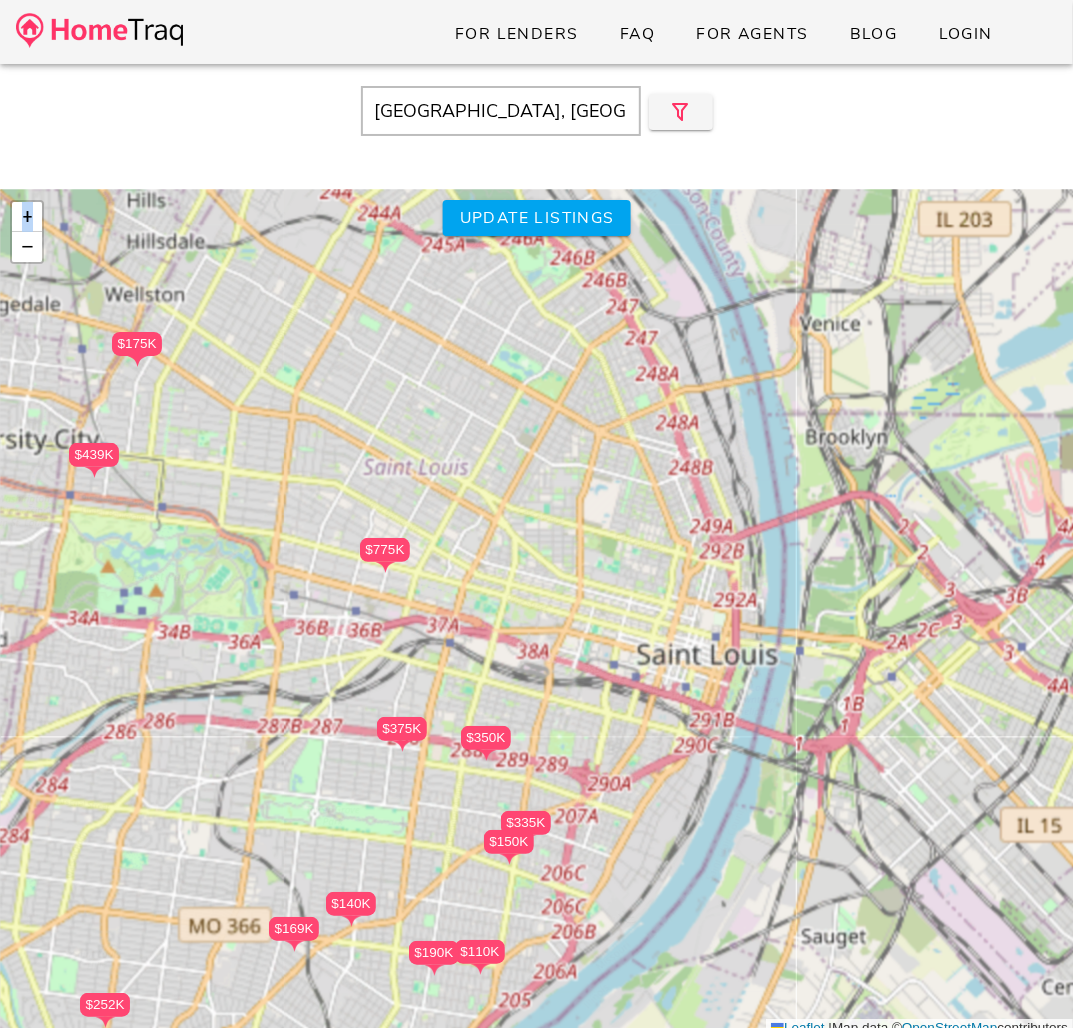 click on "$190K
$439K
$212K
$115K
$315K
$300K
$140K
$215K
$270K
$365K
$340K
$125K $310K $165K $108K $350K $120K" at bounding box center [536, 614] 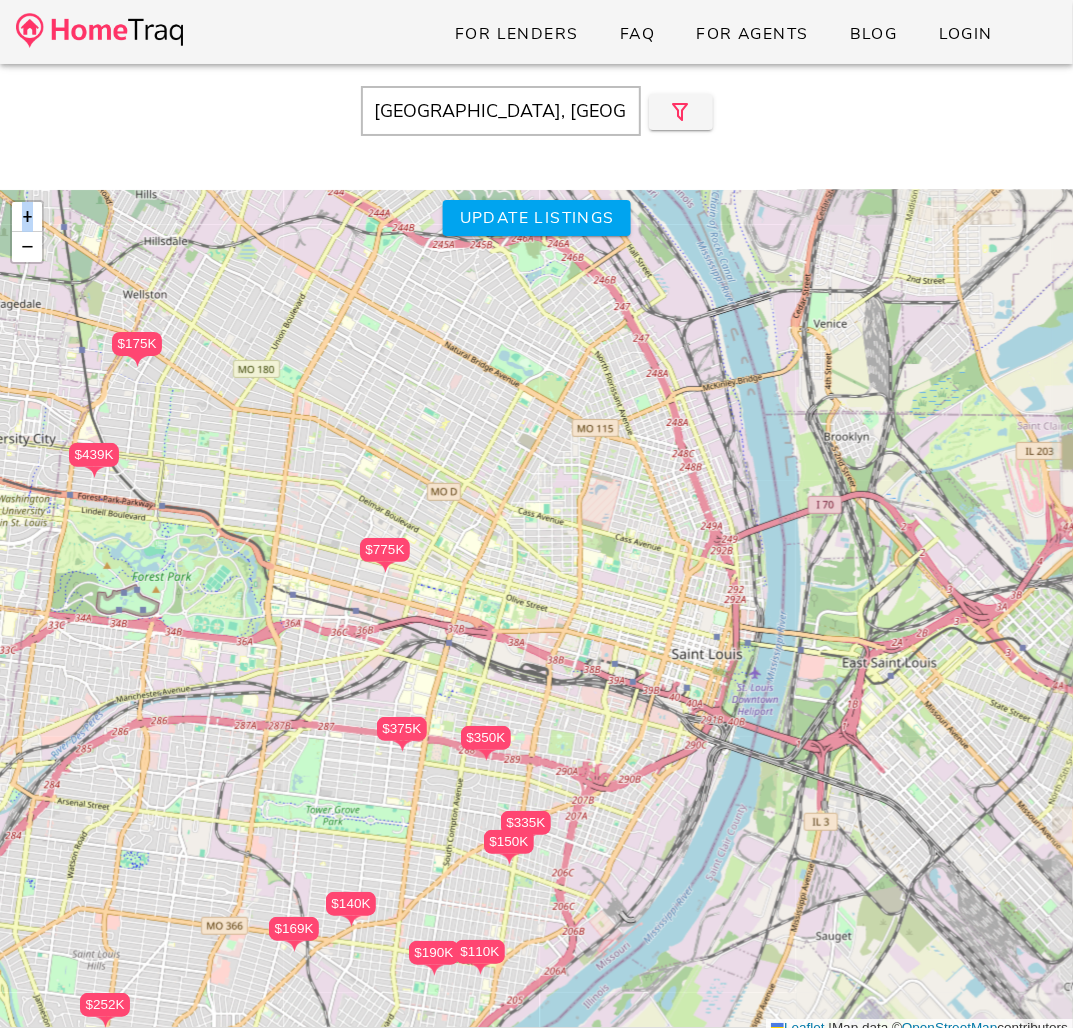 click on "$190K
$439K
$212K
$115K
$315K
$300K
$140K
$215K
$270K
$365K
$340K
$125K $310K $165K $108K $350K $120K" at bounding box center (536, 614) 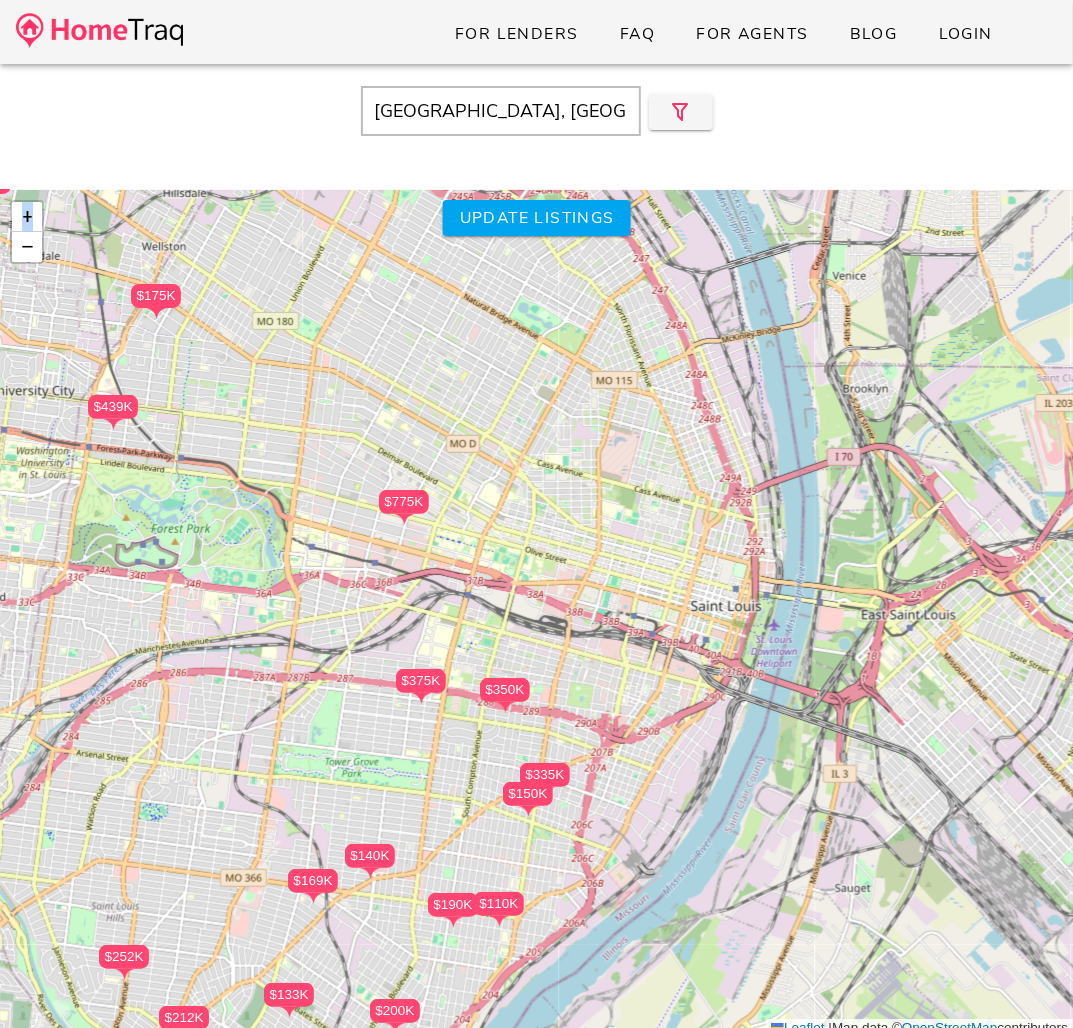 drag, startPoint x: 494, startPoint y: 561, endPoint x: 513, endPoint y: 513, distance: 51.62364 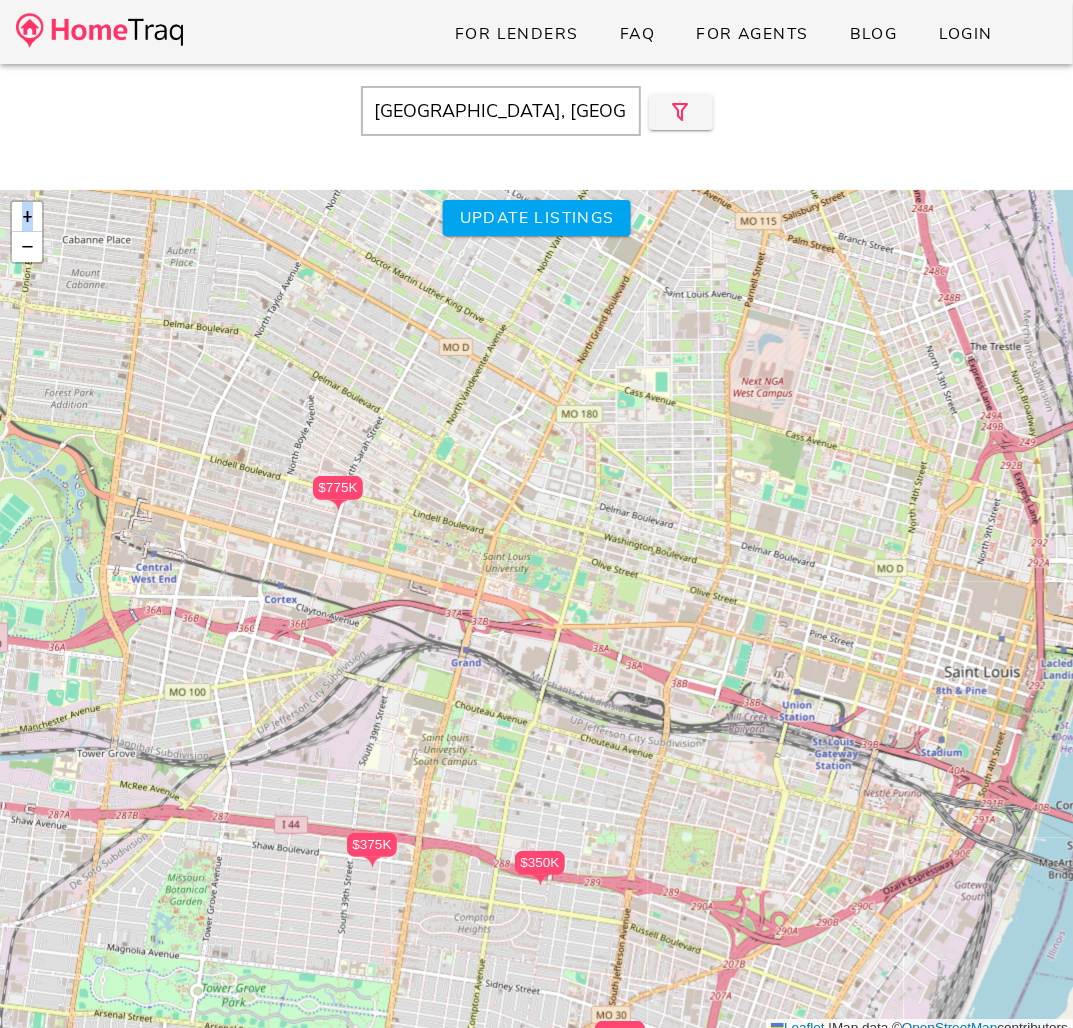click on "$190K
$439K
$212K
$115K
$315K
$300K
$140K
$215K
$270K
$365K
$340K
$125K $310K $165K $108K $350K $120K" at bounding box center (536, 614) 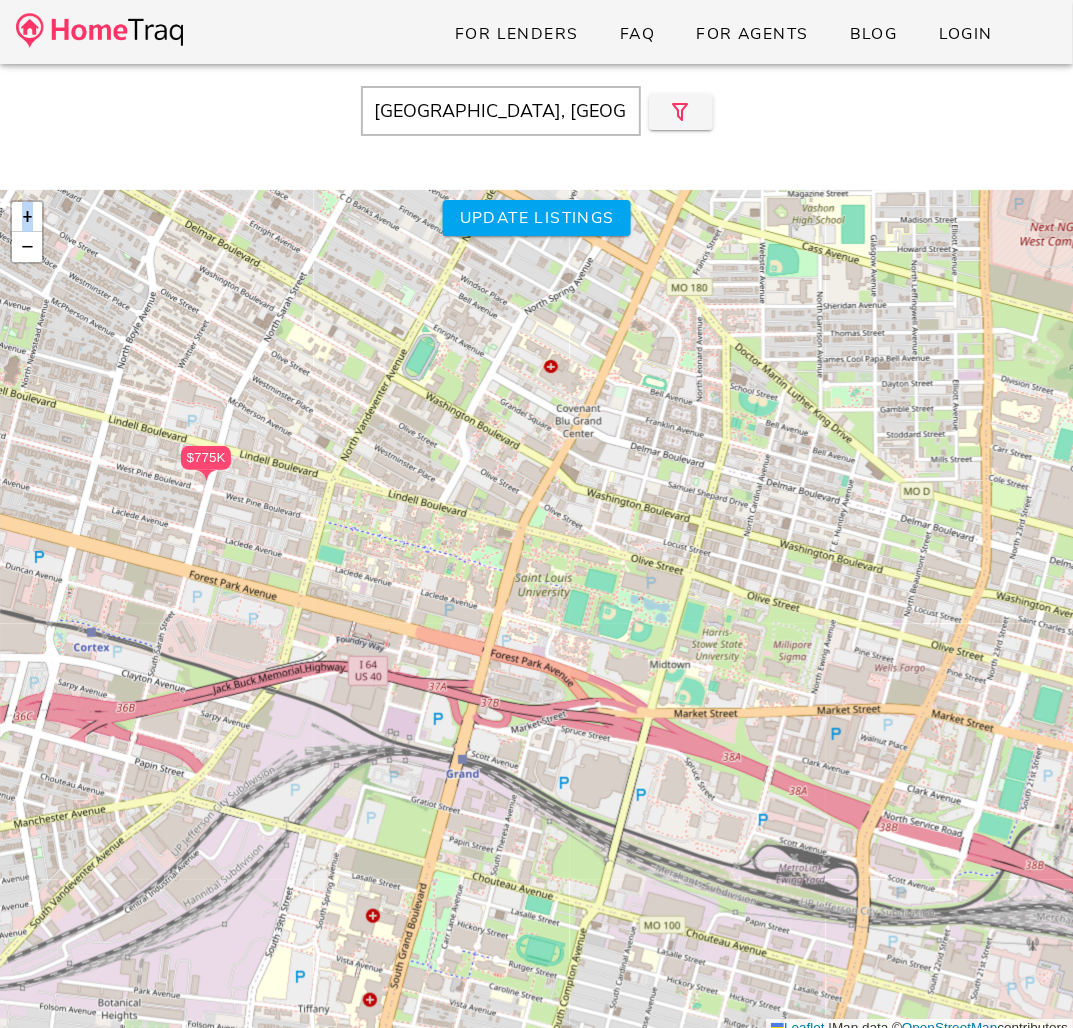 drag, startPoint x: 616, startPoint y: 653, endPoint x: 207, endPoint y: 528, distance: 427.6751 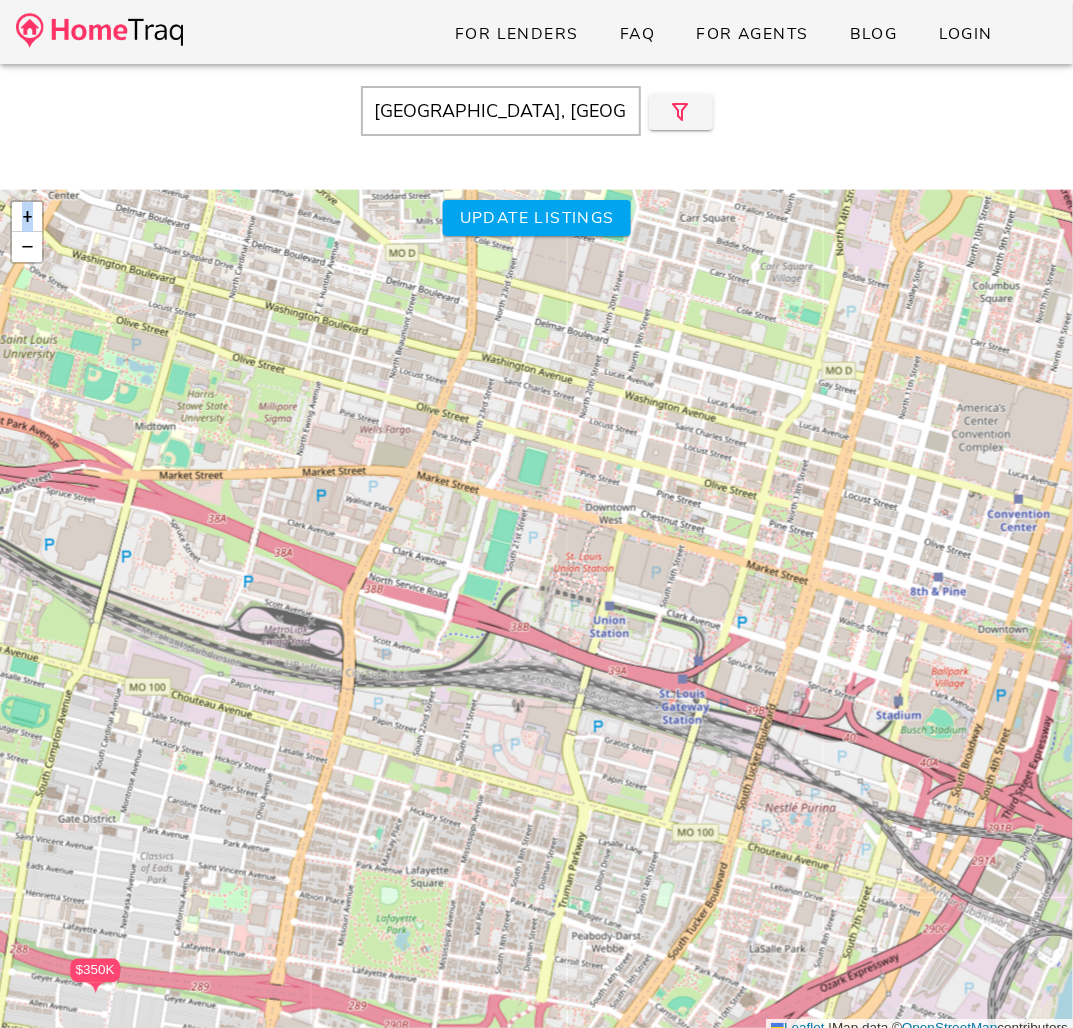 drag, startPoint x: 351, startPoint y: 544, endPoint x: 483, endPoint y: 518, distance: 134.53624 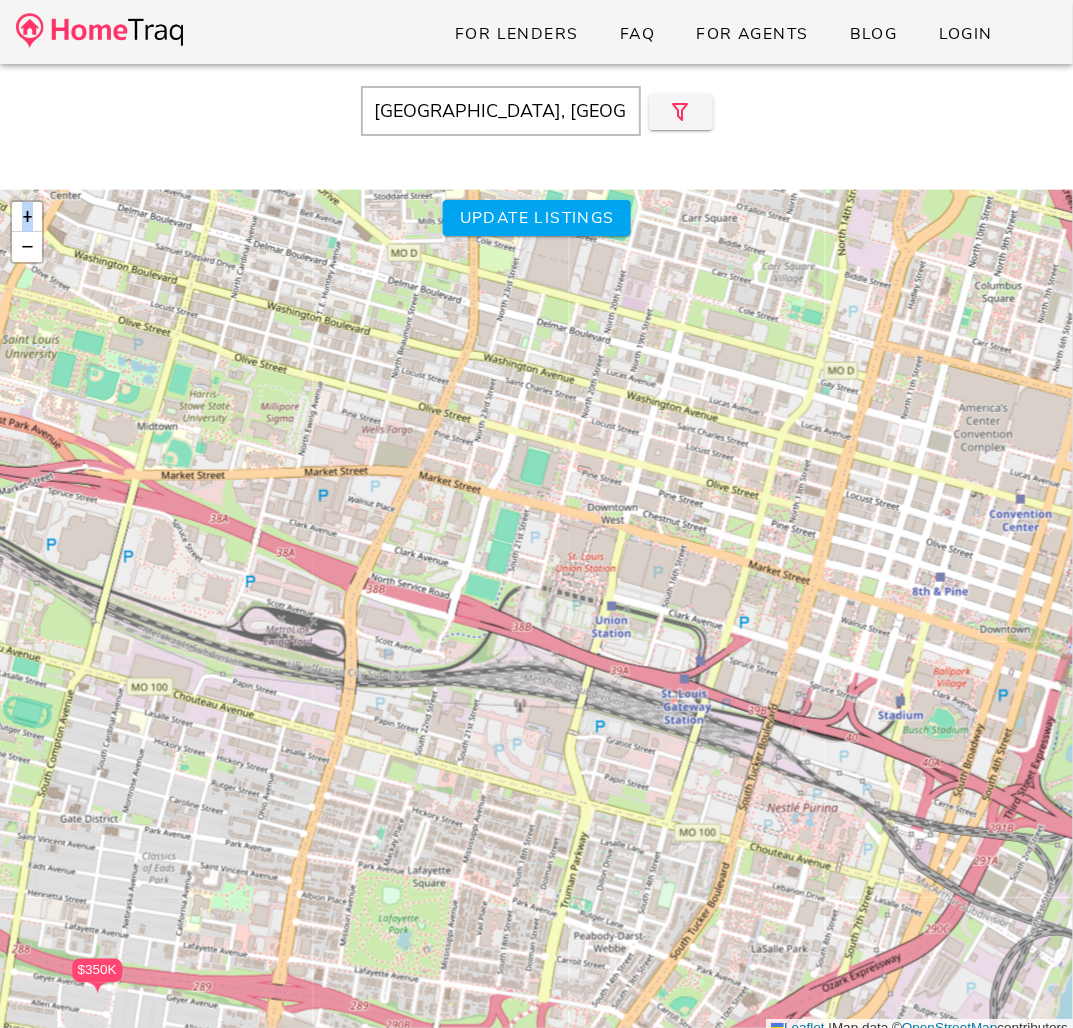 click on "$190K
$439K
$212K
$115K
$315K
$300K
$140K
$215K
$270K
$365K
$340K
$125K $310K $165K $108K $350K $120K" at bounding box center (536, 614) 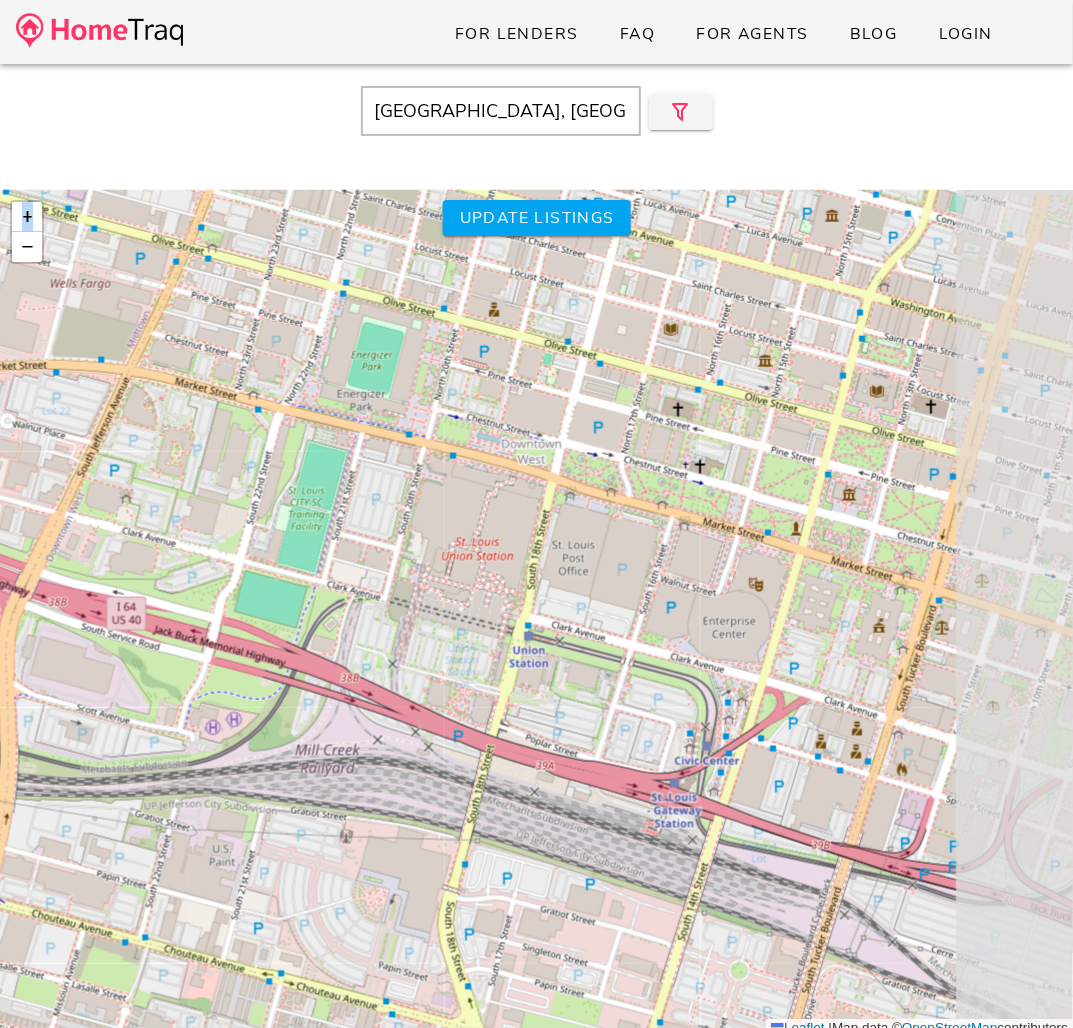 drag, startPoint x: 574, startPoint y: 571, endPoint x: 362, endPoint y: 513, distance: 219.79082 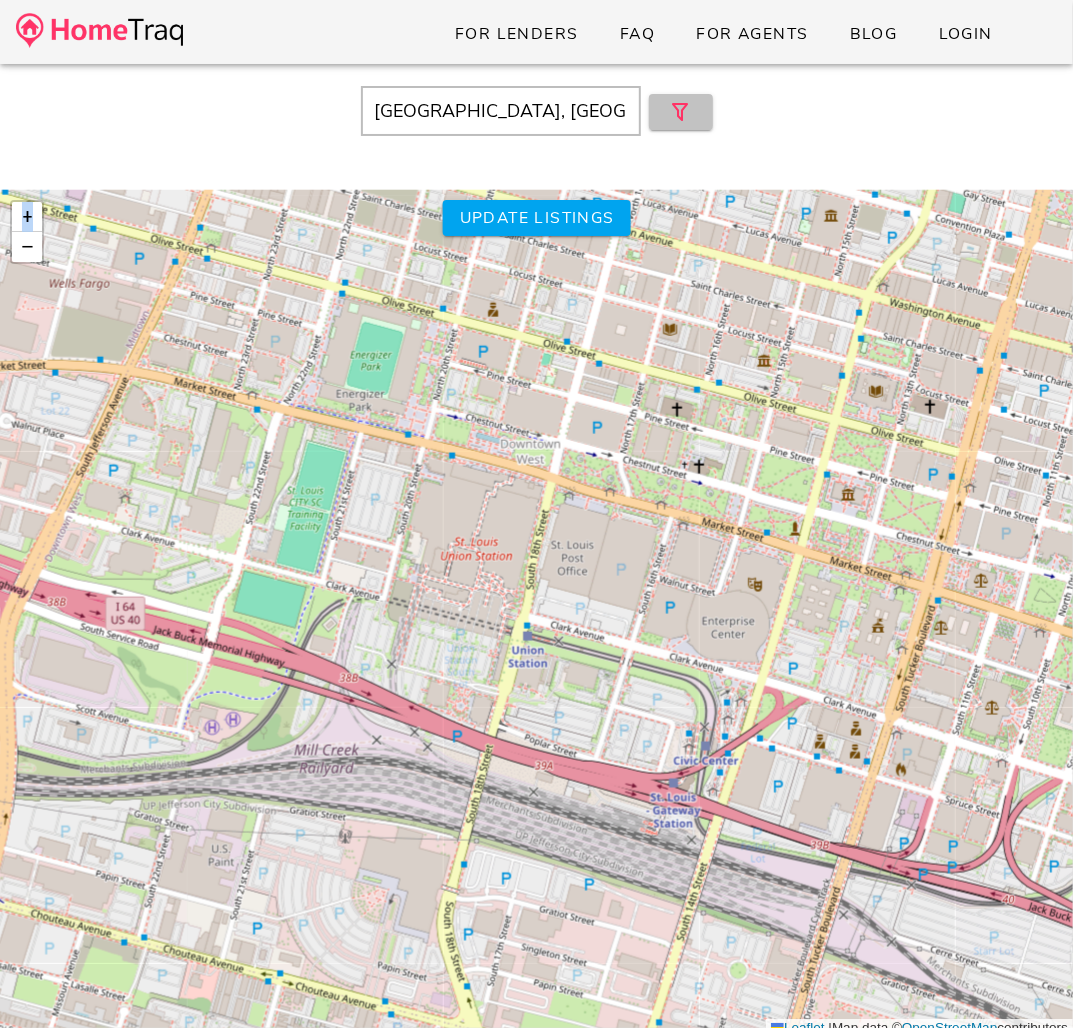 click at bounding box center [681, 112] 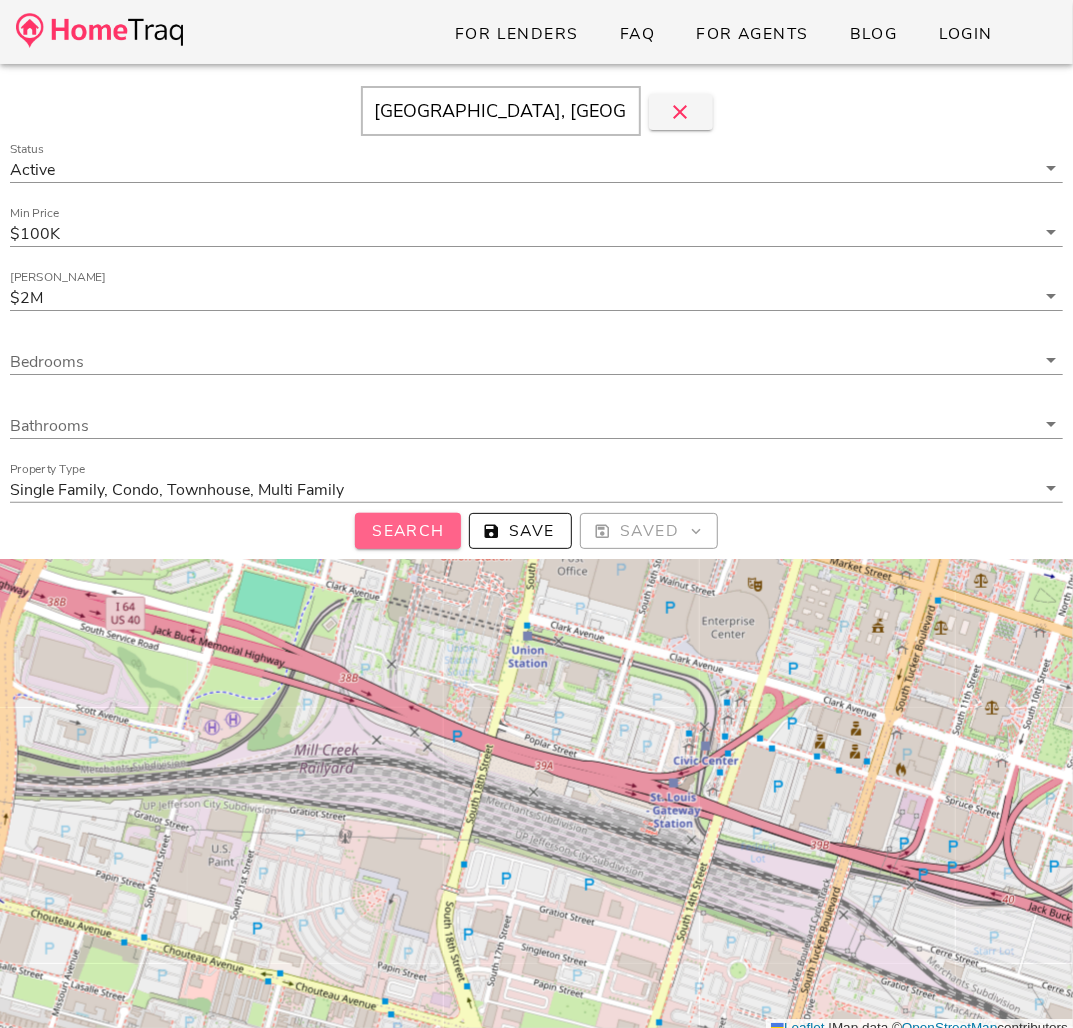 click on "Search" at bounding box center [408, 531] 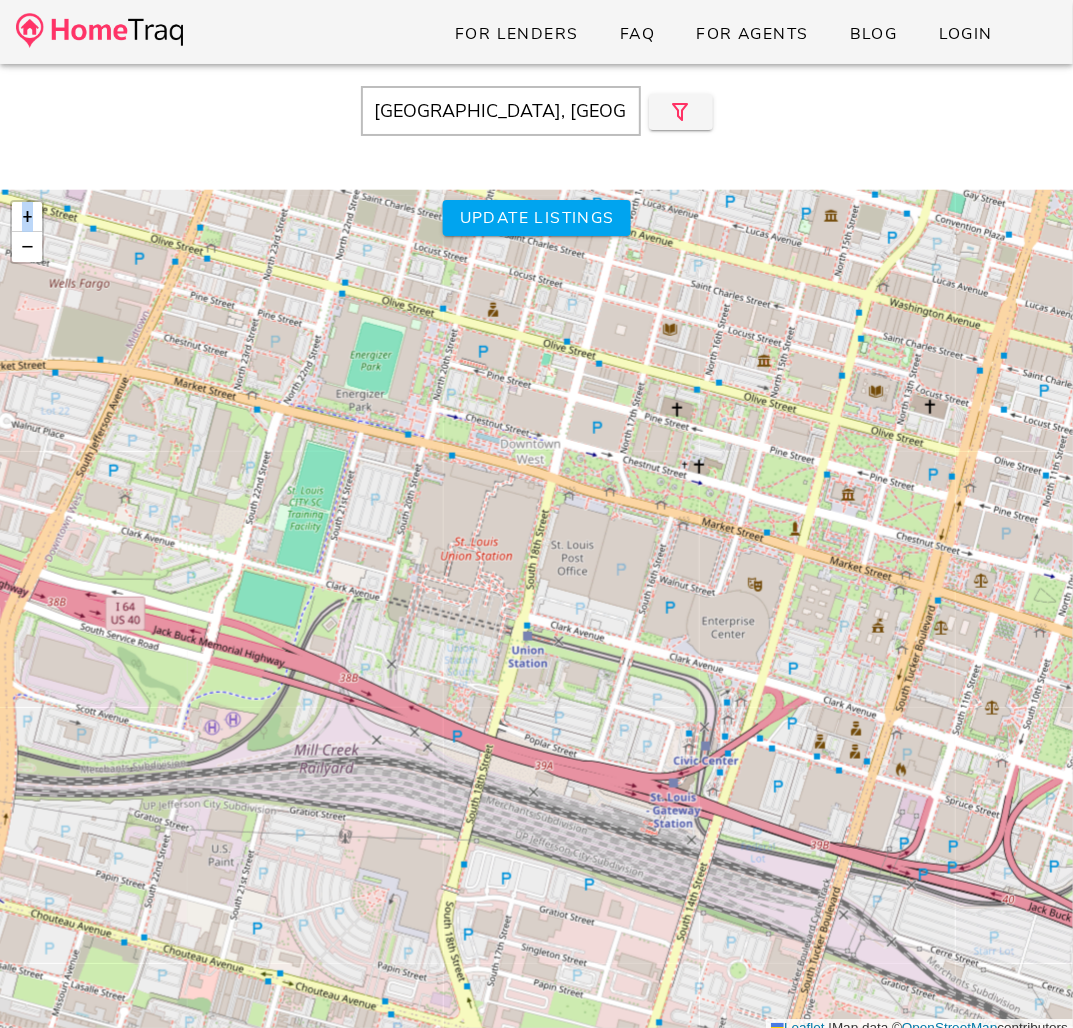 click on "$190K
$439K
$212K
$115K
$315K
$300K
$140K
$215K
$270K
$365K
$340K
$125K $310K $165K $108K $350K $120K" at bounding box center [536, 614] 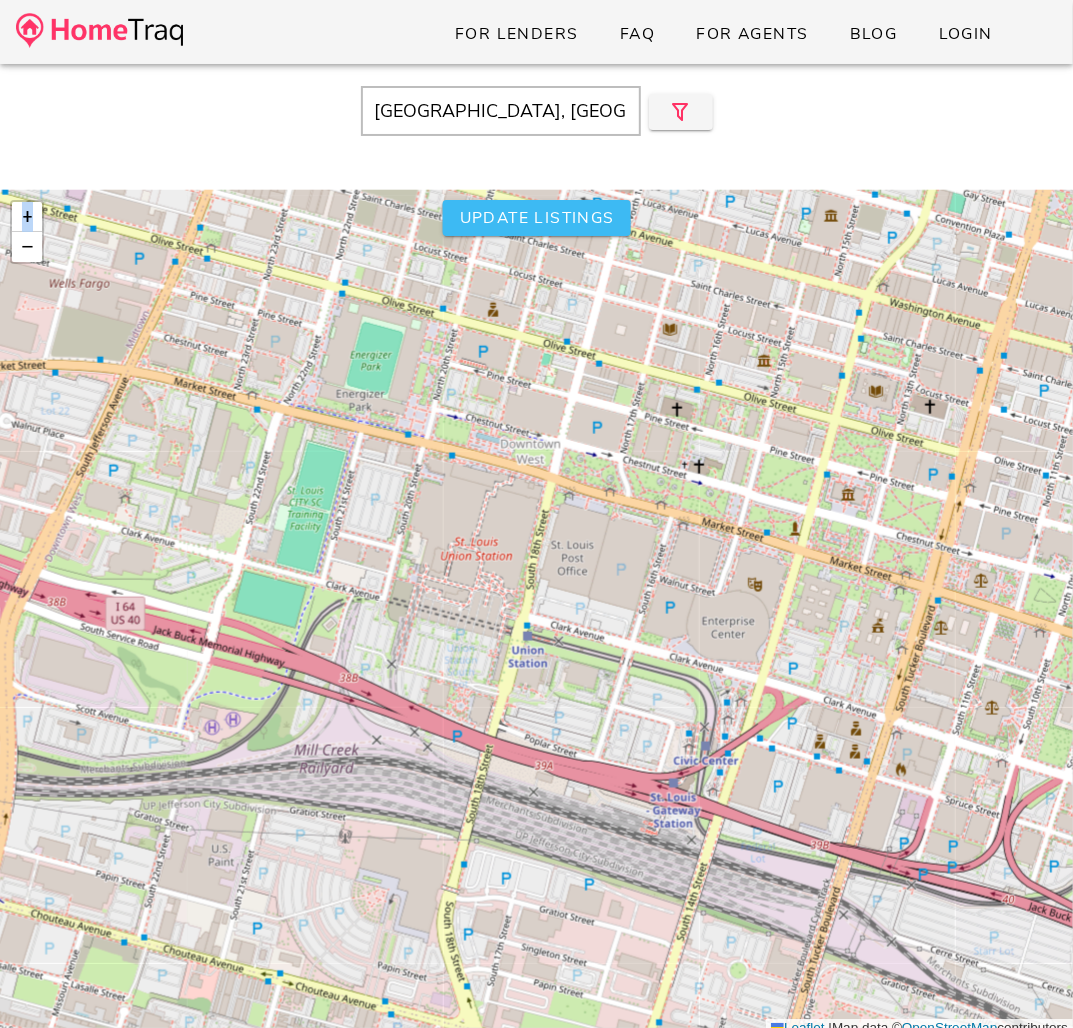 click on "Update listings" at bounding box center [536, 218] 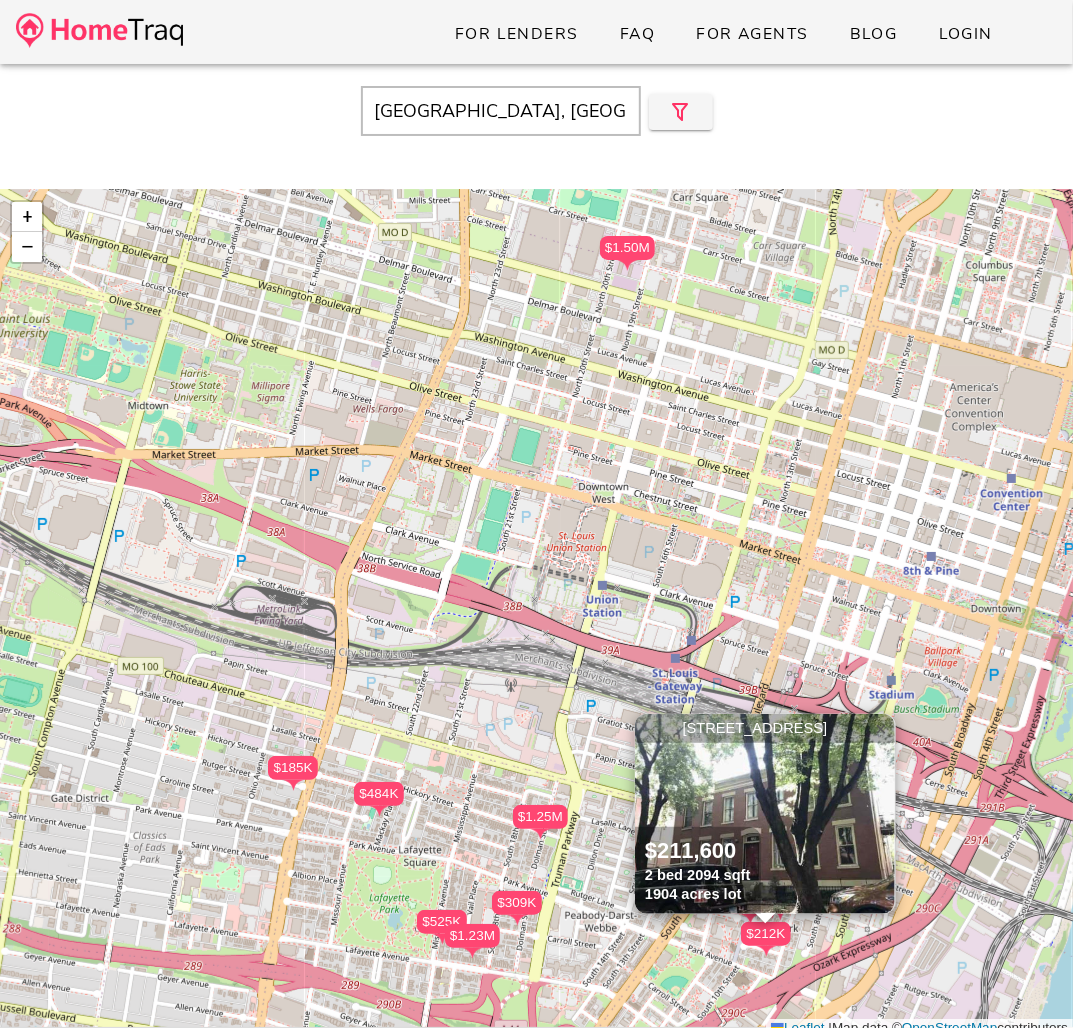 click on "×" at bounding box center (881, 729) 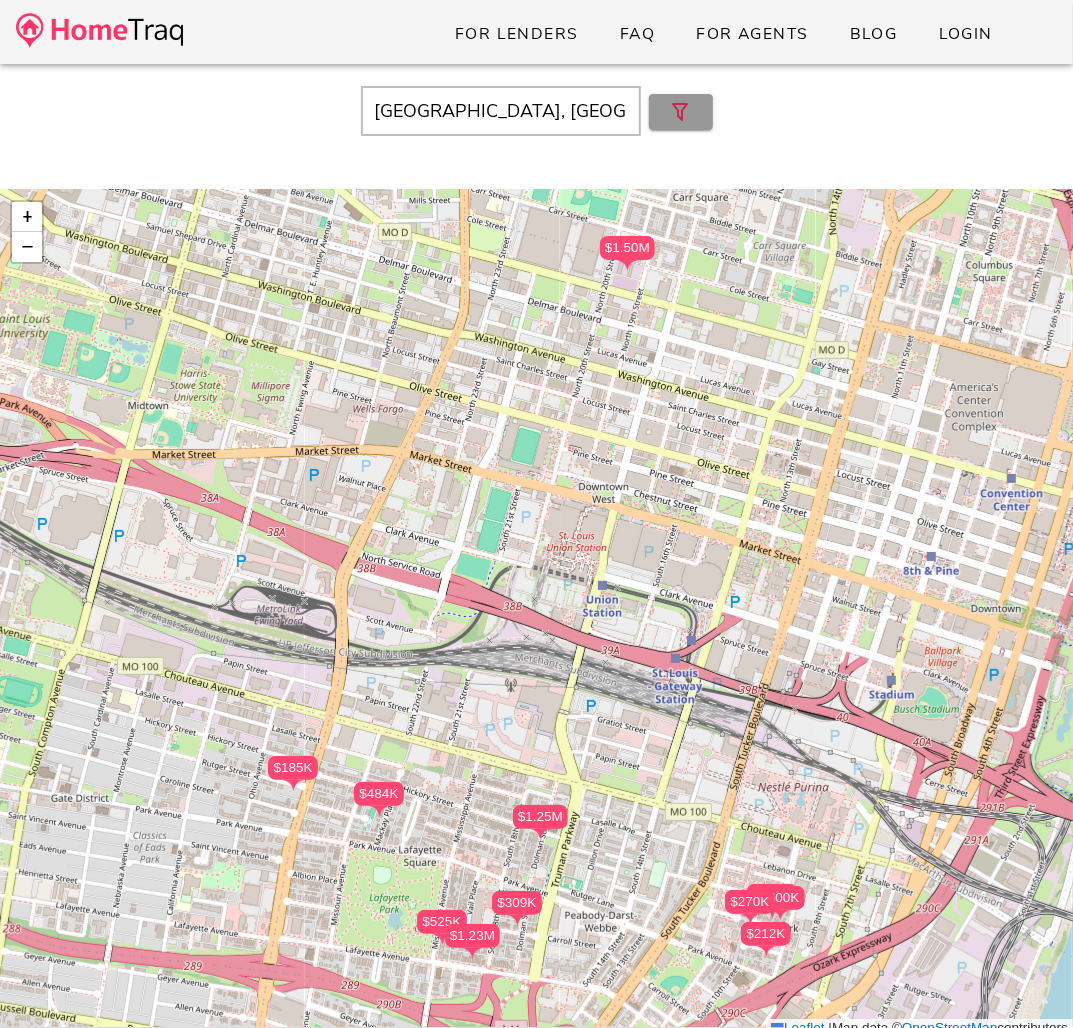 click at bounding box center [681, 112] 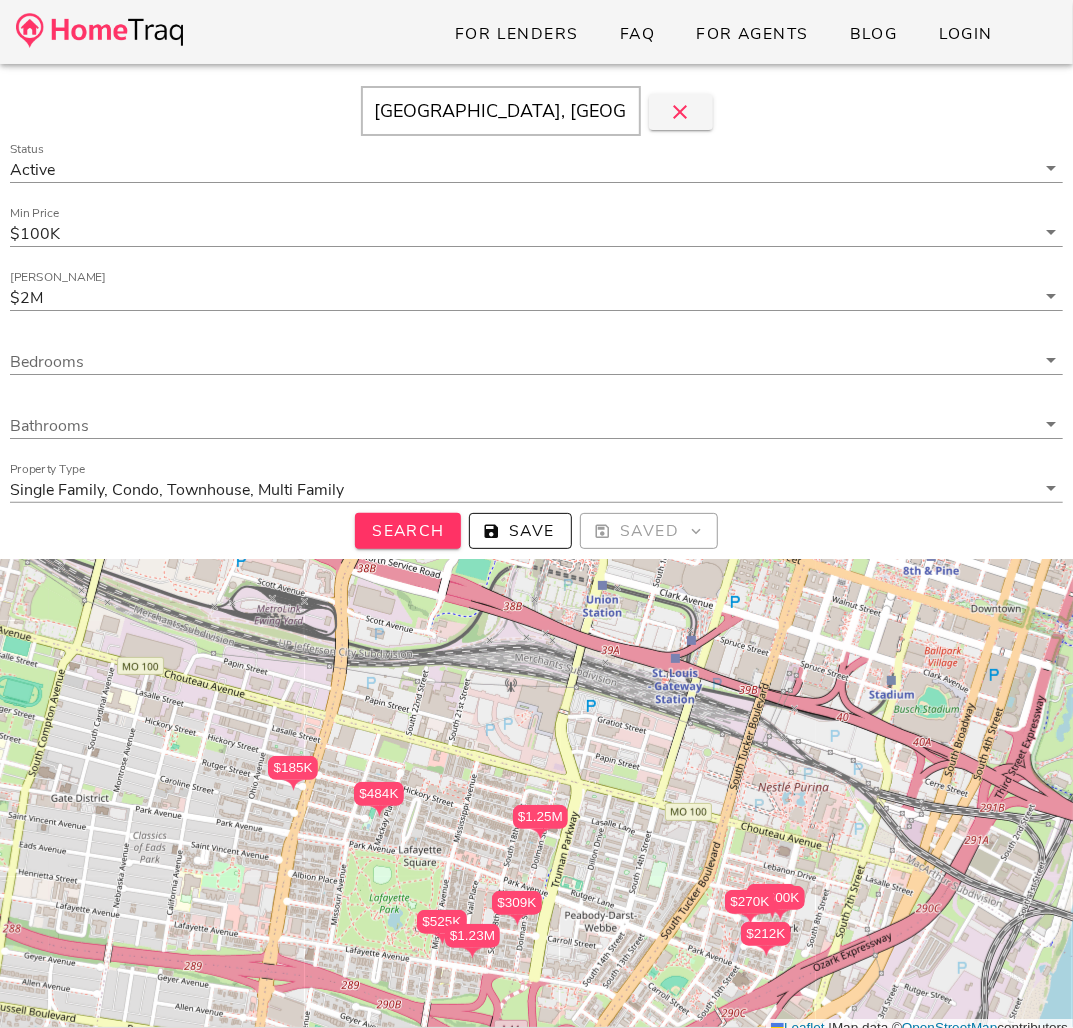 click on "St. Louis, MO" at bounding box center [536, 111] 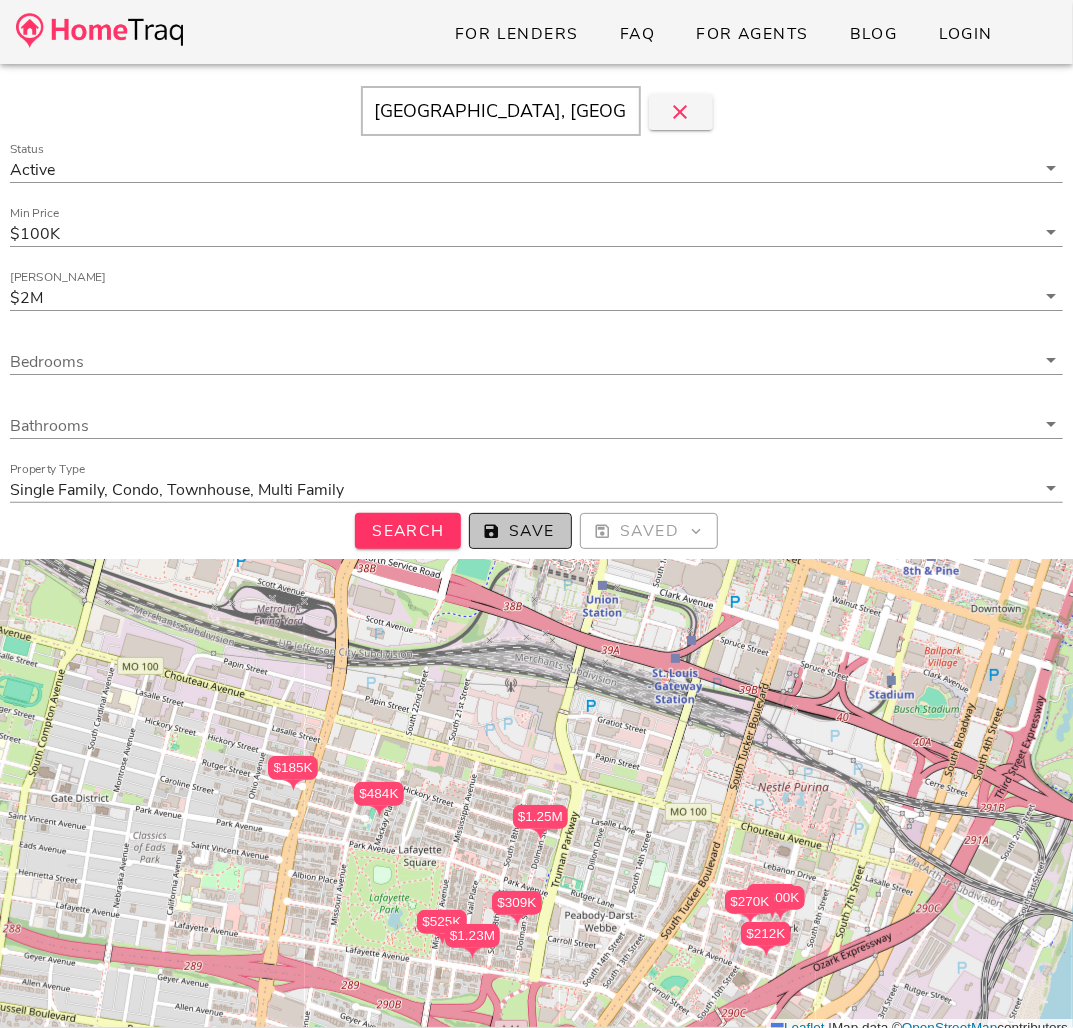 click on "Save" at bounding box center (520, 531) 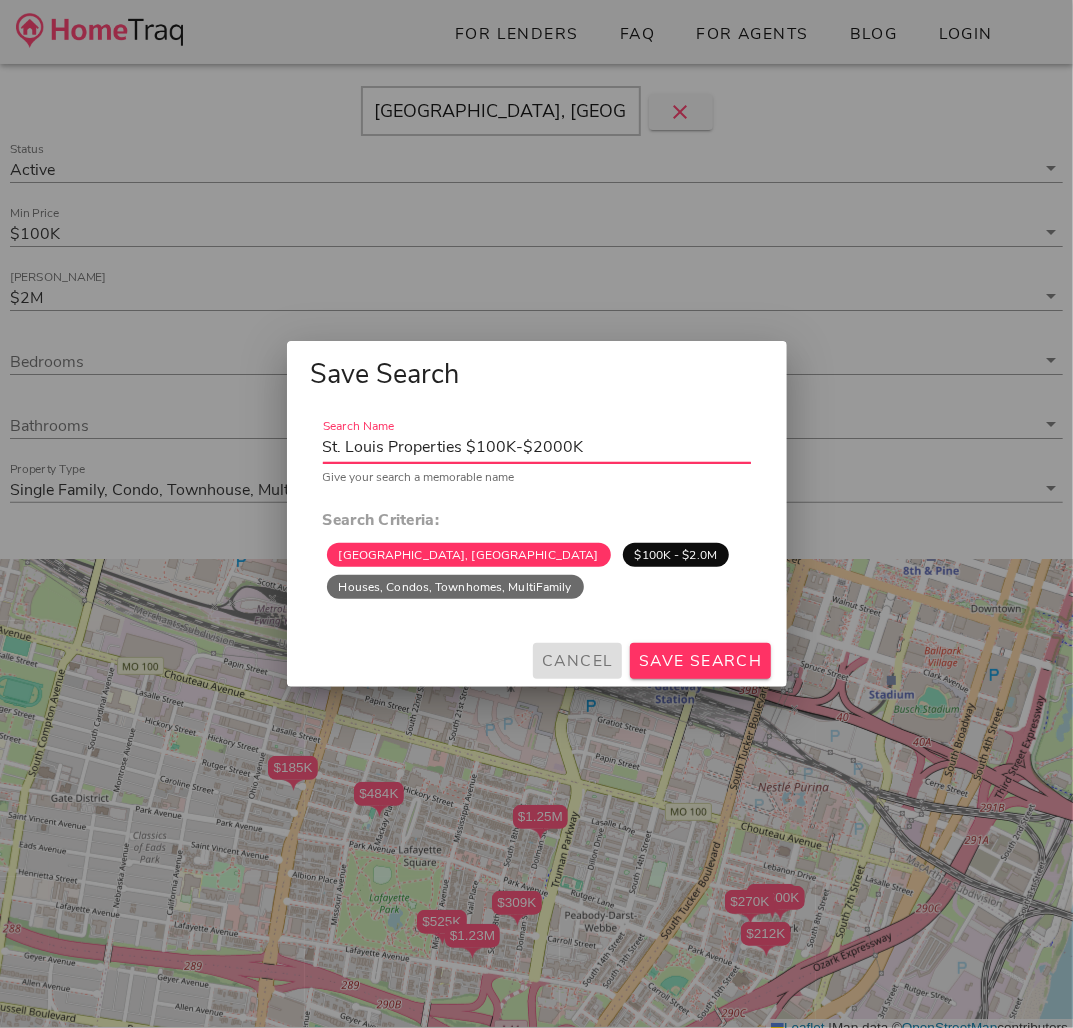 click on "Cancel" at bounding box center (577, 661) 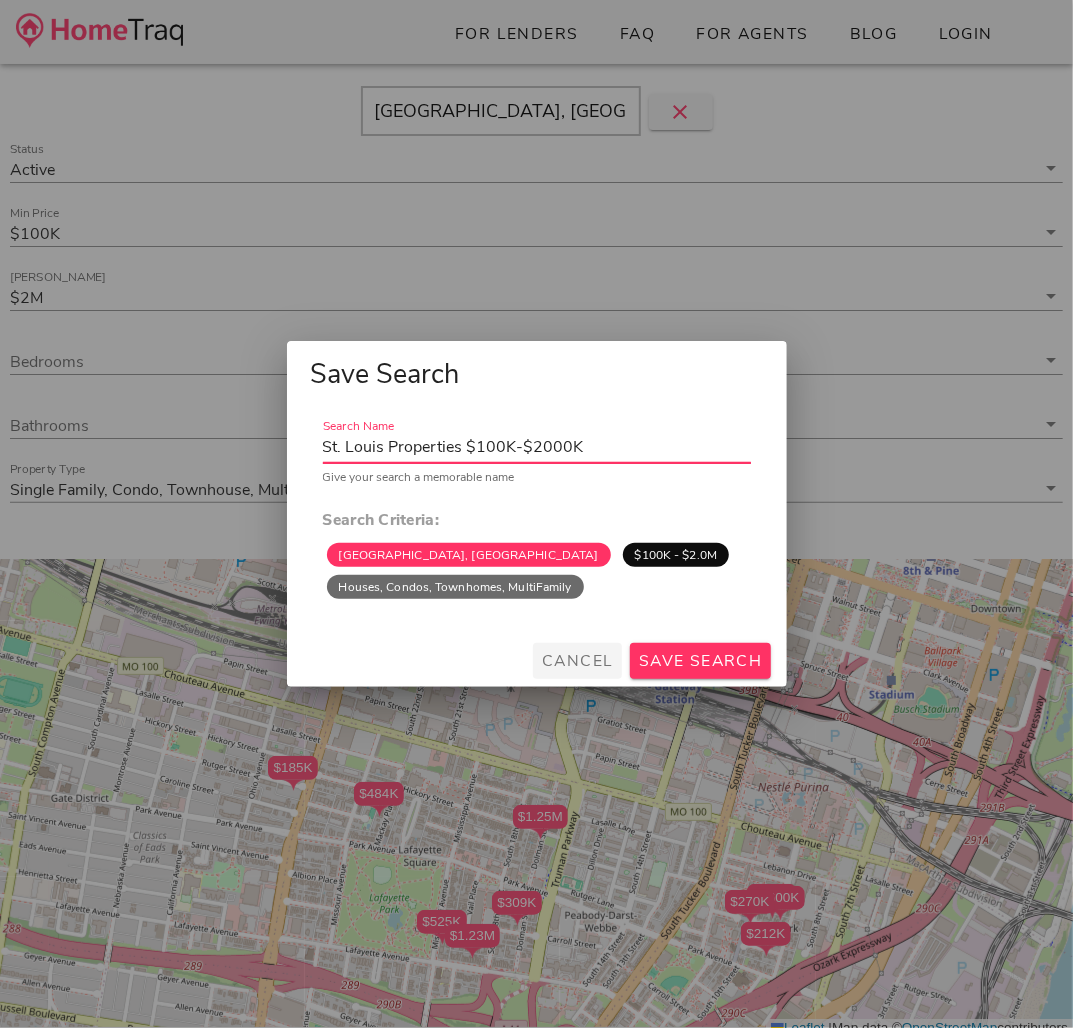 type 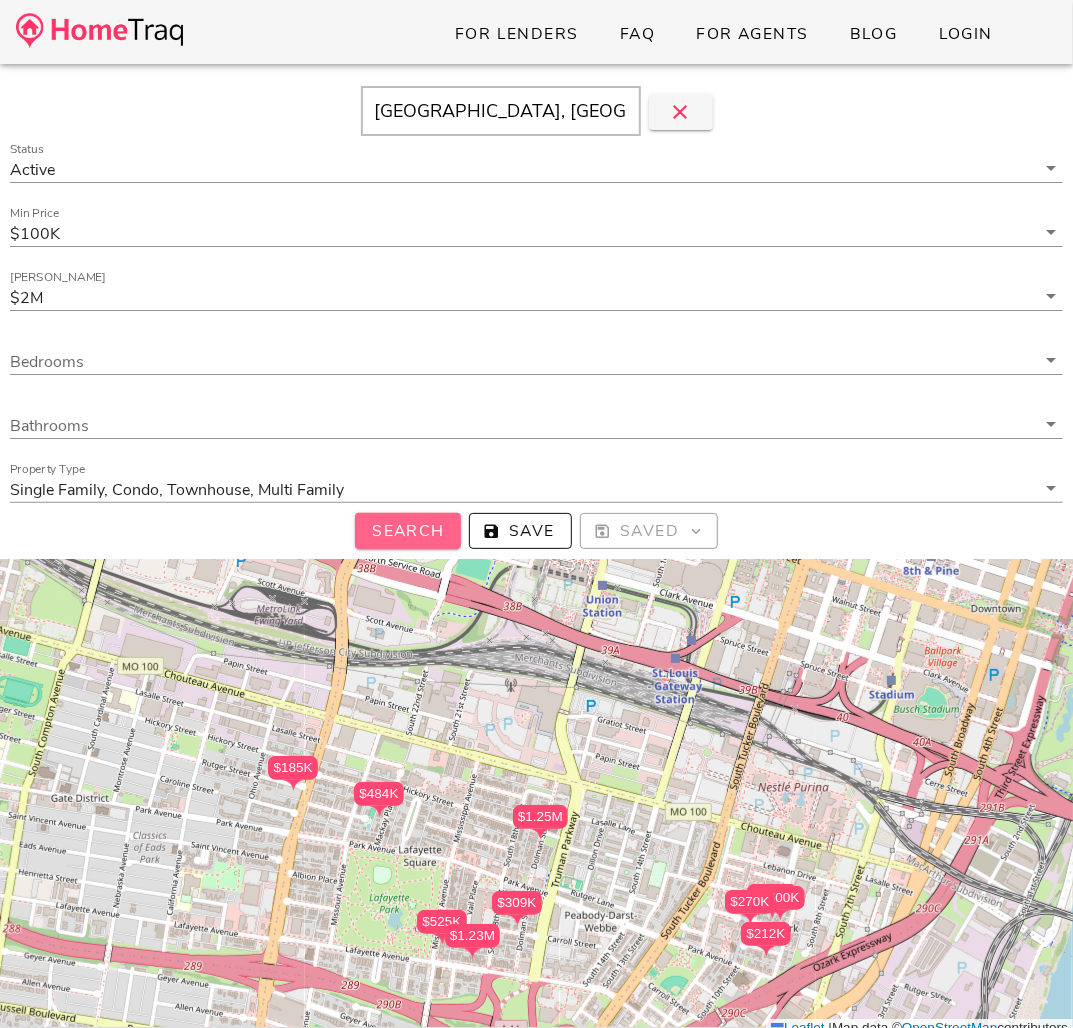 click on "Search" at bounding box center (408, 531) 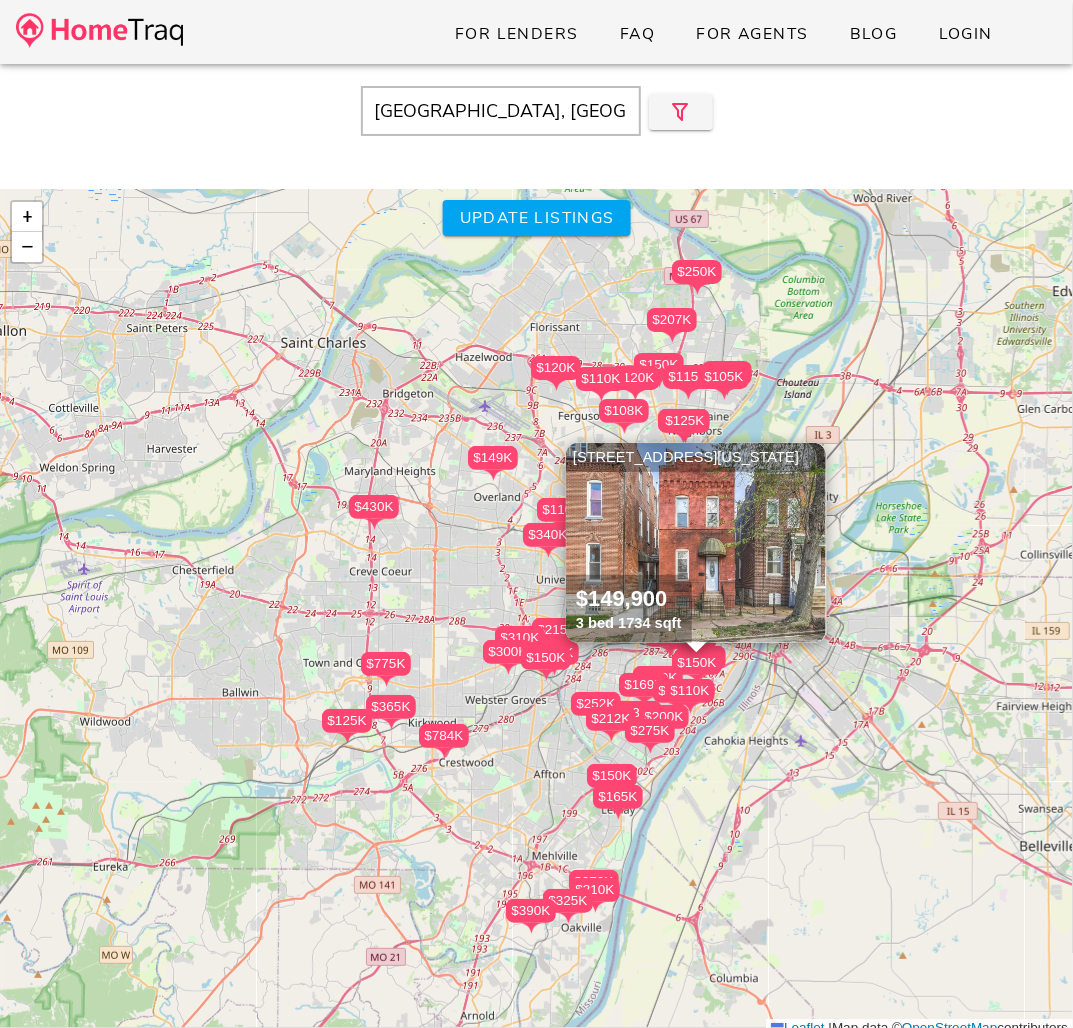 click on "×" at bounding box center (812, 458) 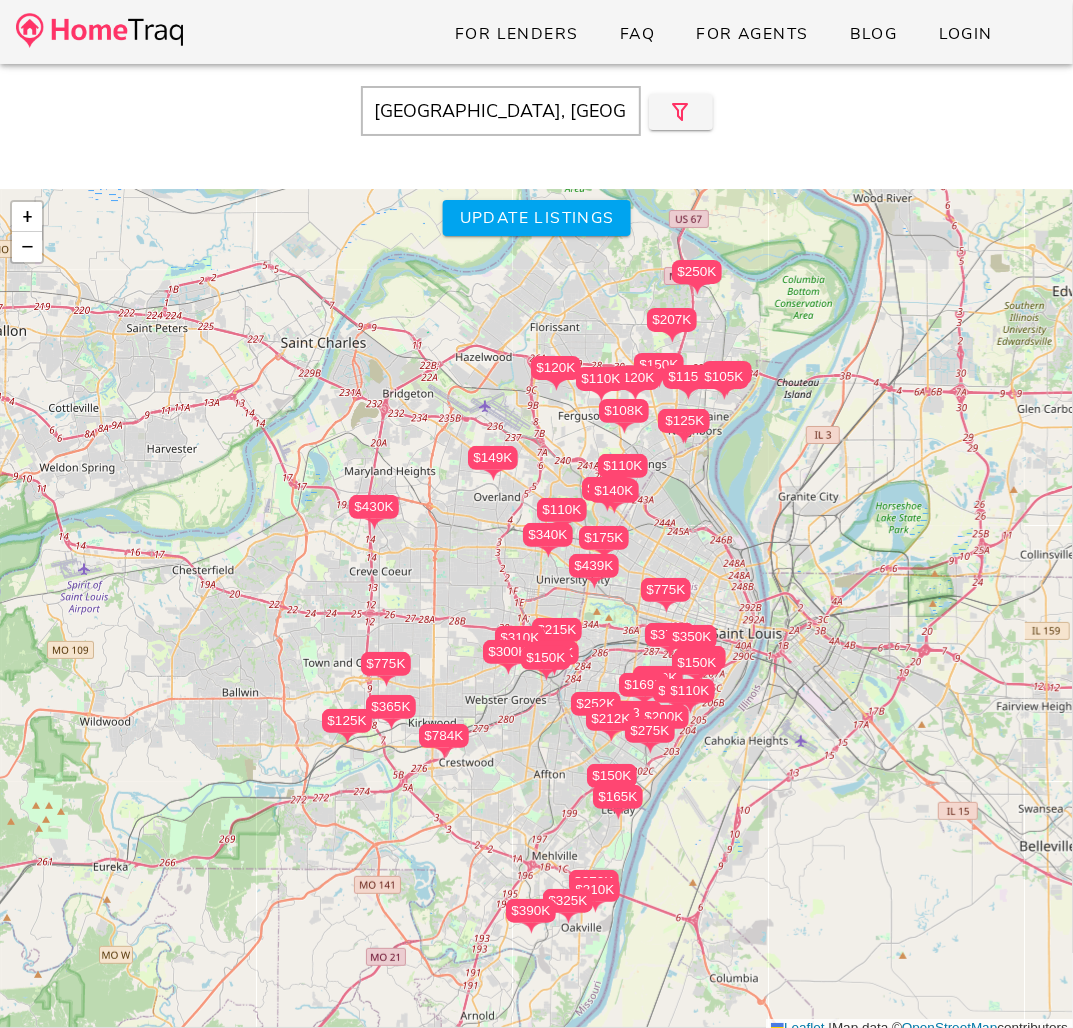 click on "$190K
$439K
$212K
$115K
$315K
$300K
$140K
$215K
$270K
$365K
$340K
$125K $310K $165K $108K $350K $120K" at bounding box center [536, 614] 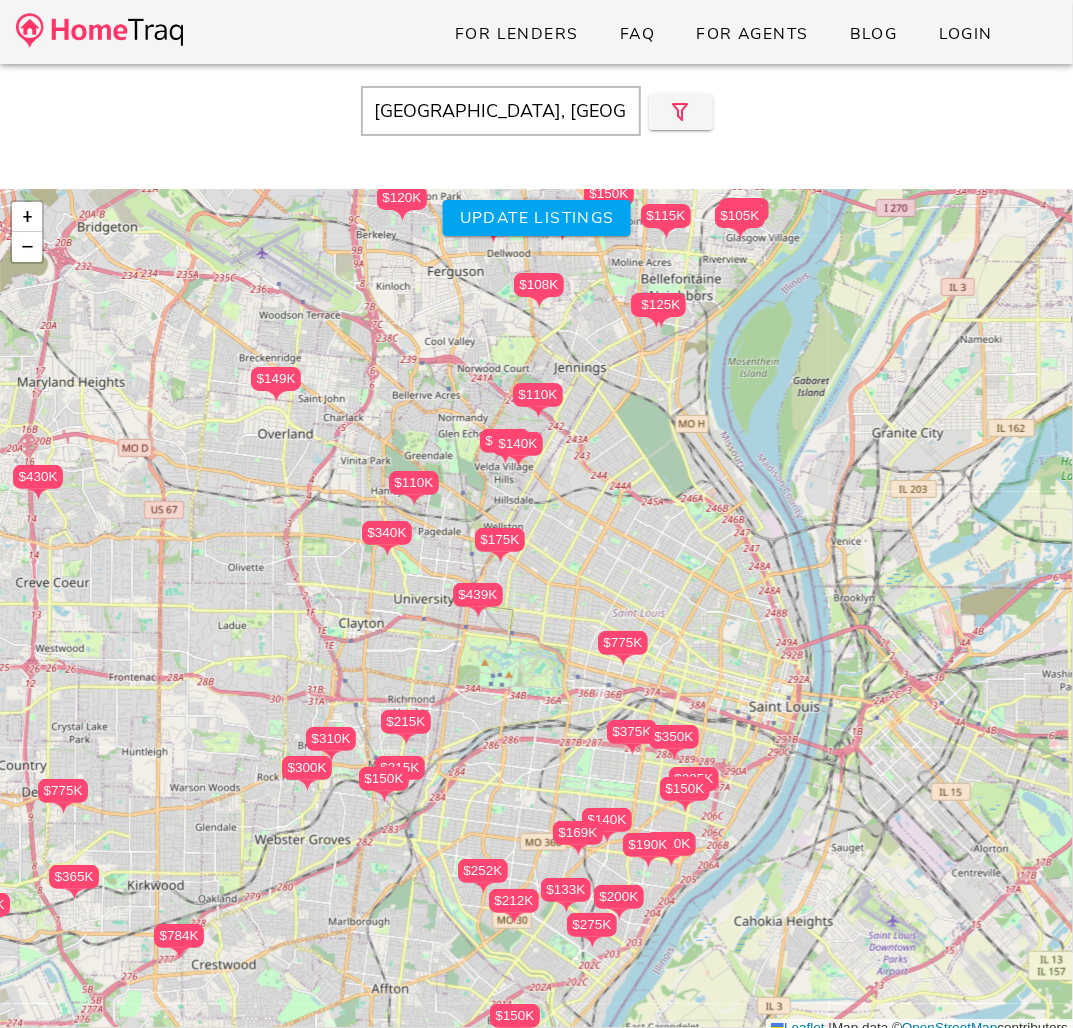 click on "$190K
$439K
$212K
$115K
$315K
$300K
$140K
$215K
$270K
$365K
$340K
$125K $310K $165K $108K $350K $120K" at bounding box center [536, 614] 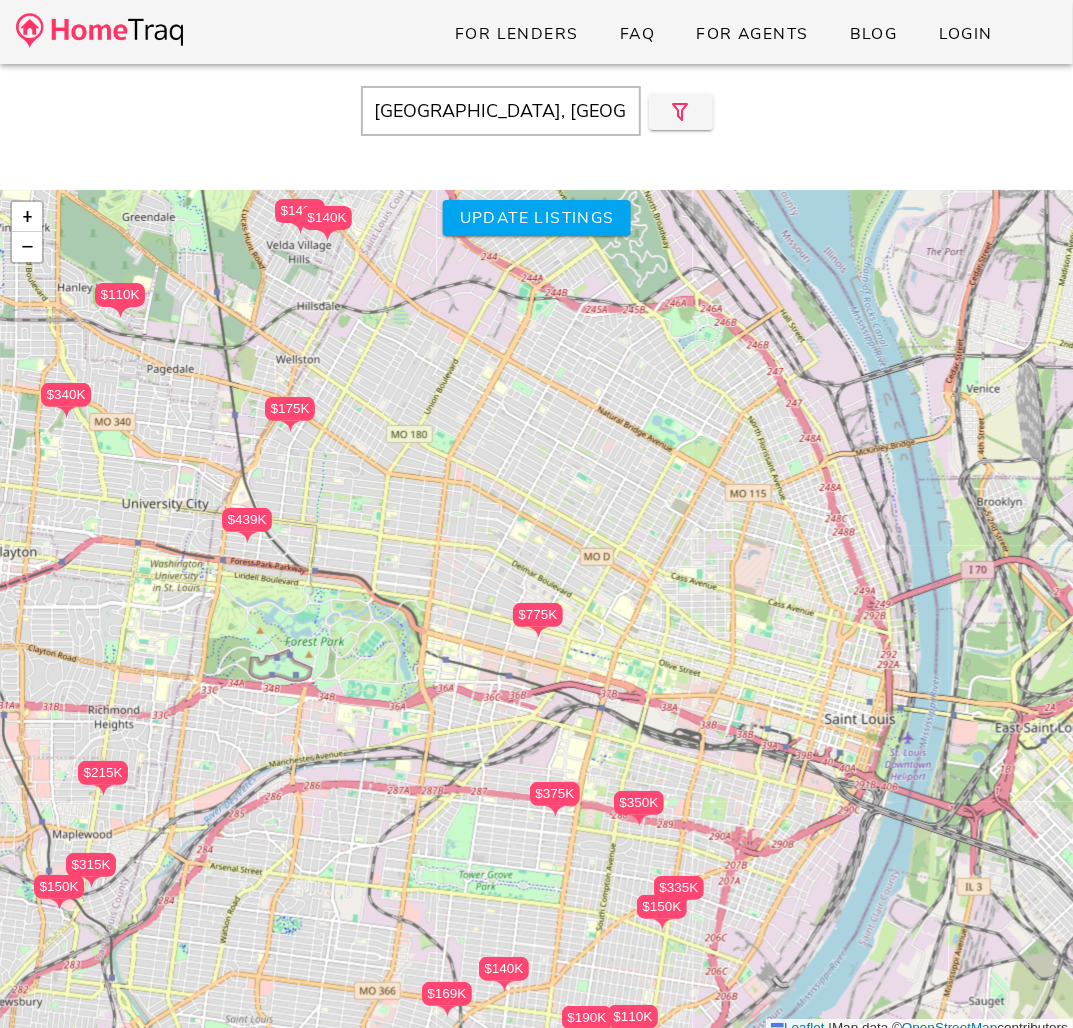 drag, startPoint x: 608, startPoint y: 705, endPoint x: 600, endPoint y: 593, distance: 112.28535 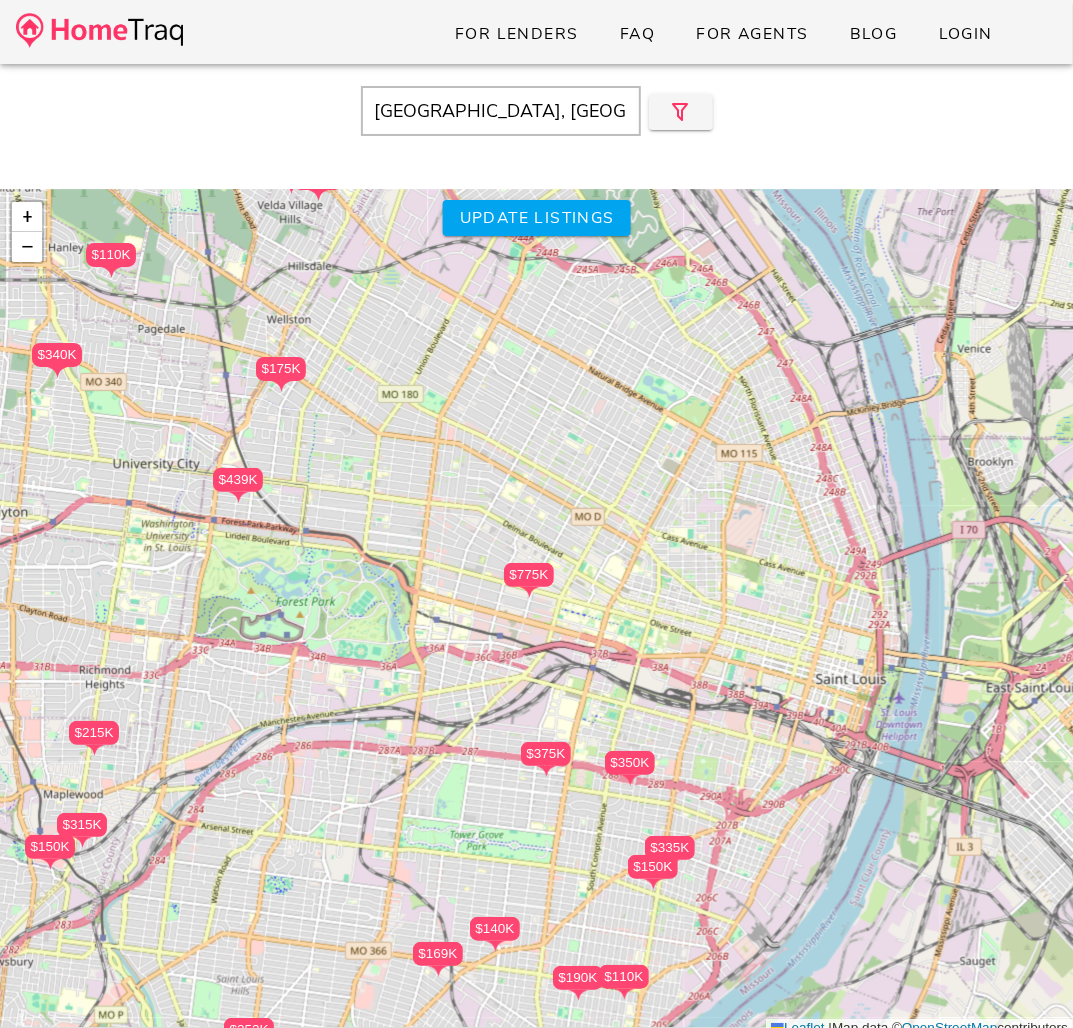 click on "$190K
$439K
$212K
$115K
$315K
$300K
$140K
$215K
$270K
$365K
$340K
$125K $310K $165K $108K $350K $120K" at bounding box center (536, 614) 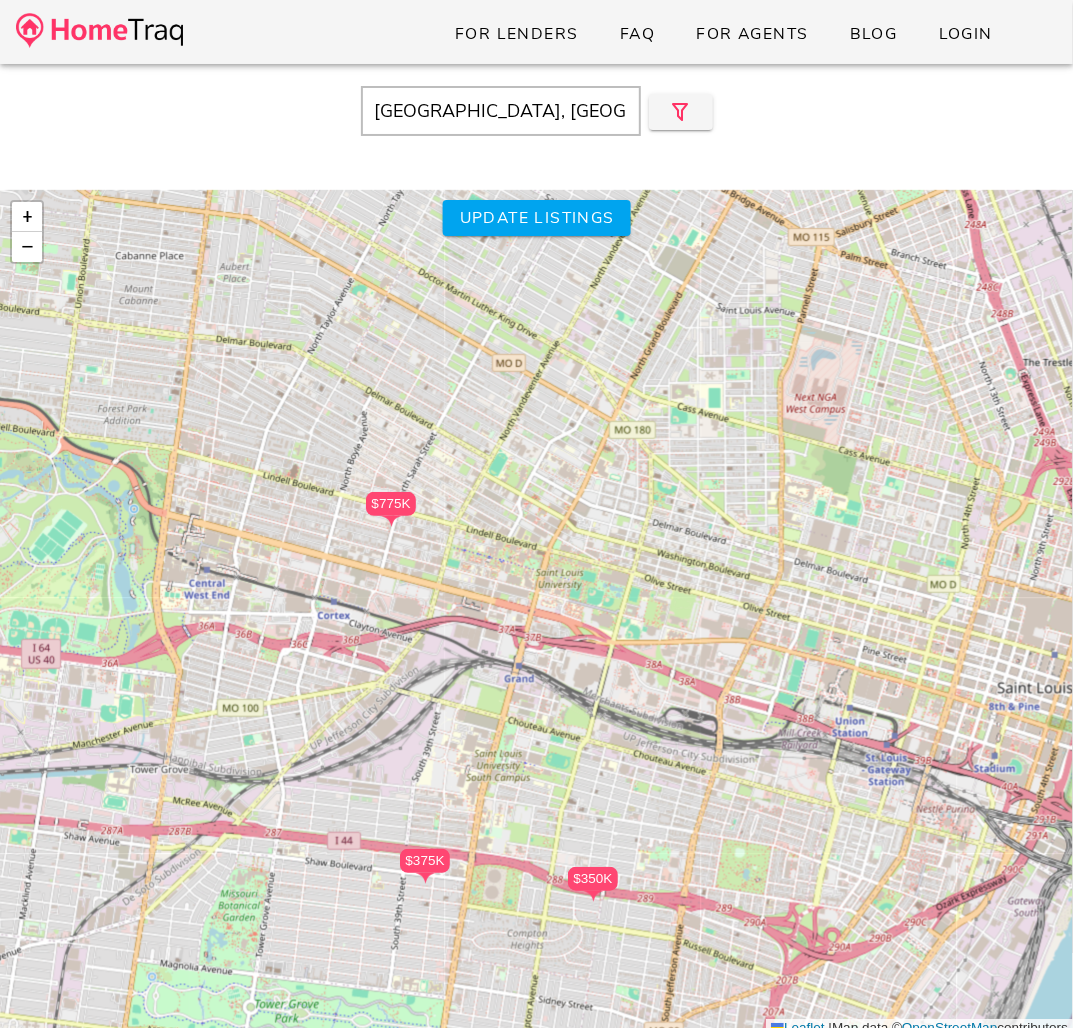 drag, startPoint x: 707, startPoint y: 679, endPoint x: 640, endPoint y: 602, distance: 102.0686 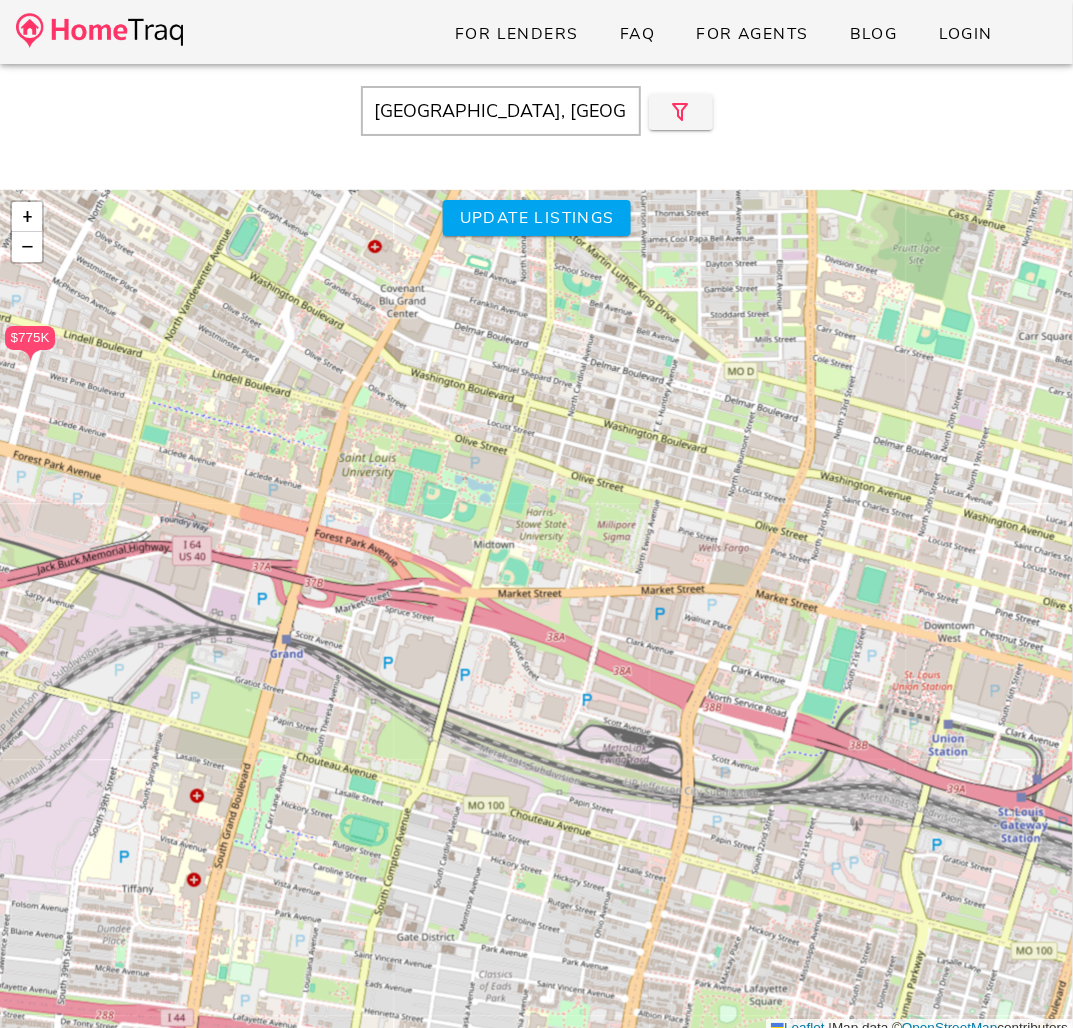 drag, startPoint x: 733, startPoint y: 692, endPoint x: 392, endPoint y: 684, distance: 341.09384 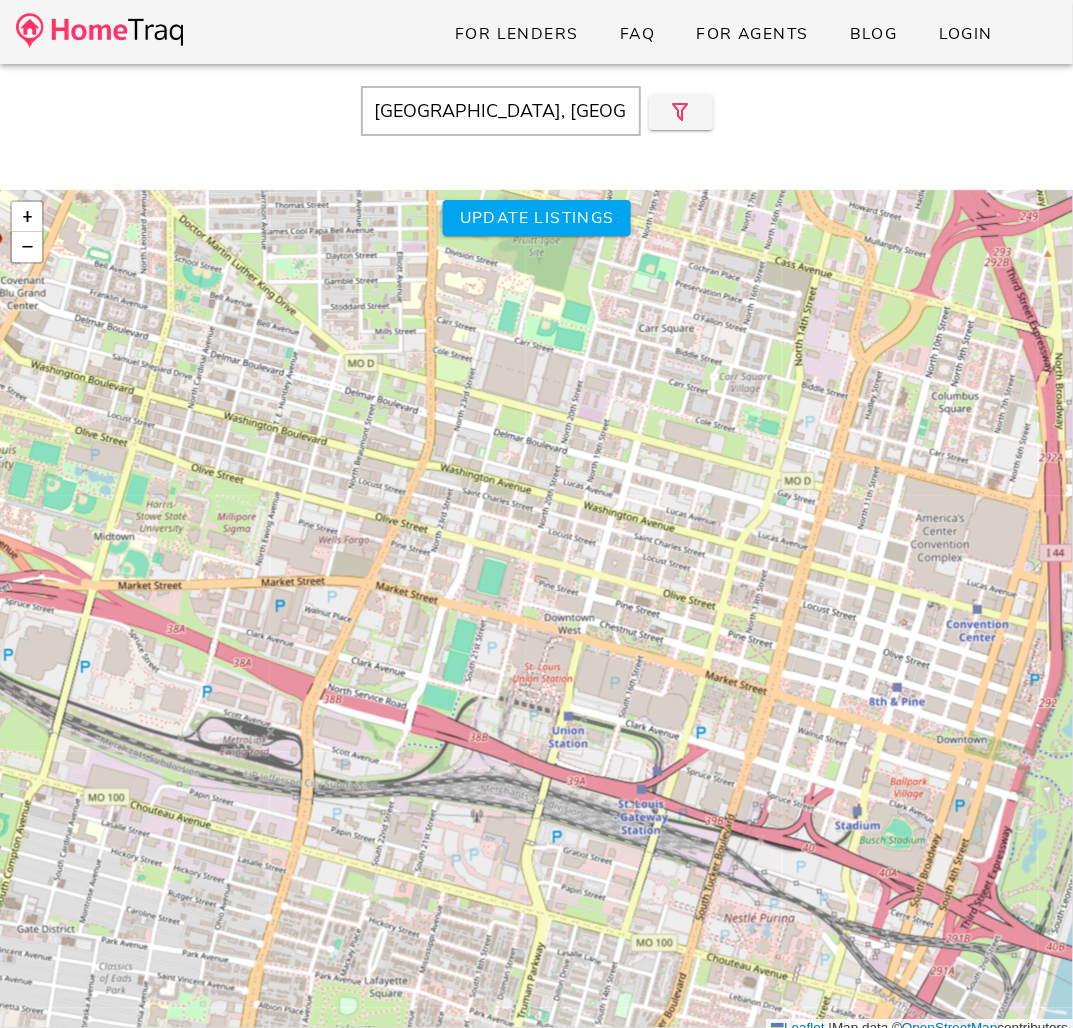 click on "$190K
$439K
$212K
$115K
$315K
$300K
$140K
$215K
$270K
$365K
$340K
$125K $310K $165K $108K $350K $120K" at bounding box center (536, 614) 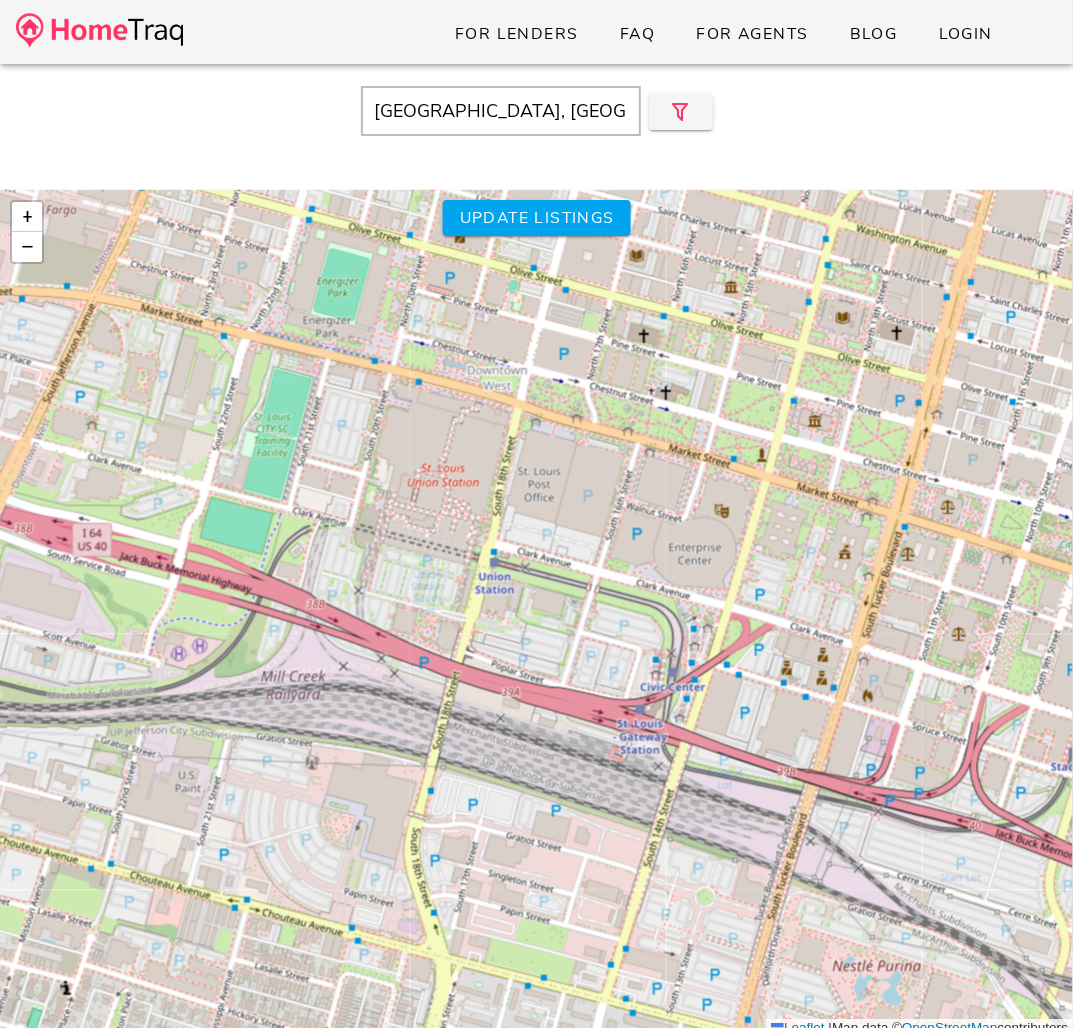 drag, startPoint x: 623, startPoint y: 789, endPoint x: 590, endPoint y: 695, distance: 99.62429 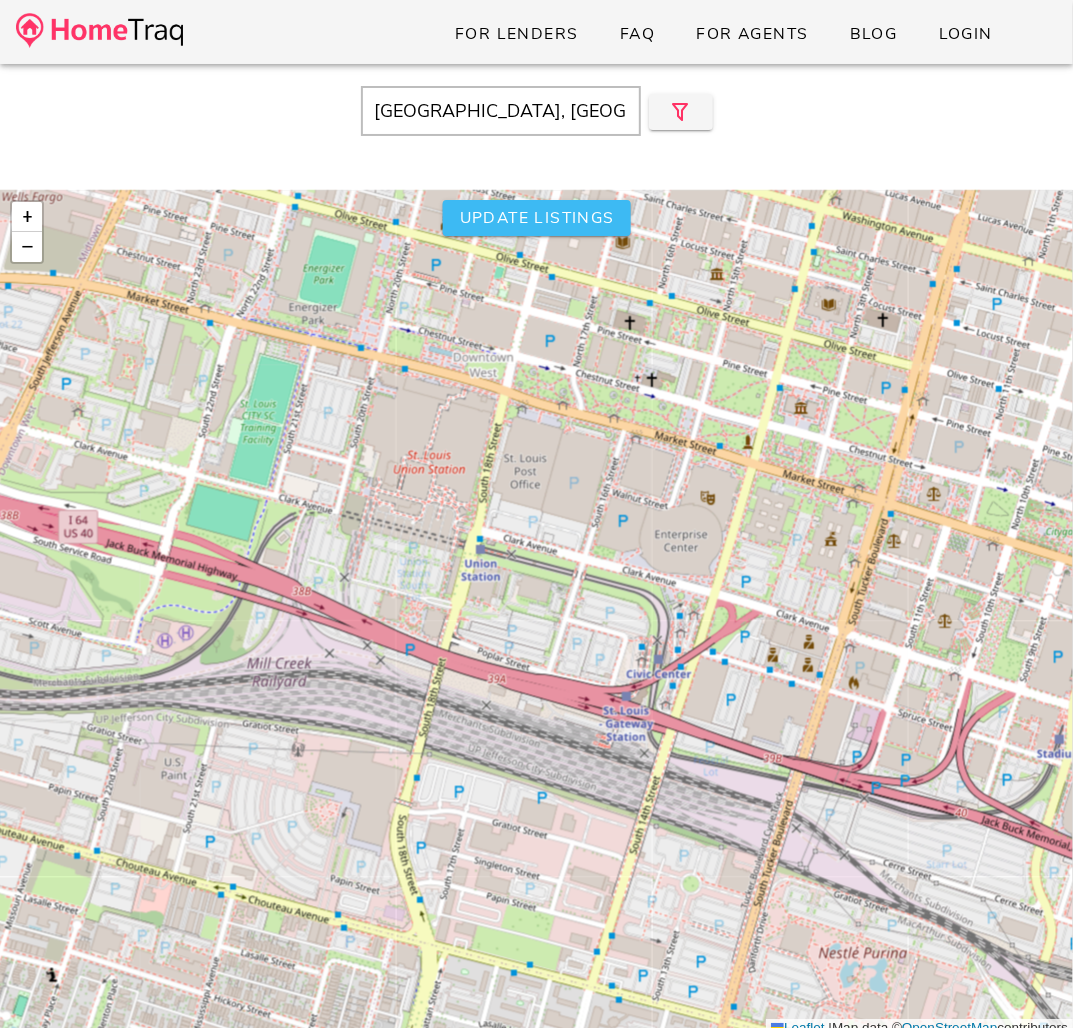 click on "Update listings" at bounding box center [536, 218] 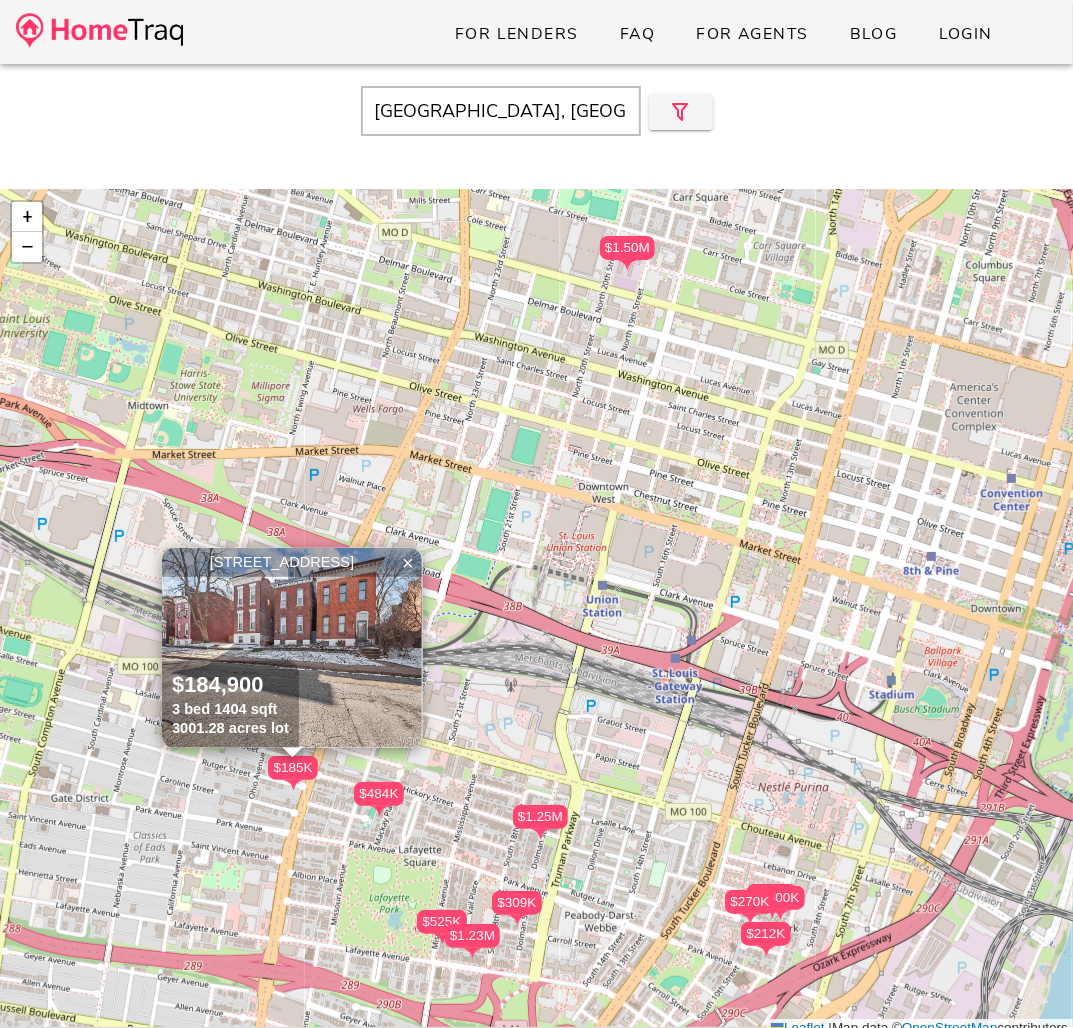 click on "$1.25M
$484K
$309K
$270K
$335K
$600K
$1.50M
$212K
$1.23M
$525K
$185K
× +" at bounding box center (536, 614) 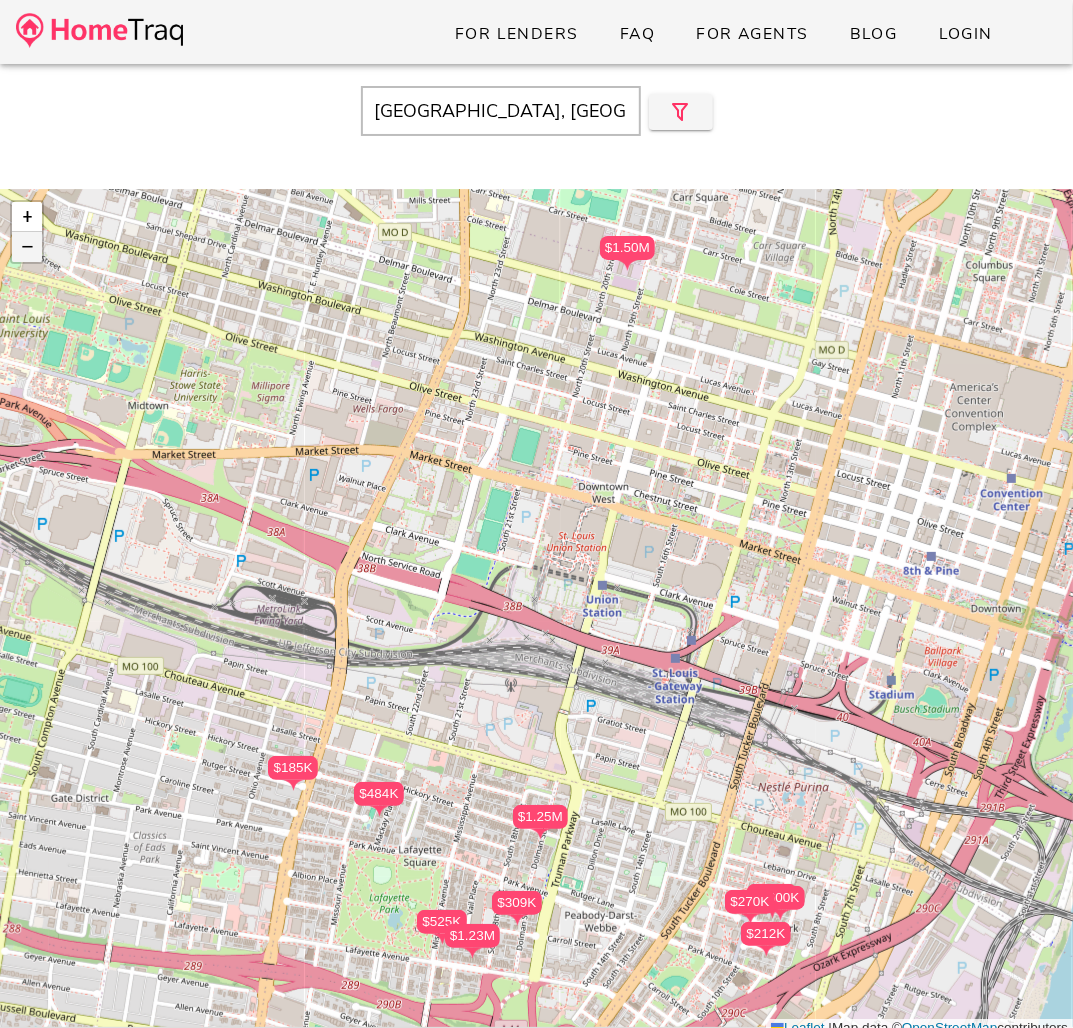 click on "−" at bounding box center (27, 247) 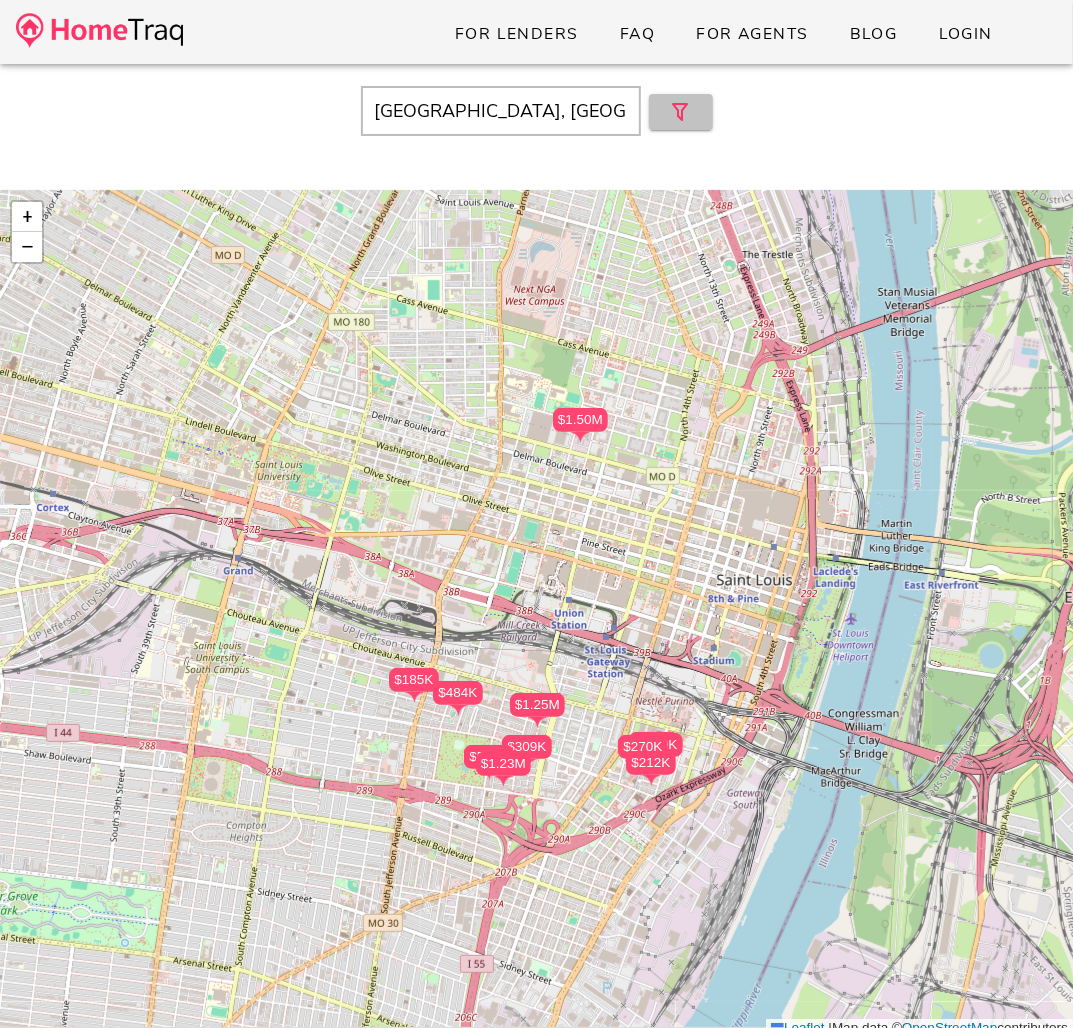 click at bounding box center [681, 112] 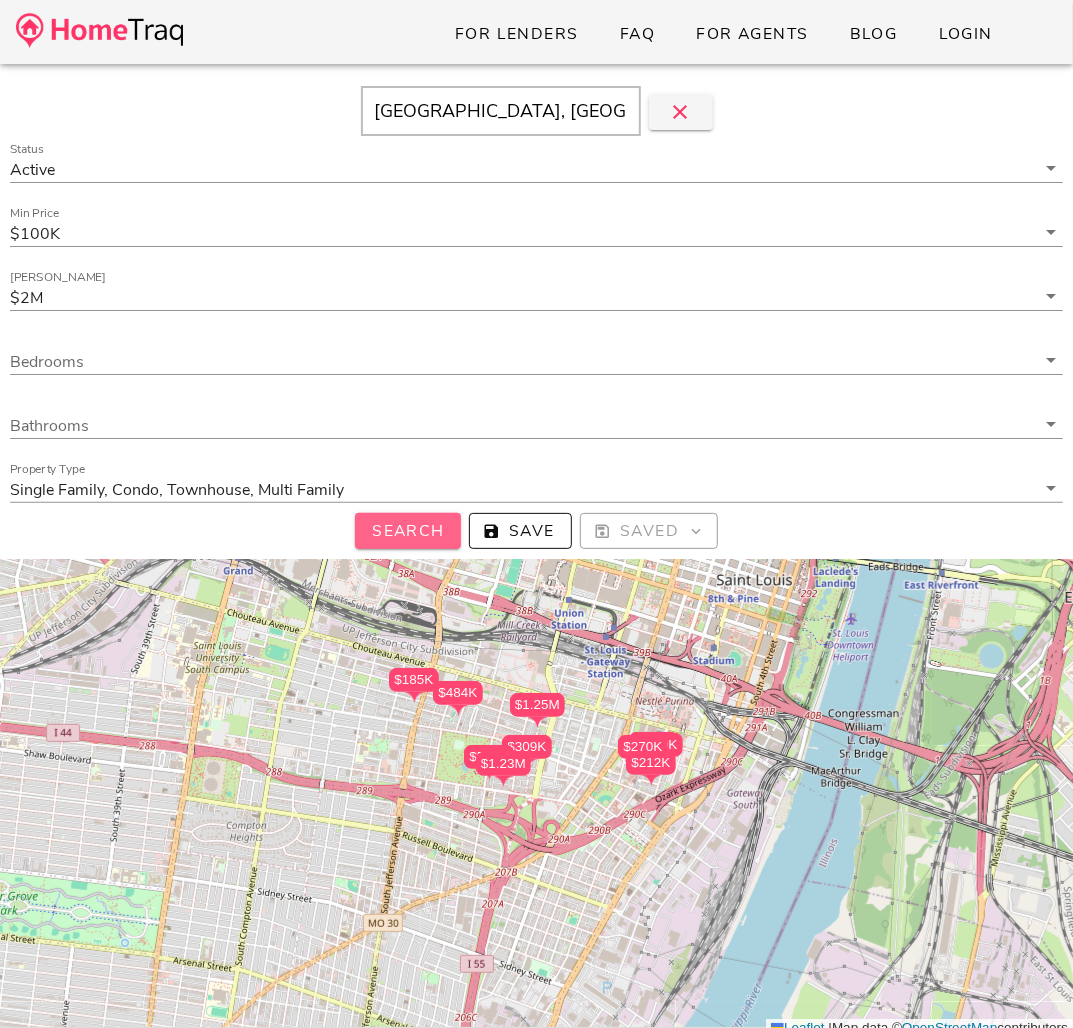 click on "Search" at bounding box center [408, 531] 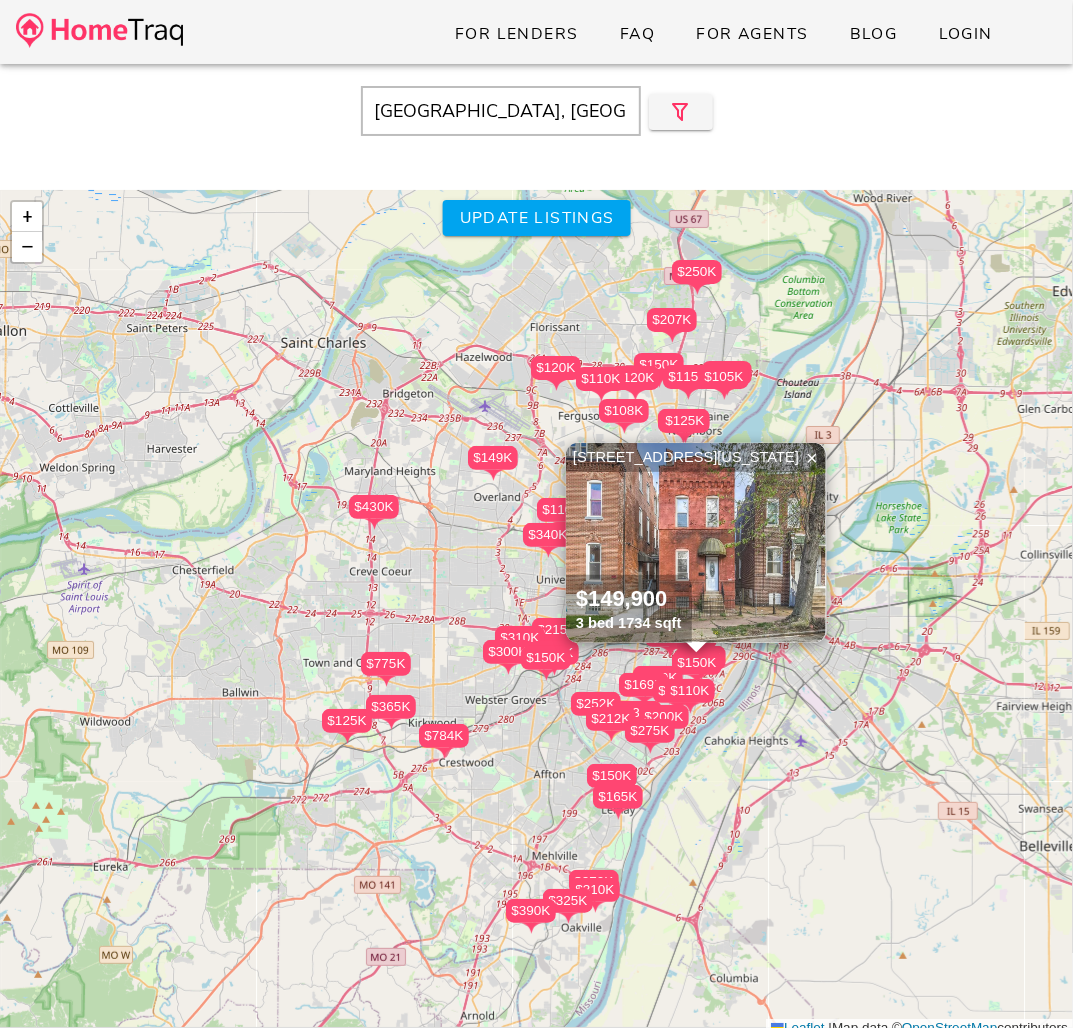 click on "$190K
$439K
$212K
$115K
$315K
$300K
$140K
$215K
$270K
$365K
$340K
$125K $310K $165K $108K $350K $120K" at bounding box center [536, 614] 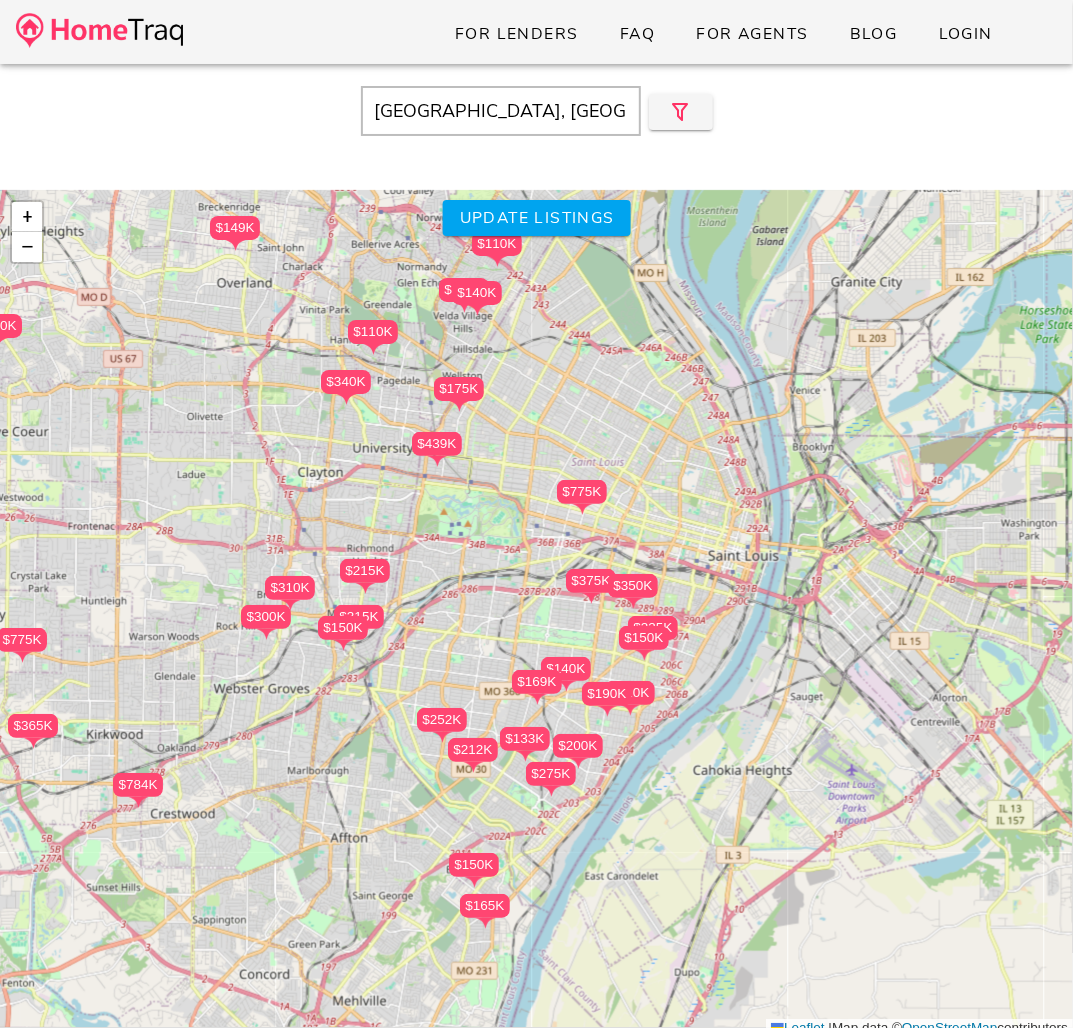 click on "$190K
$439K
$212K
$115K
$315K
$300K
$140K
$215K
$270K
$365K
$340K
$125K $310K $165K $108K $350K $120K" at bounding box center (536, 614) 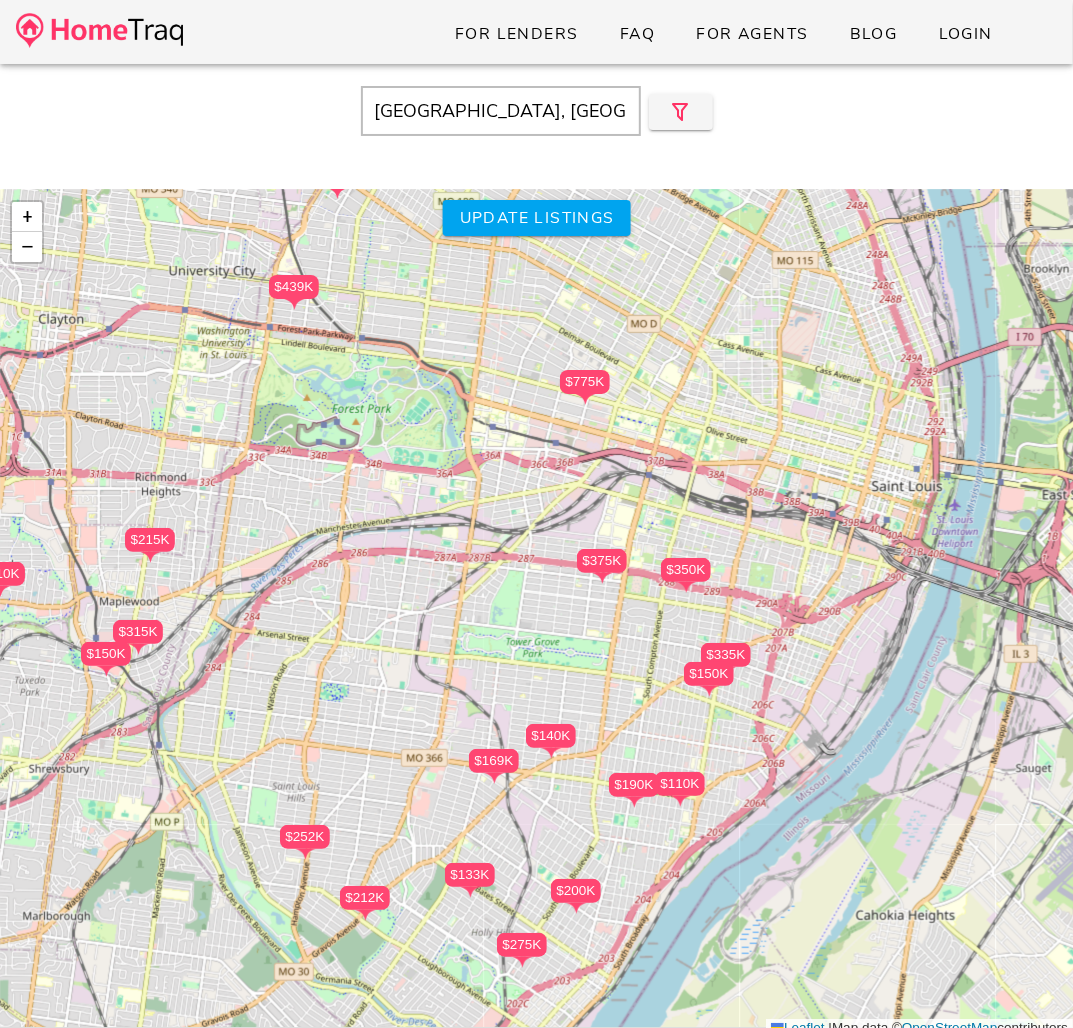 drag, startPoint x: 709, startPoint y: 613, endPoint x: 852, endPoint y: 640, distance: 145.52663 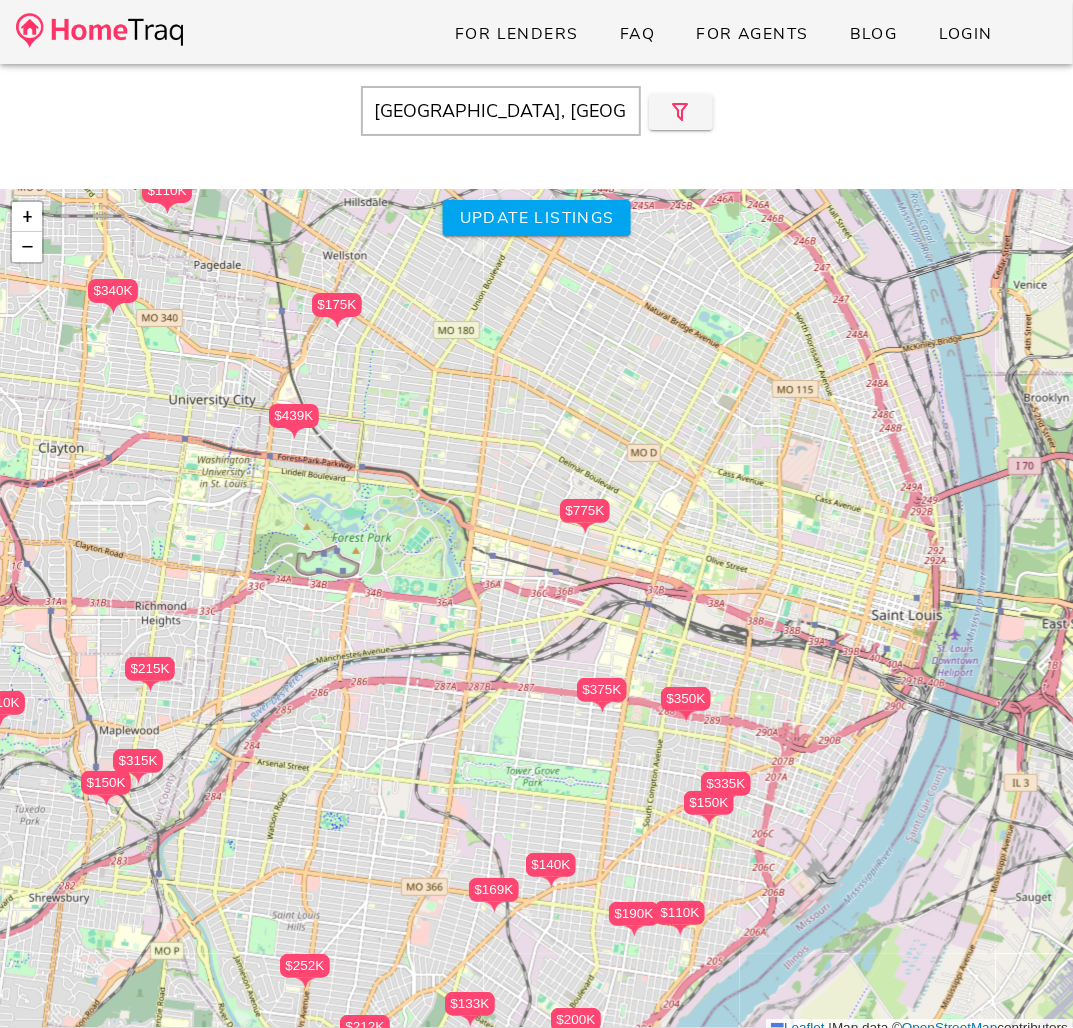 drag, startPoint x: 830, startPoint y: 551, endPoint x: 827, endPoint y: 681, distance: 130.0346 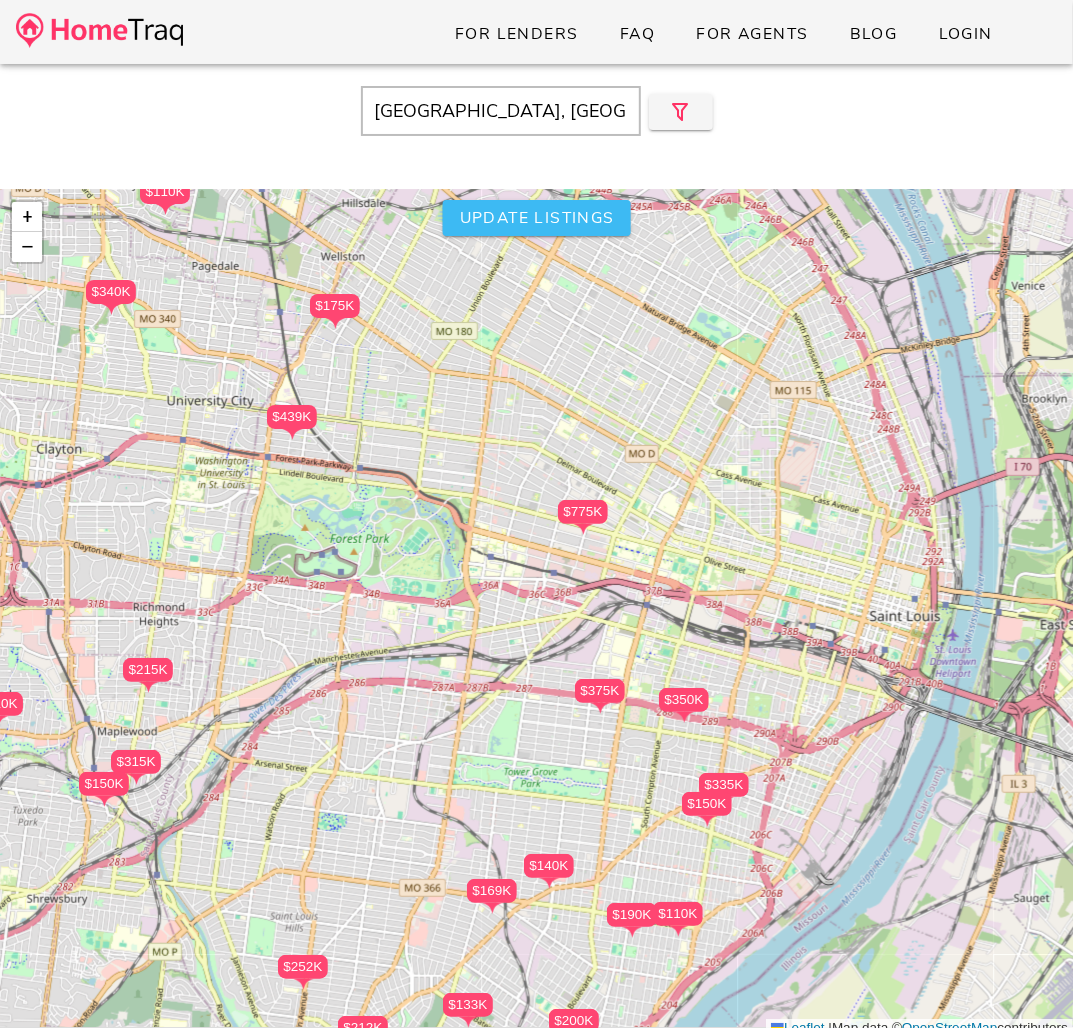 click on "Update listings" at bounding box center (536, 218) 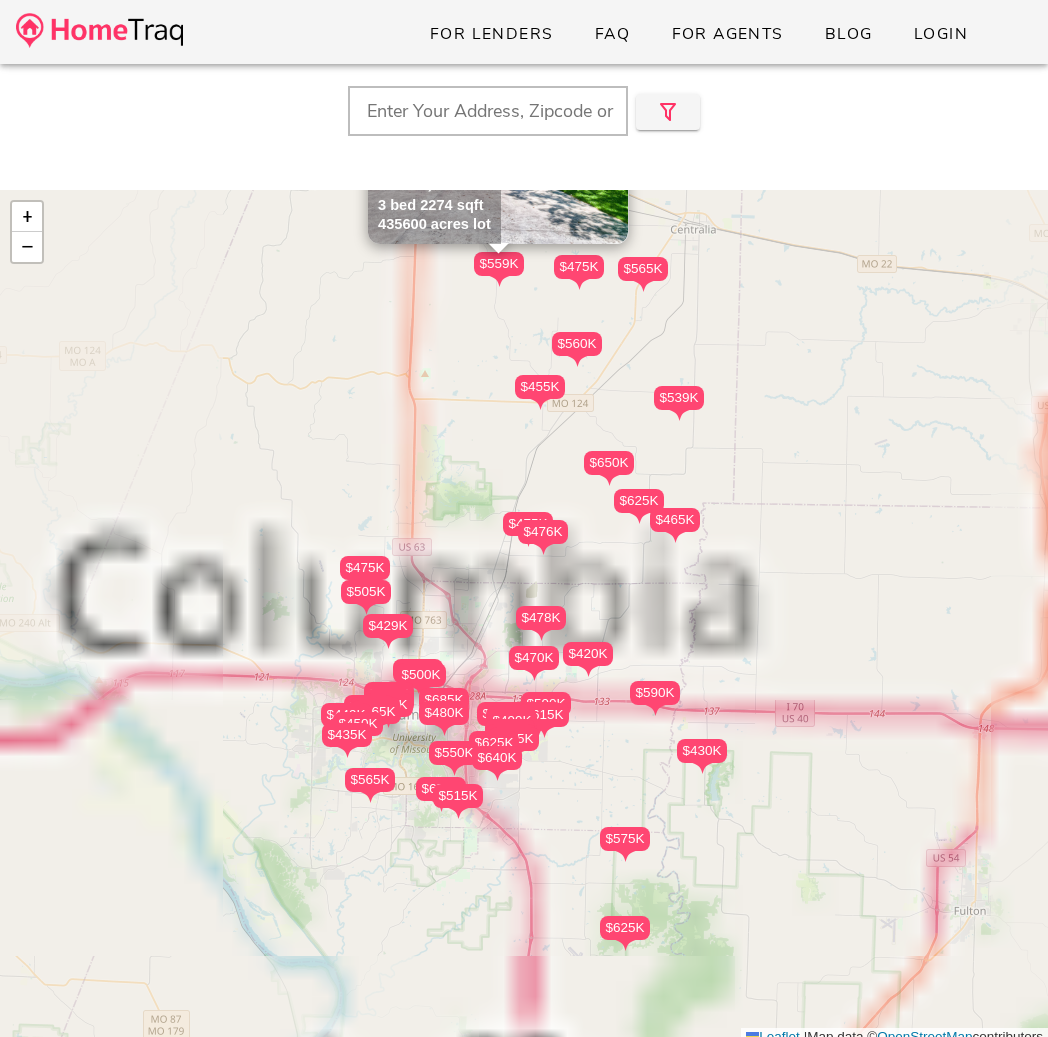 scroll, scrollTop: 0, scrollLeft: 0, axis: both 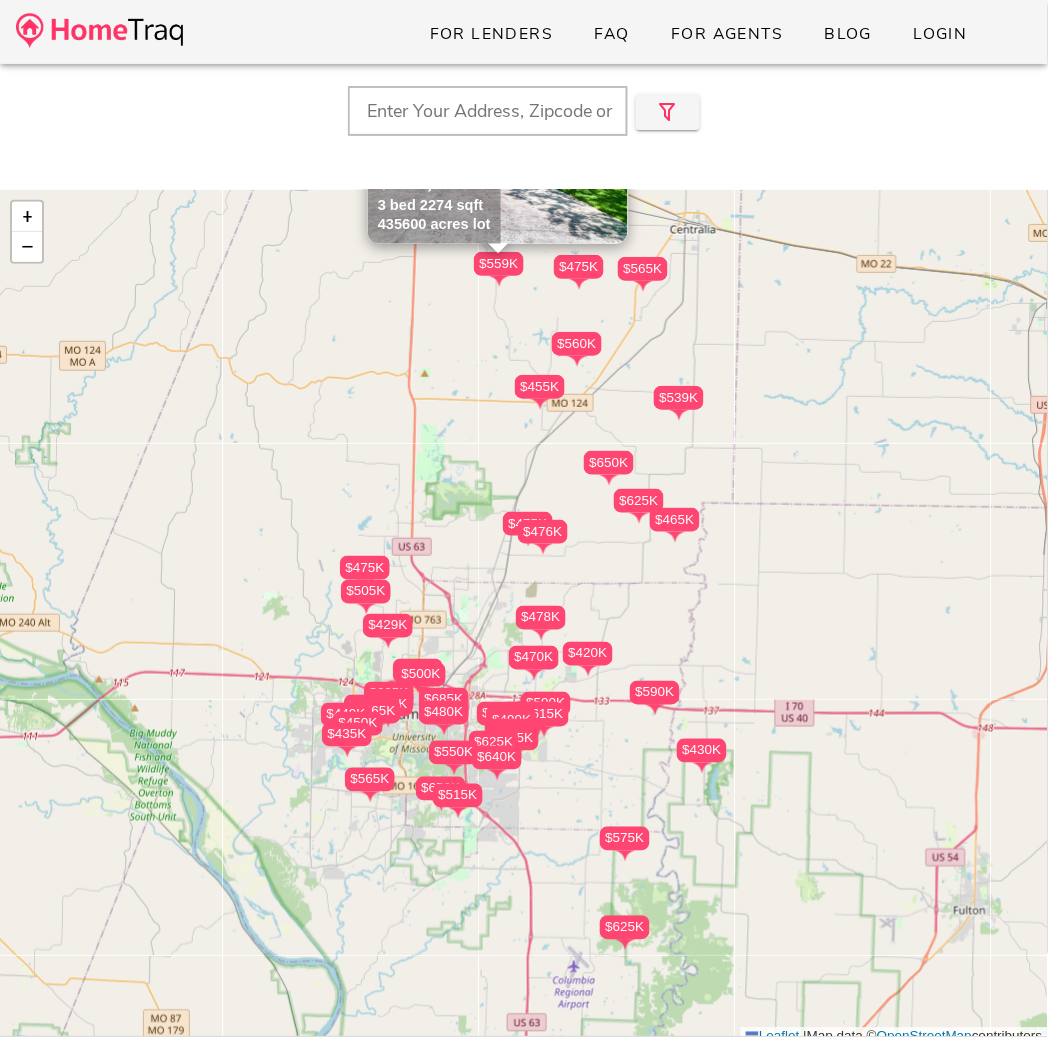 click on "$480K" at bounding box center [444, 713] 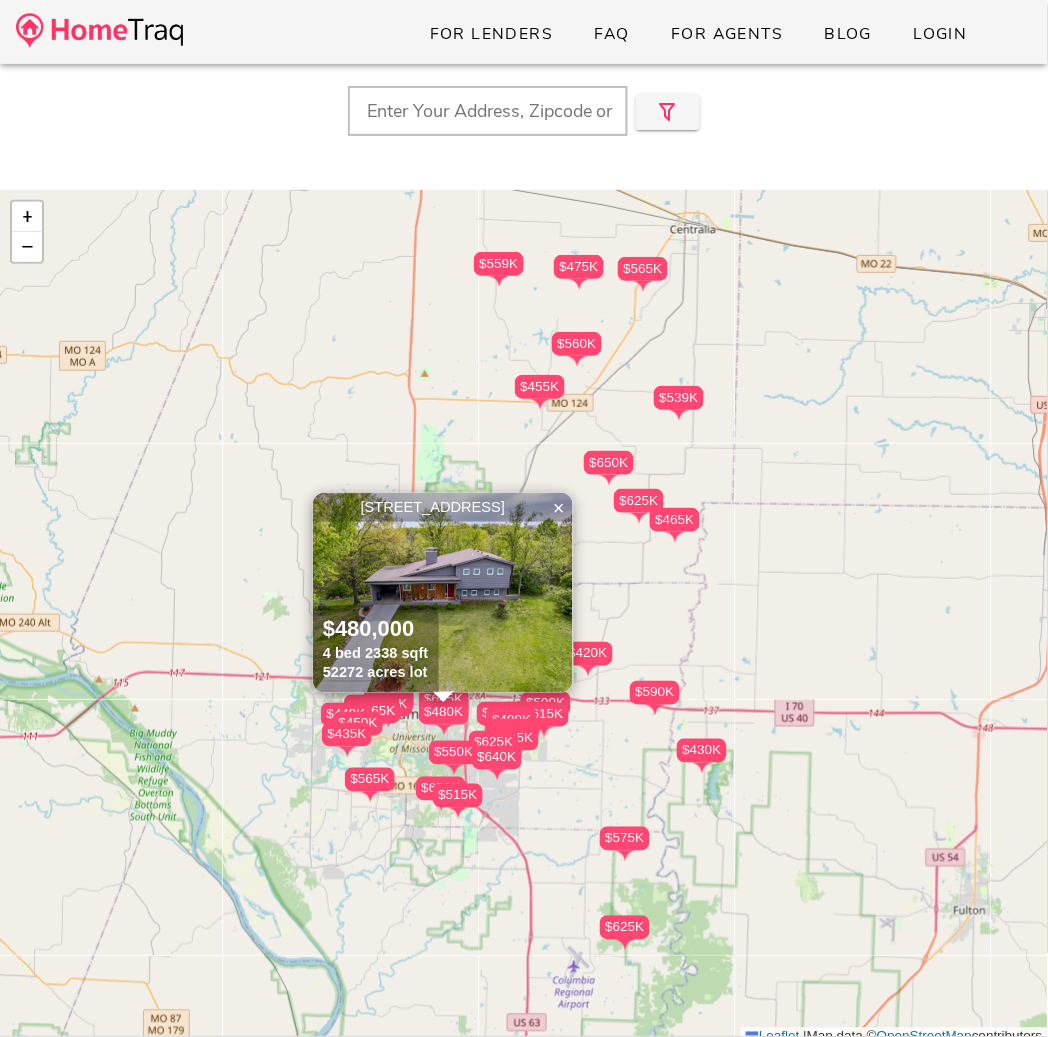click at bounding box center [443, 593] 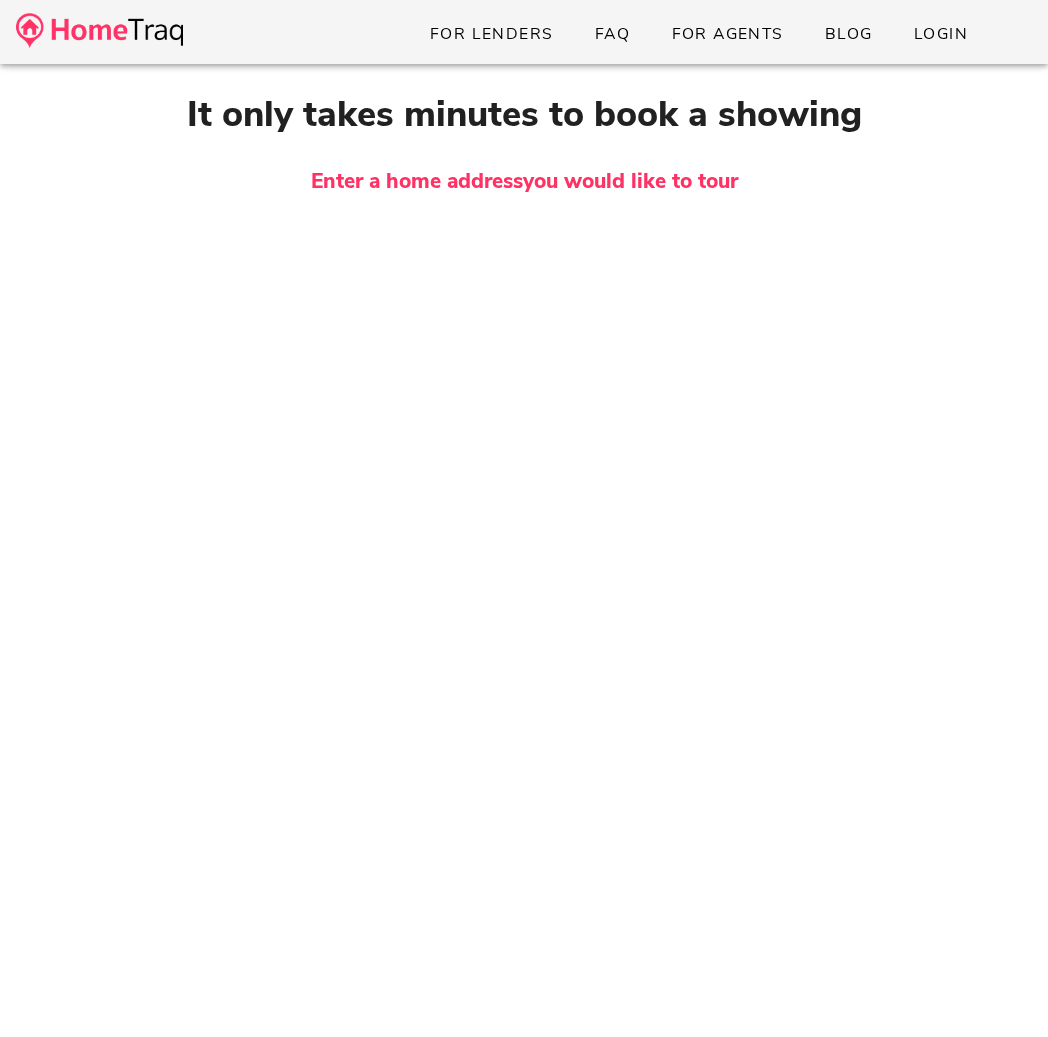 scroll, scrollTop: 0, scrollLeft: 0, axis: both 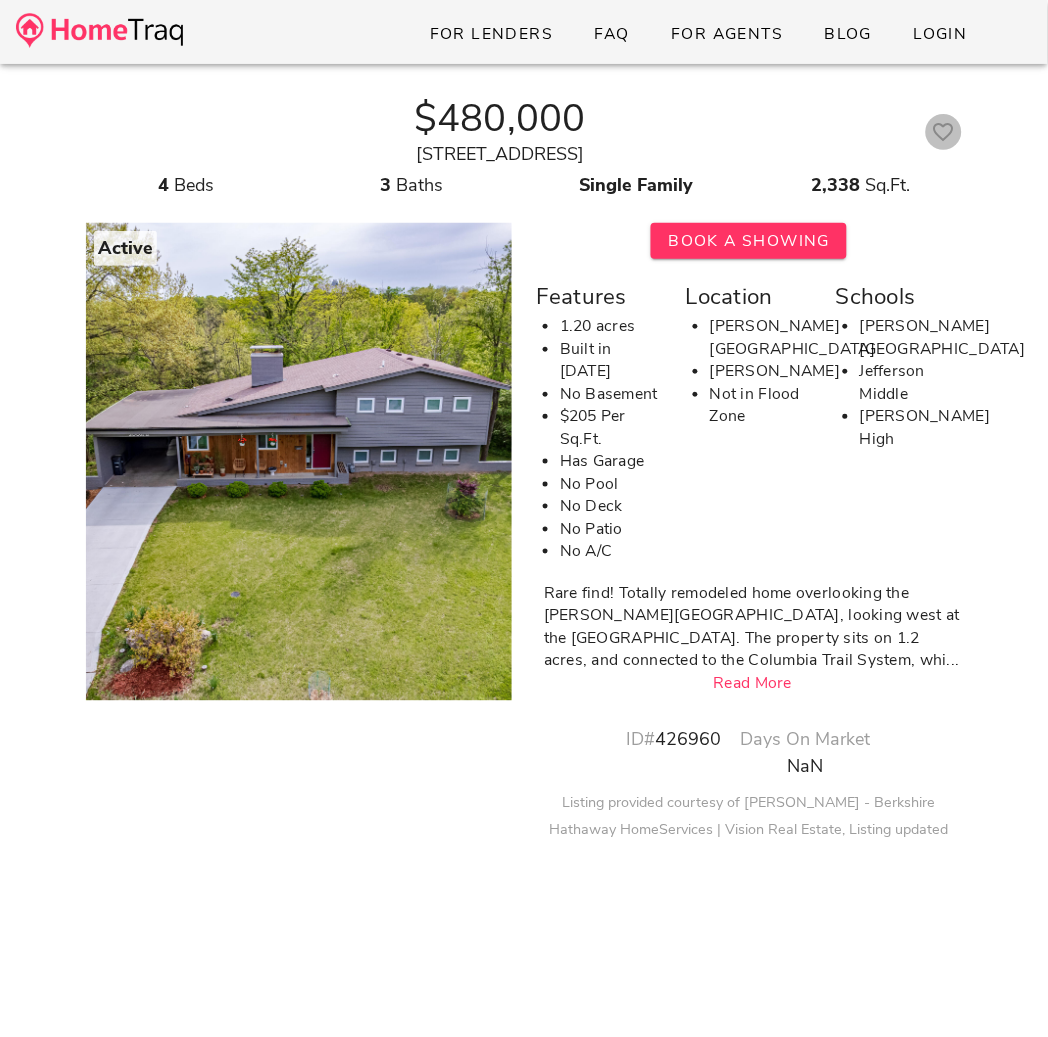 click at bounding box center [944, 132] 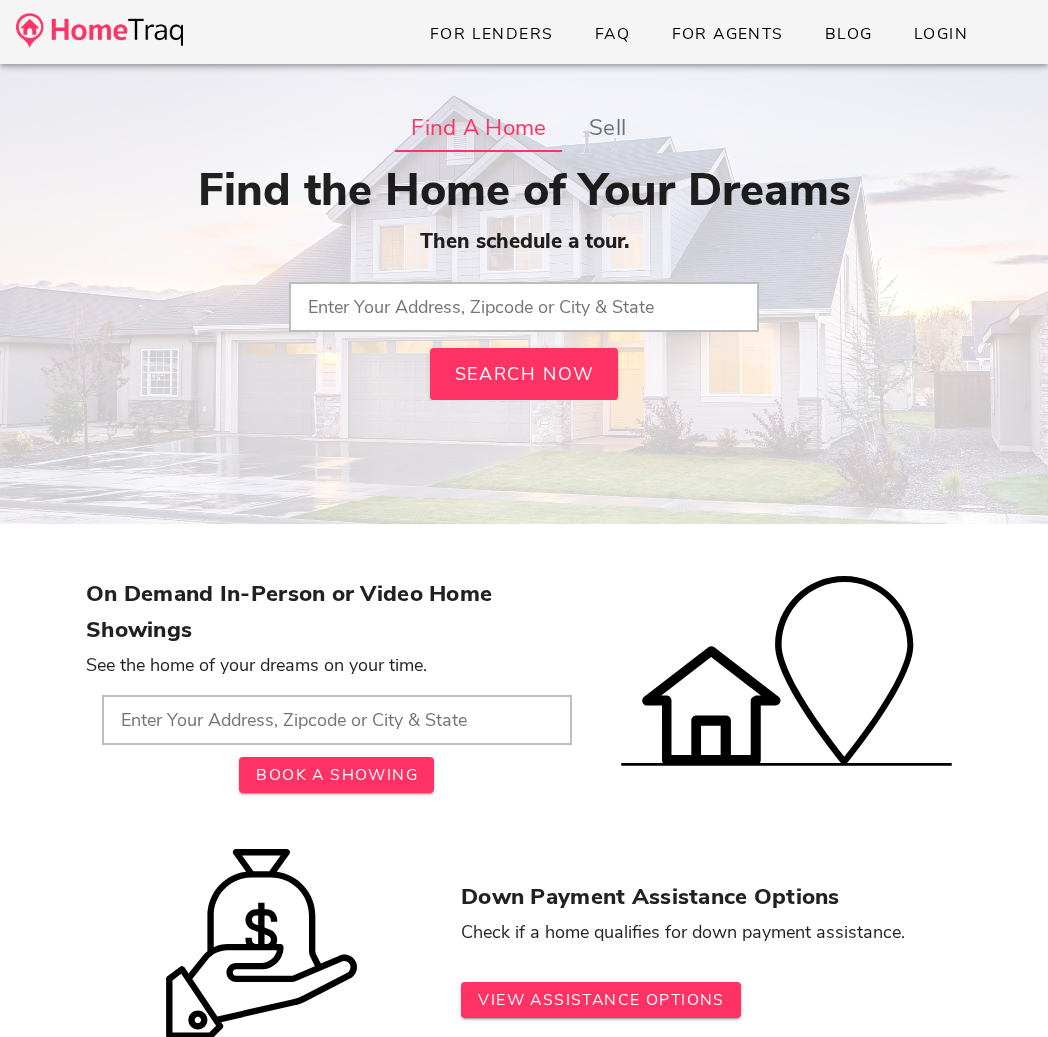 scroll, scrollTop: 0, scrollLeft: 0, axis: both 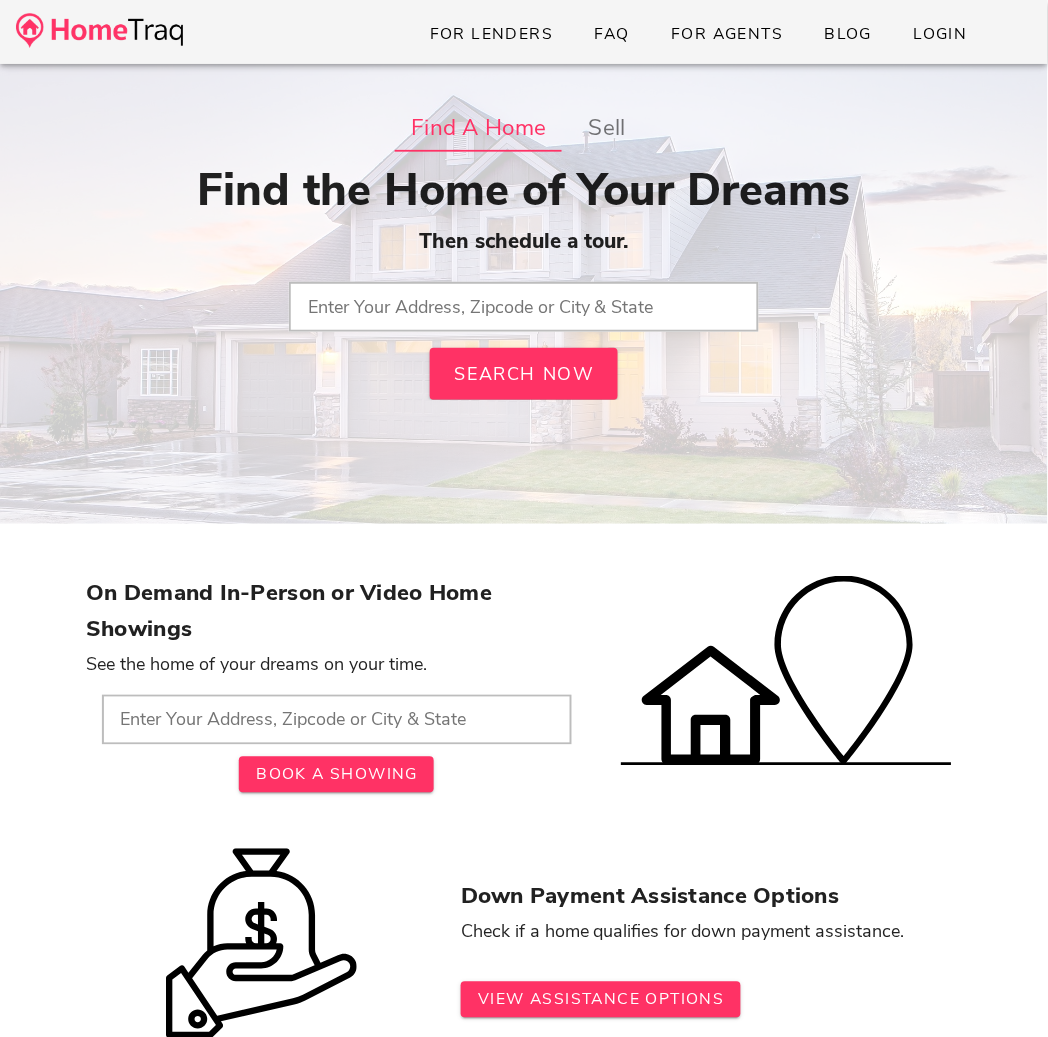 click at bounding box center [524, 307] 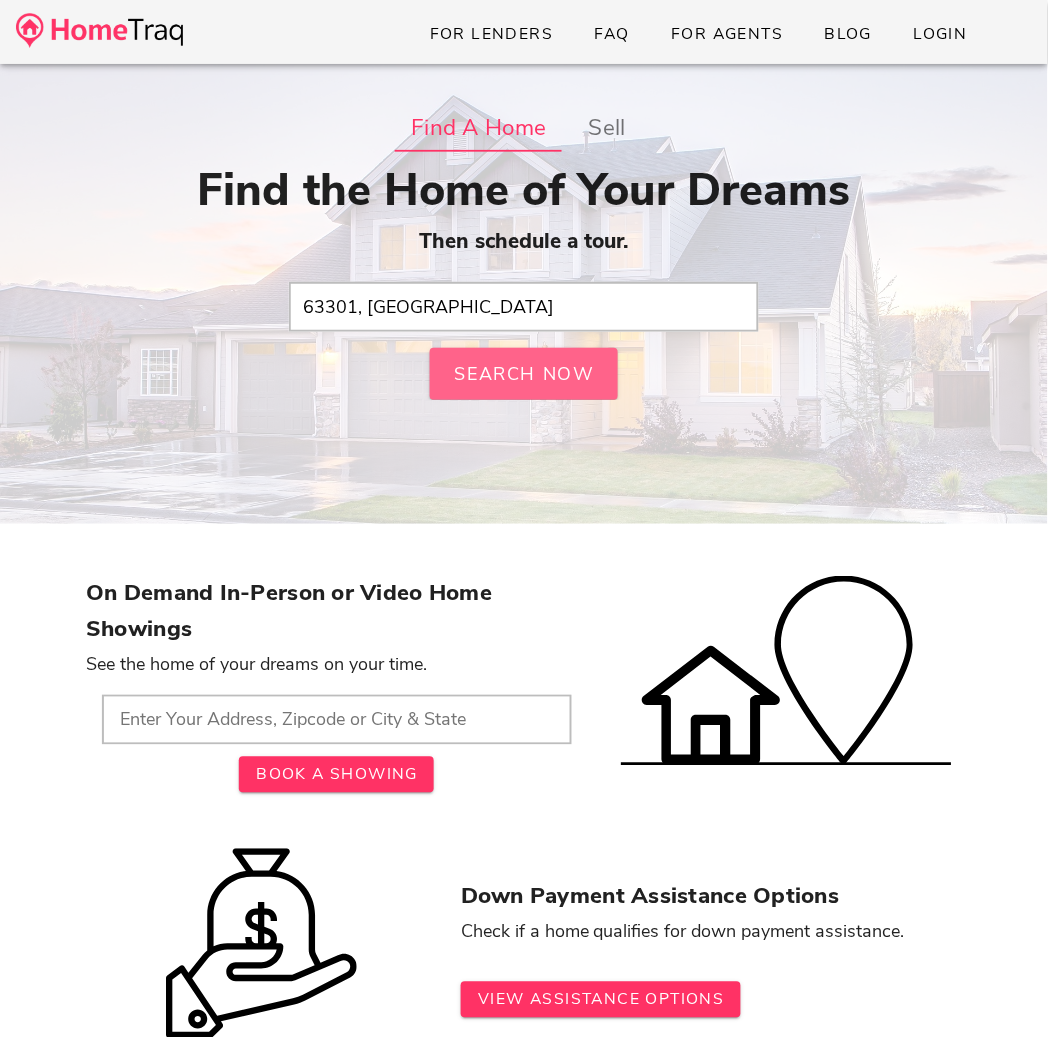 click on "Find the Home of Your Dreams
Then schedule a tour.
63301, MO
Search Now" at bounding box center (524, 282) 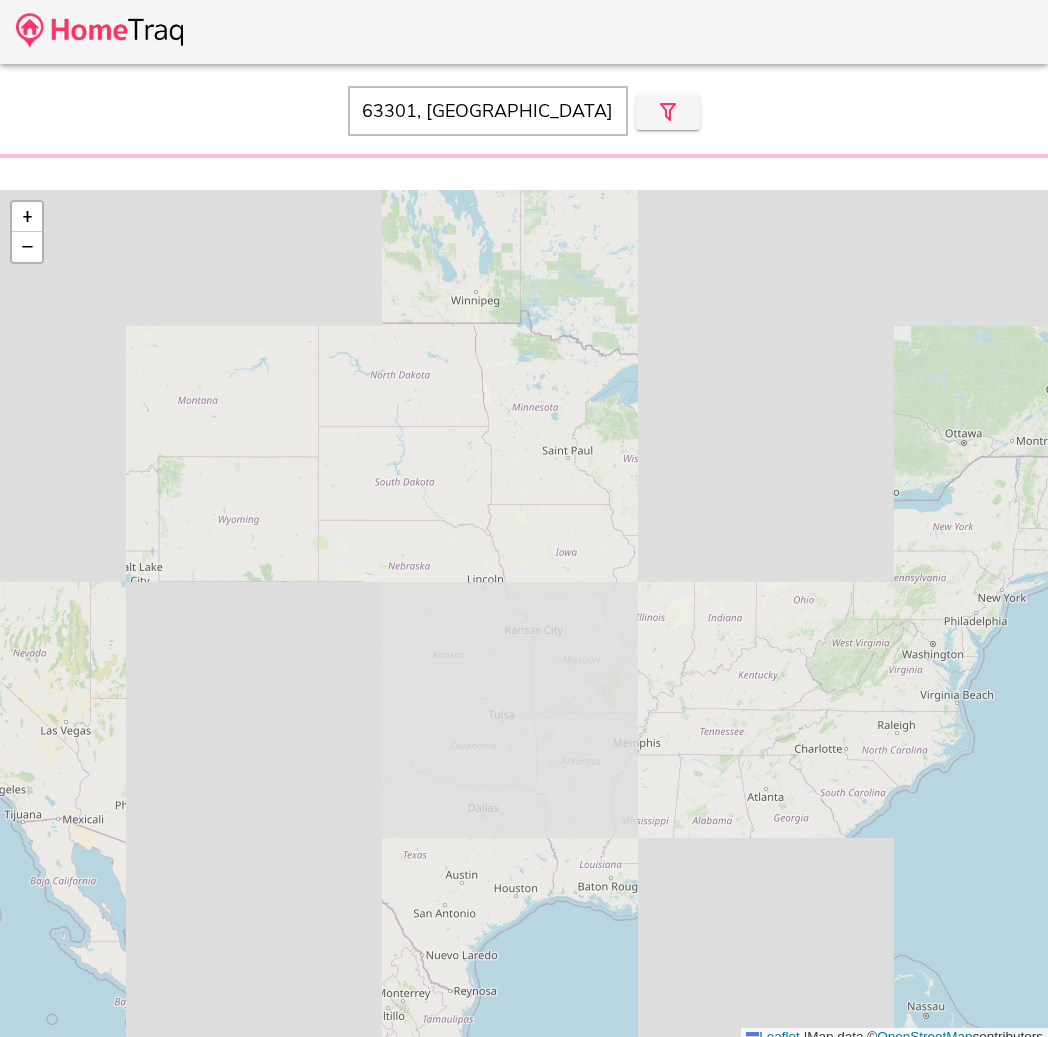 scroll, scrollTop: 0, scrollLeft: 0, axis: both 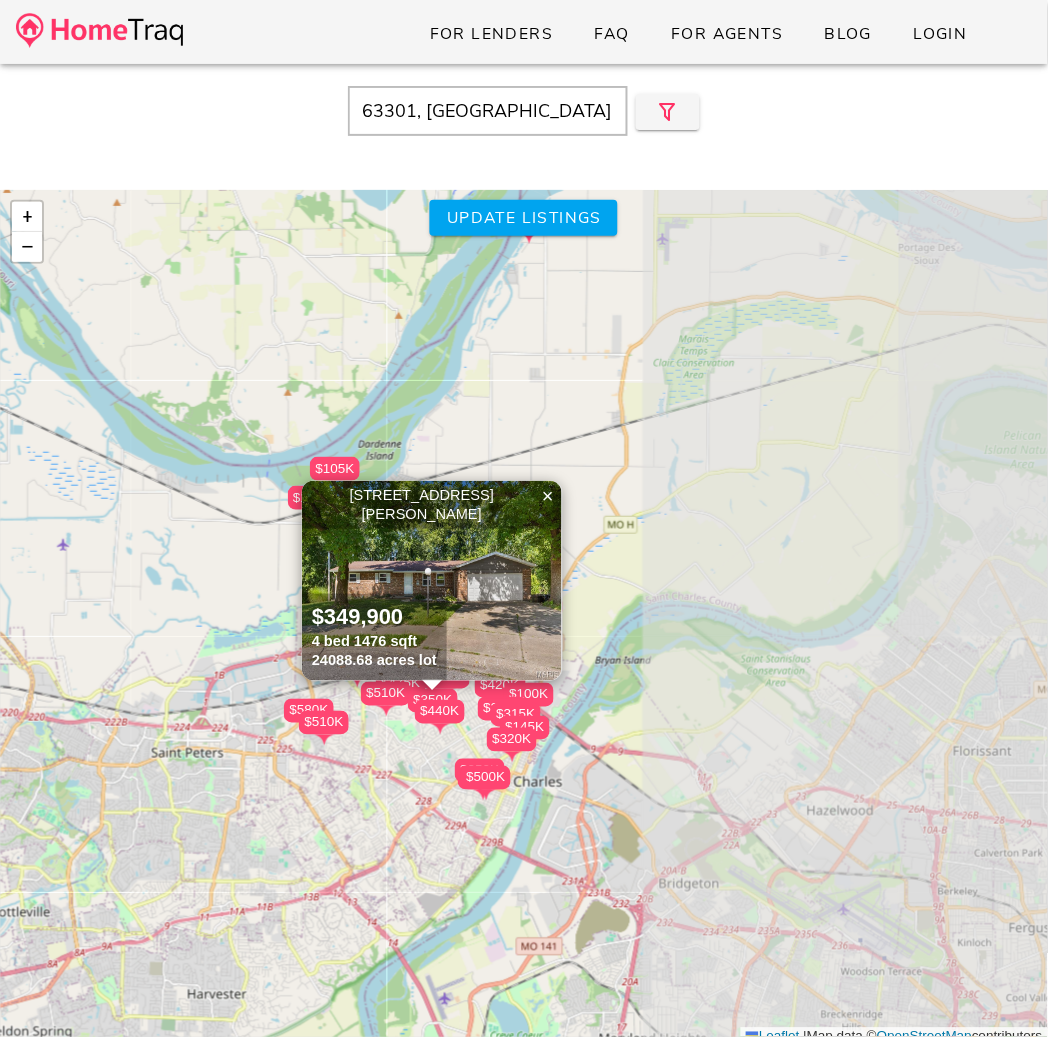 drag, startPoint x: 640, startPoint y: 696, endPoint x: 249, endPoint y: 654, distance: 393.2493 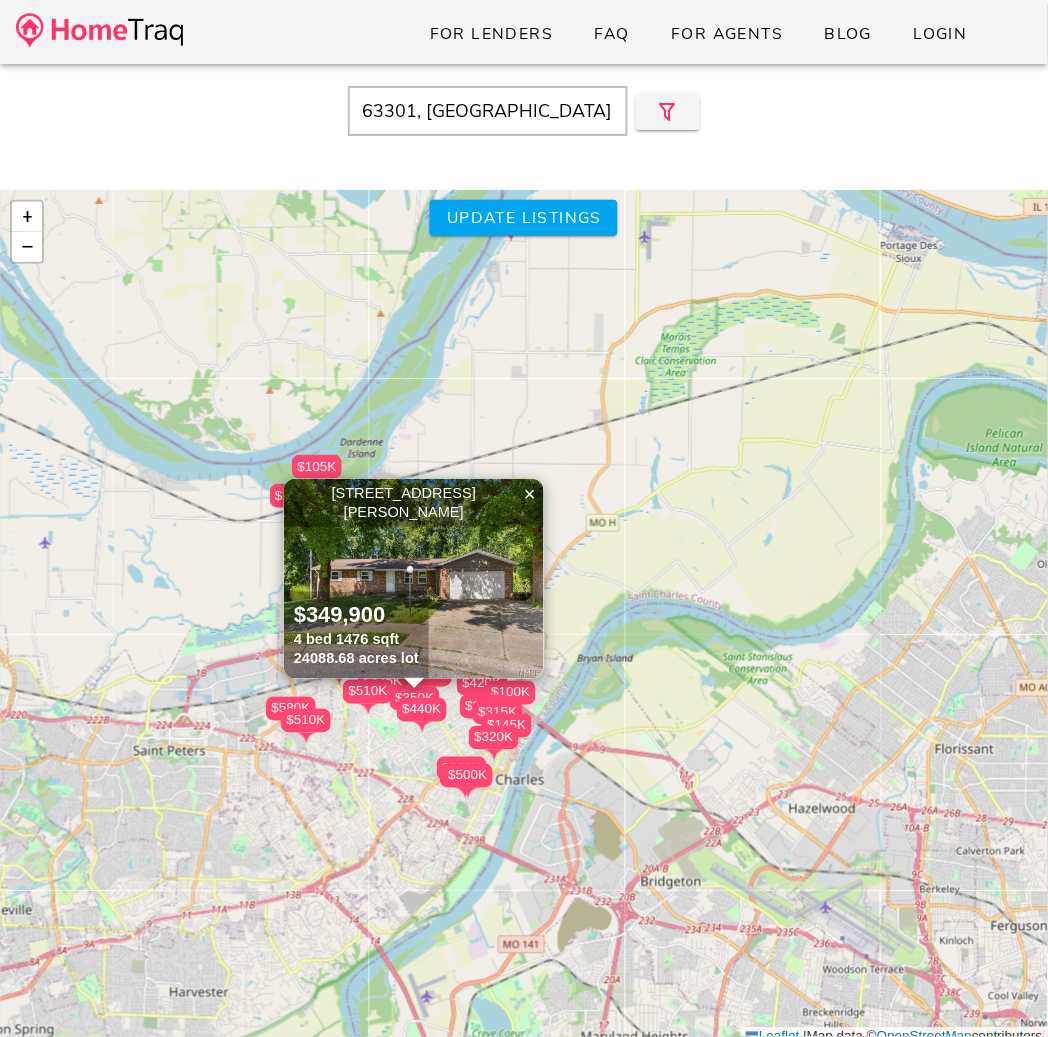 click on "$320K
$279K
$475K
$799K
$420K
$580K
$315K
$171K
$488K
$355K
$560K
$440K $510K $1.20M $400K $350K $390K" at bounding box center (524, 618) 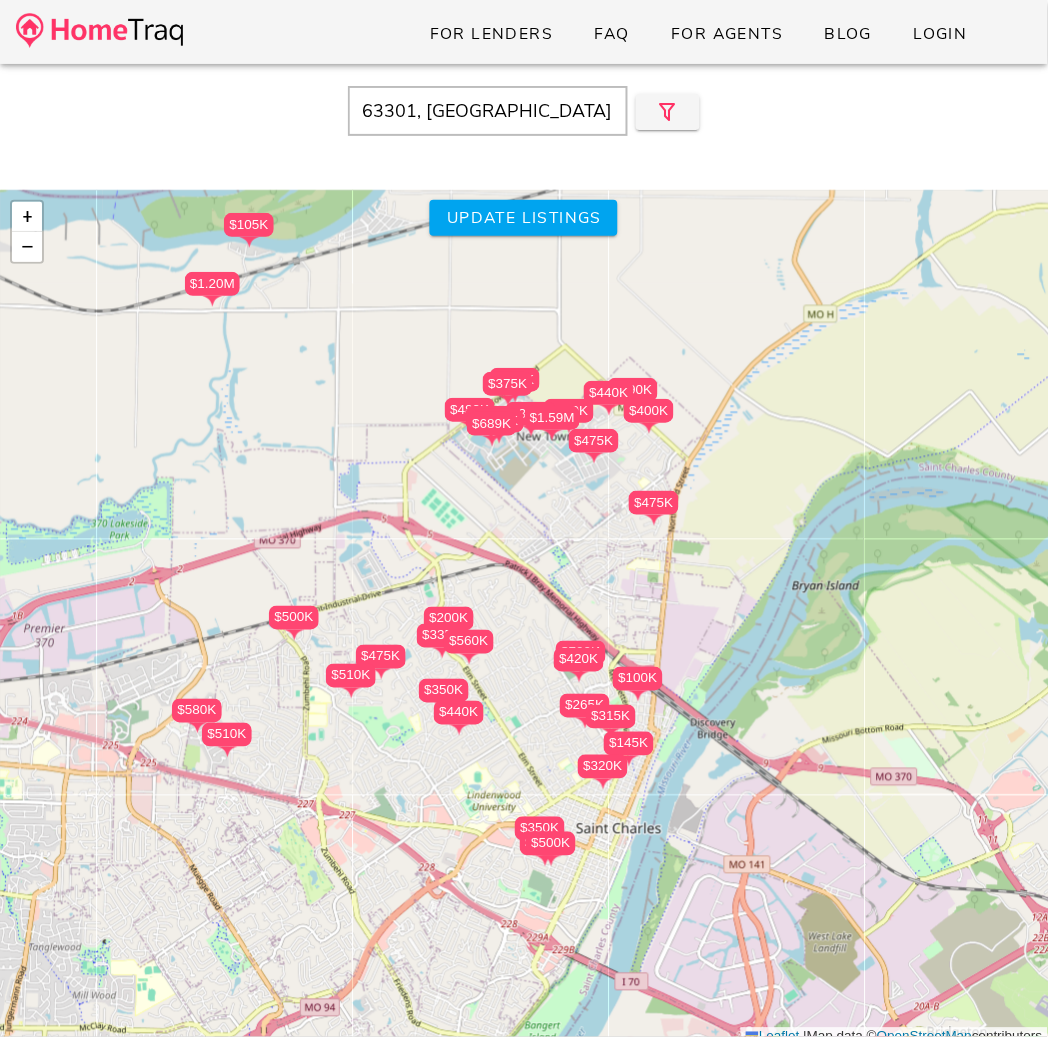 click on "$475K" at bounding box center (381, 657) 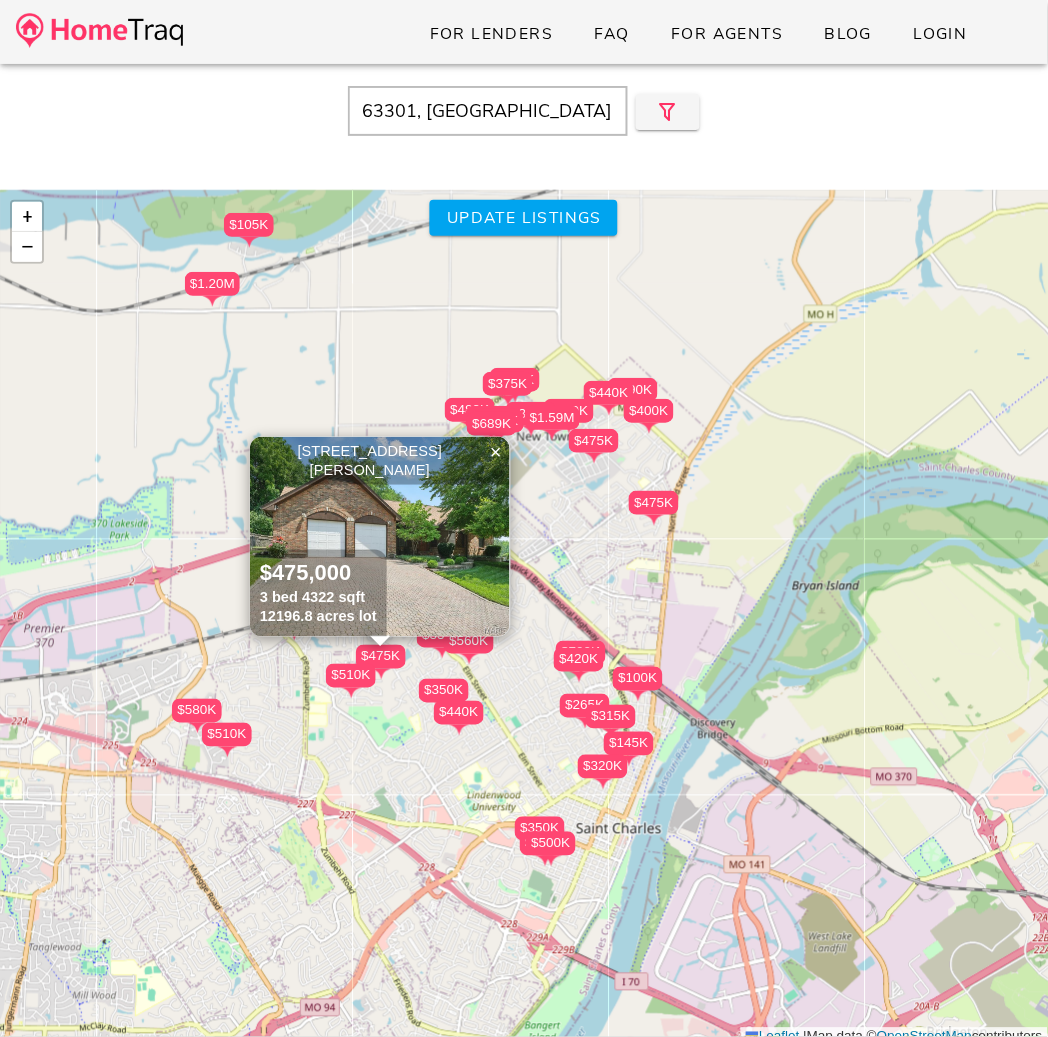 click at bounding box center (380, 537) 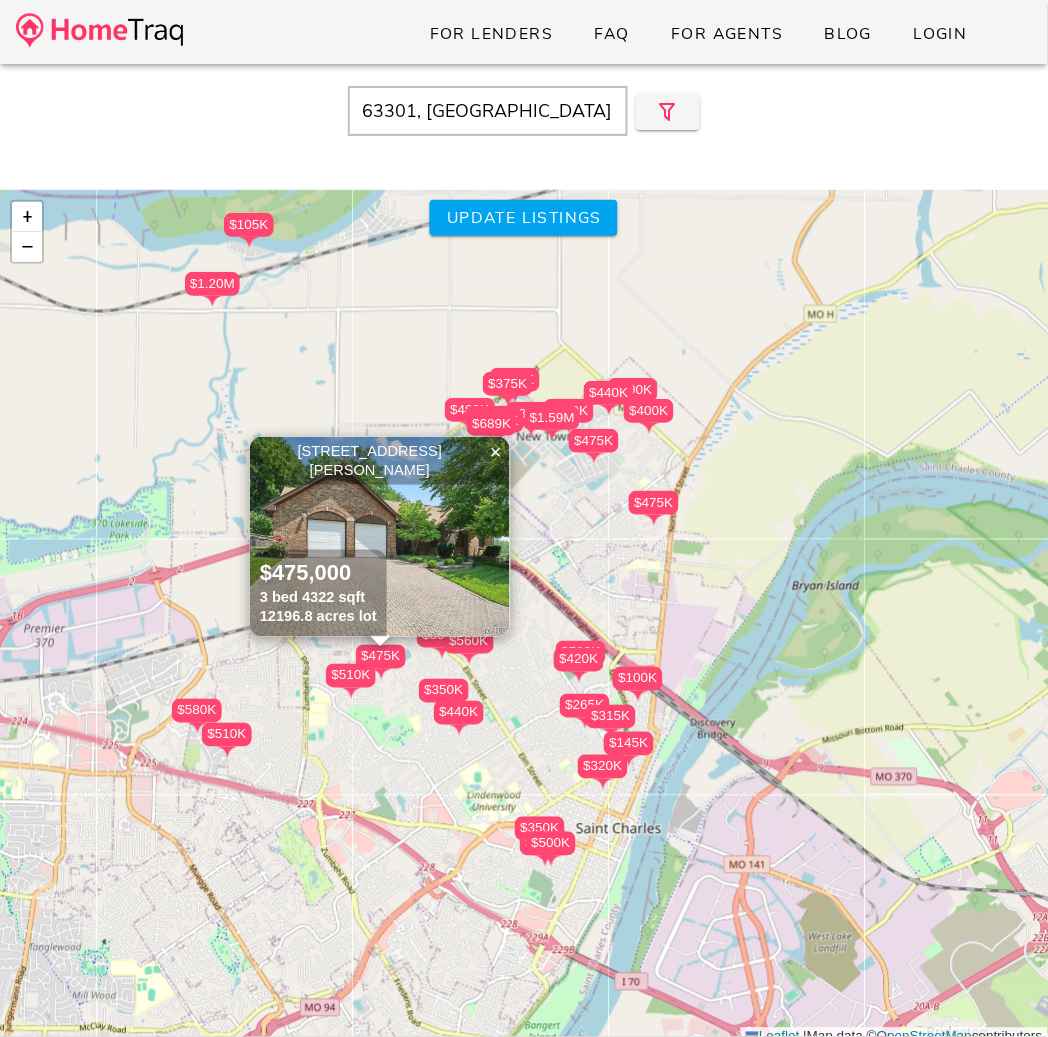 click on "$1.20M" at bounding box center (212, 284) 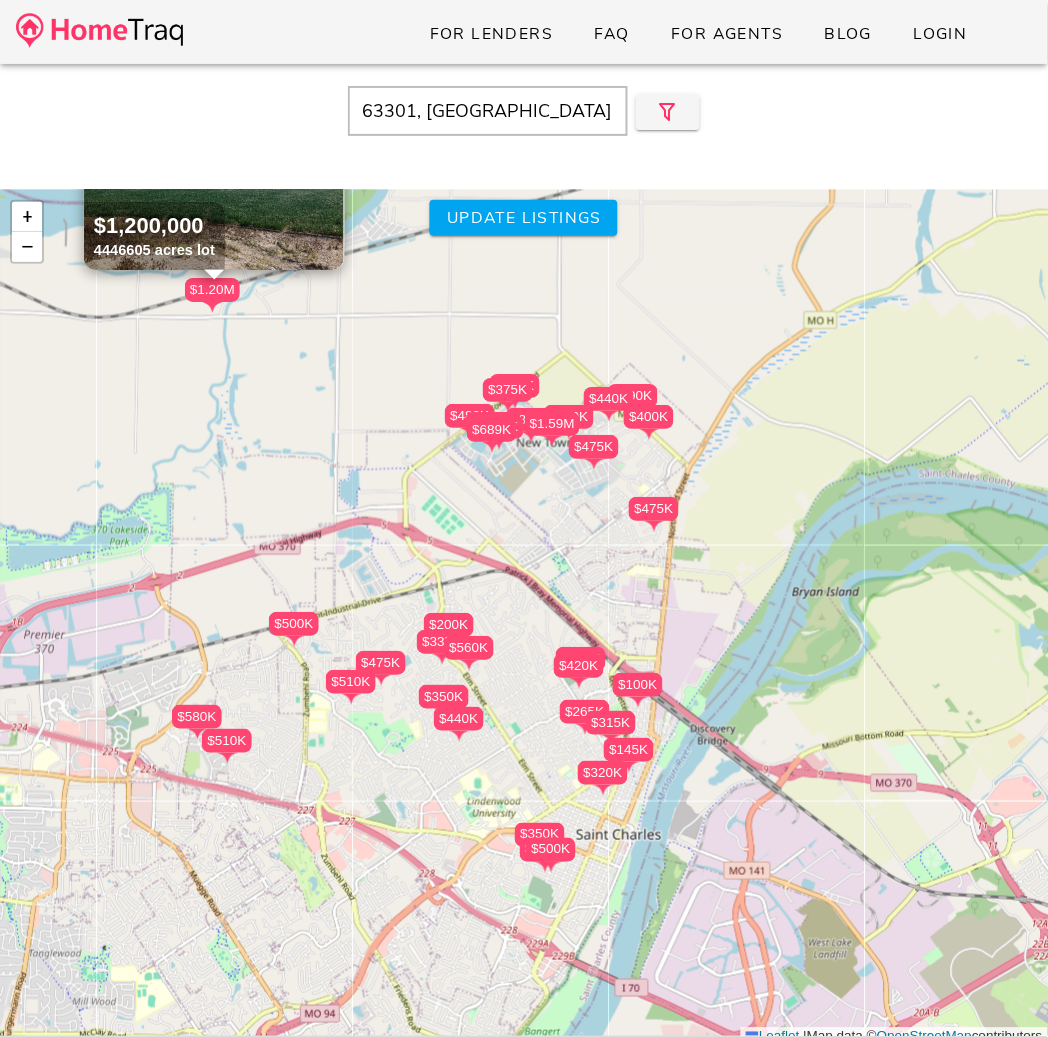 click on "$320K
$279K
$475K
$799K
$420K
$580K
$315K
$171K
$488K
$355K
$560K
$440K $510K $1.20M $400K $350K $390K" at bounding box center (-455, 161) 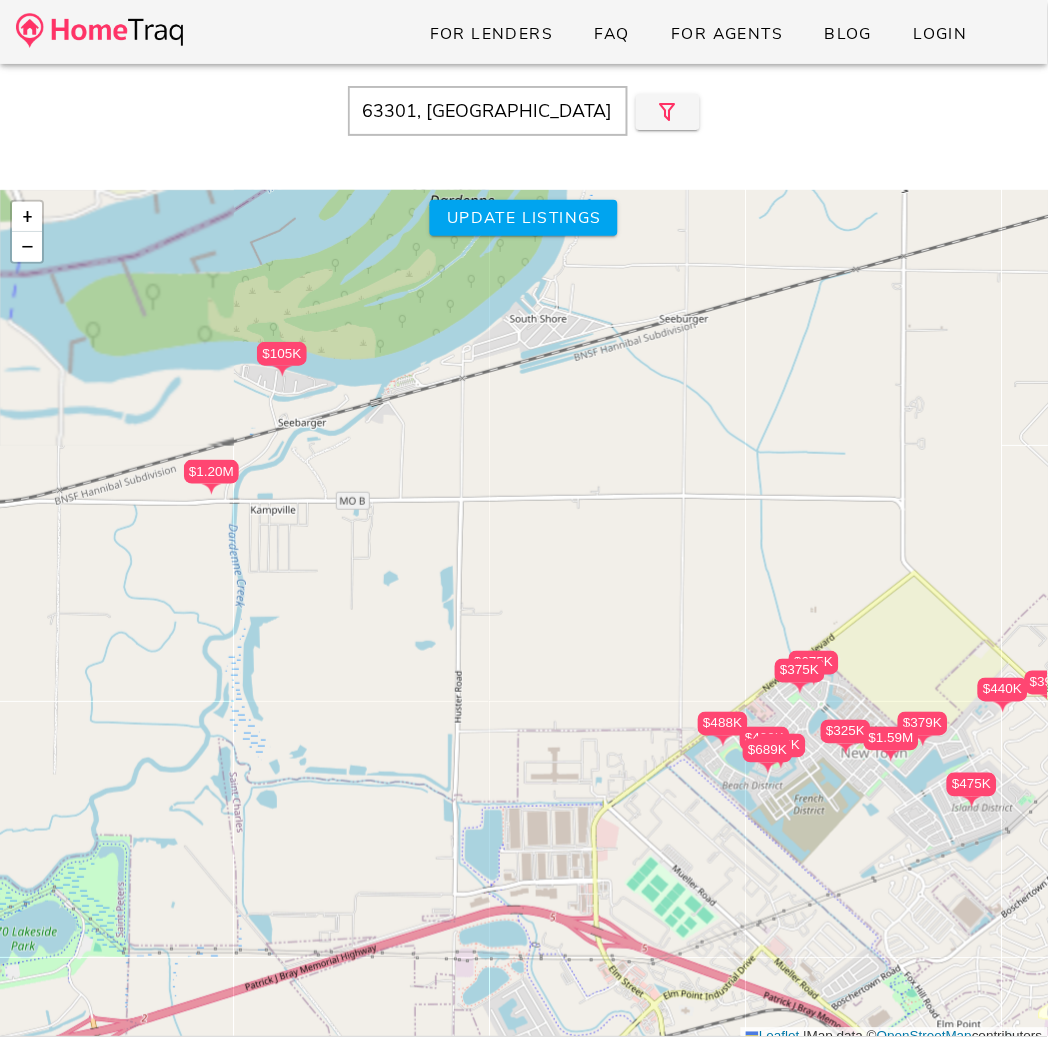 click on "$1.20M" at bounding box center [211, 472] 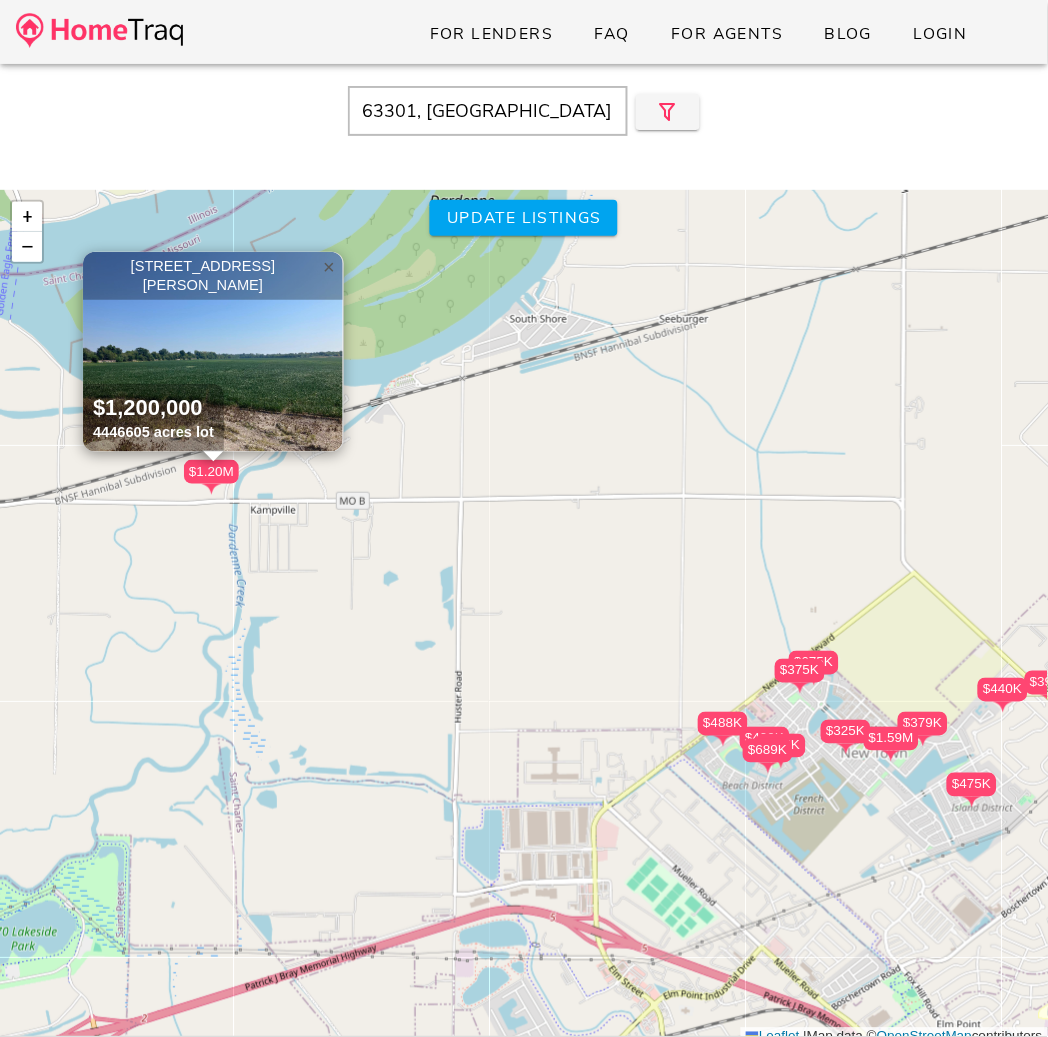 click on "×" at bounding box center (329, 267) 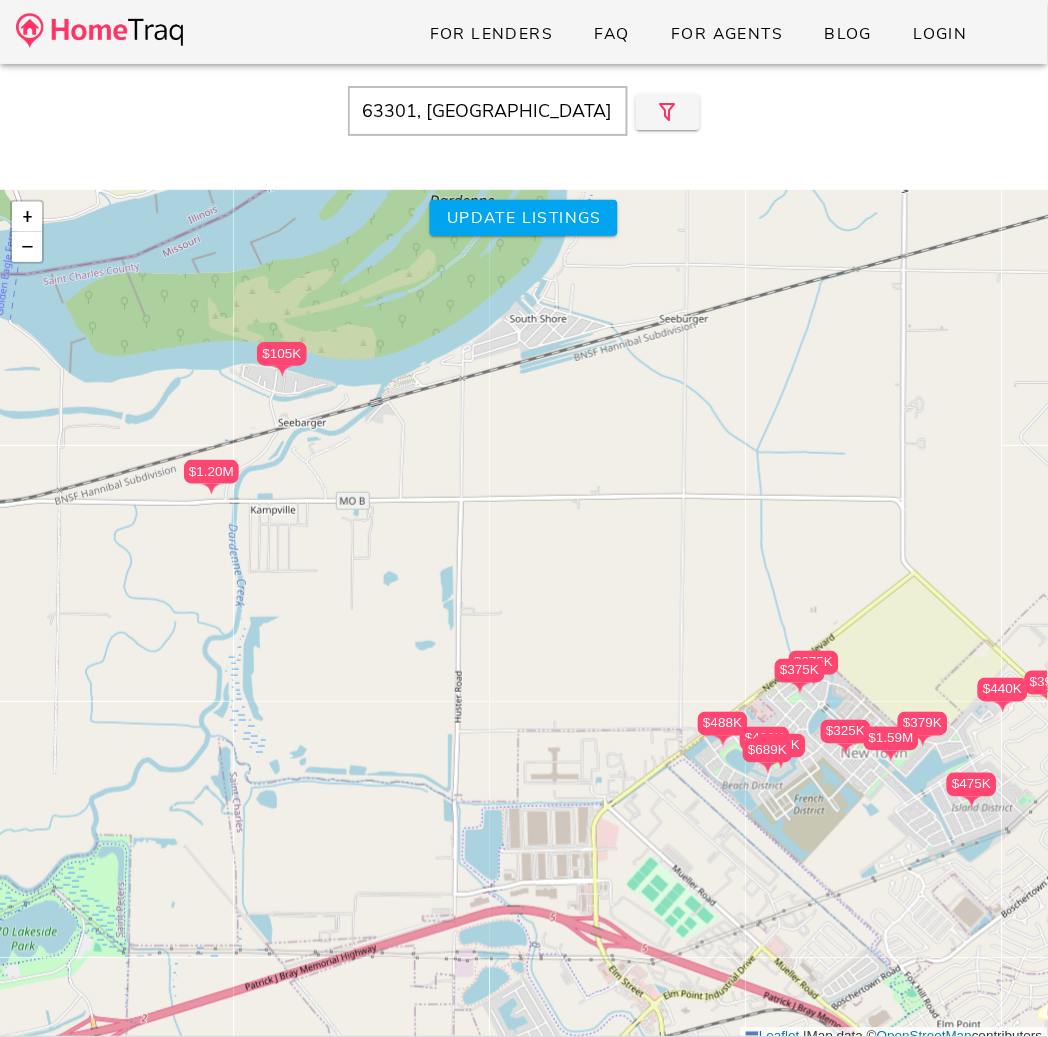 click on "$105K" at bounding box center (282, 354) 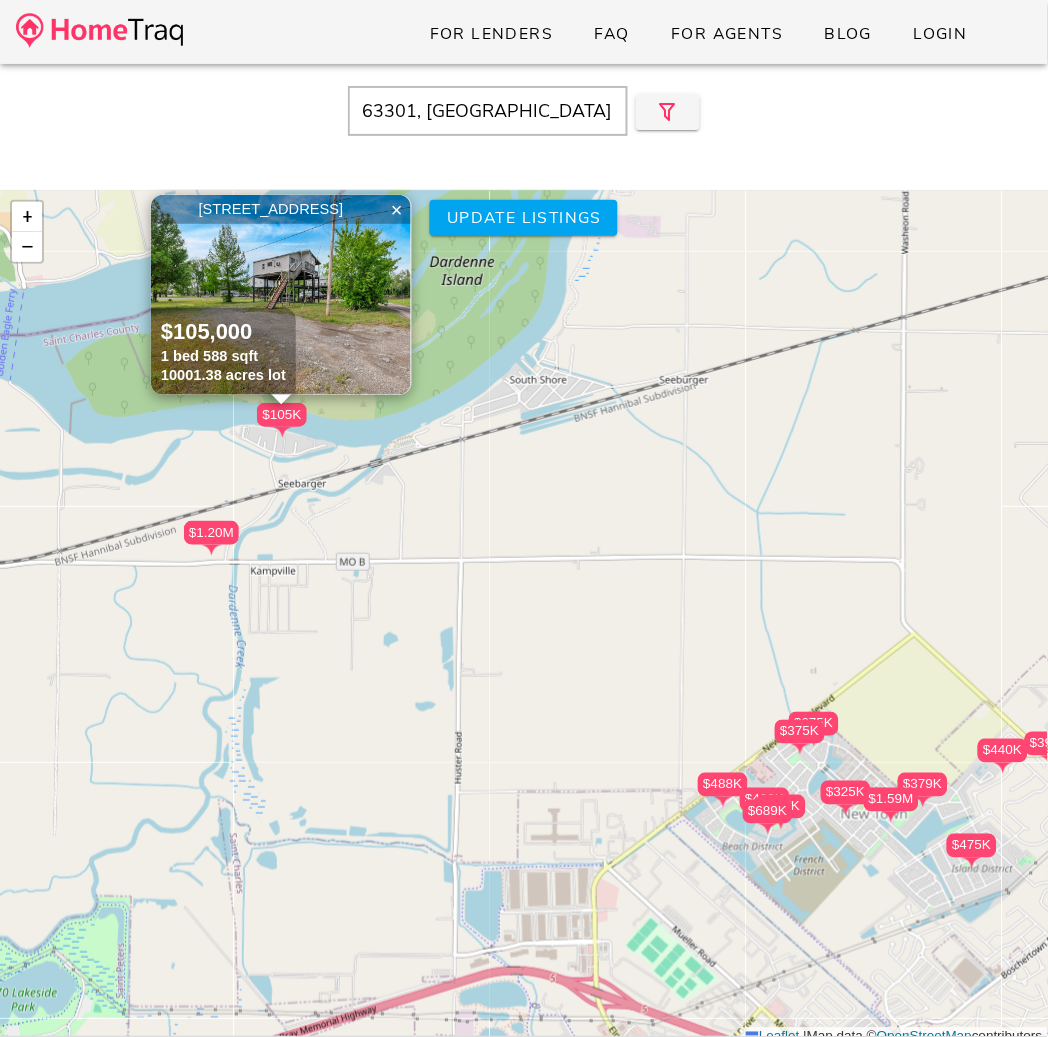 click at bounding box center [281, 295] 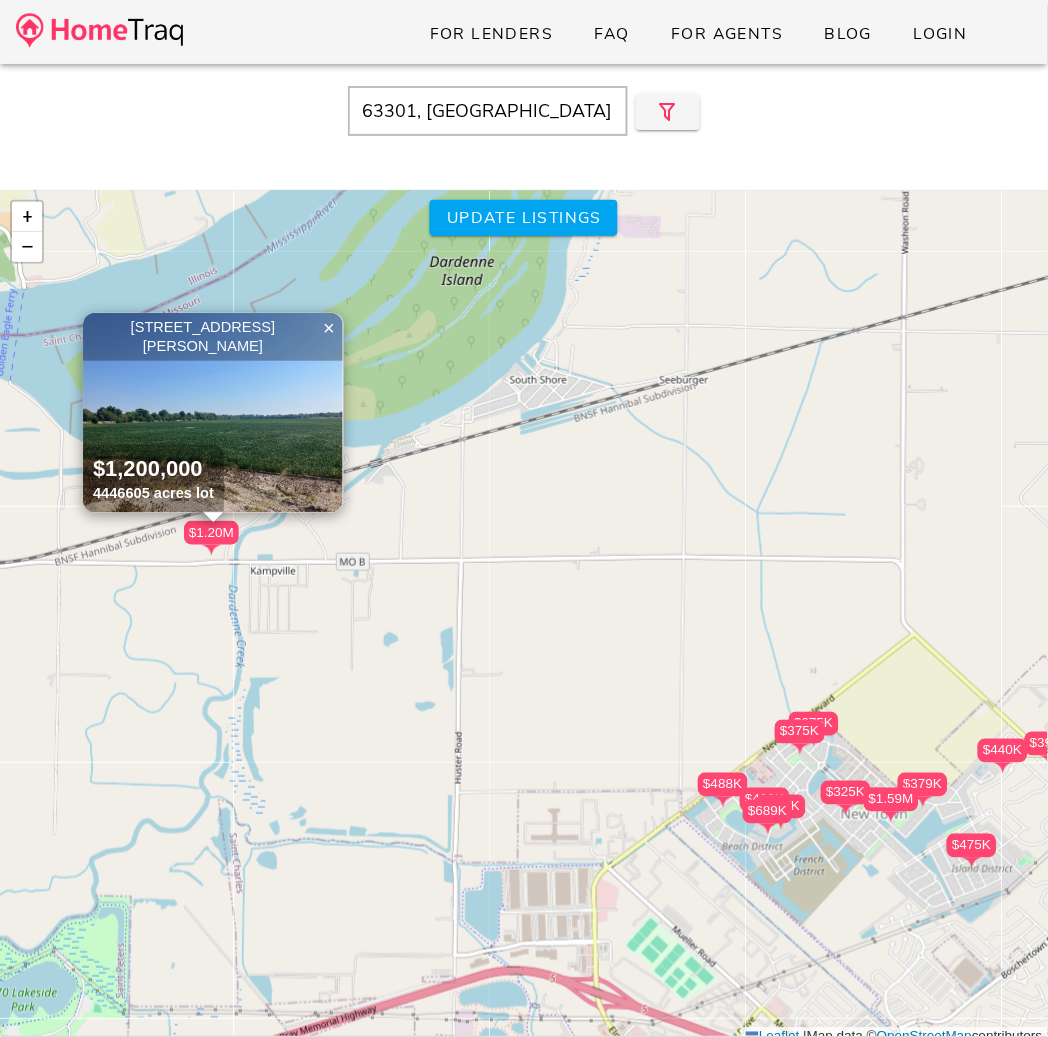 click at bounding box center [213, 413] 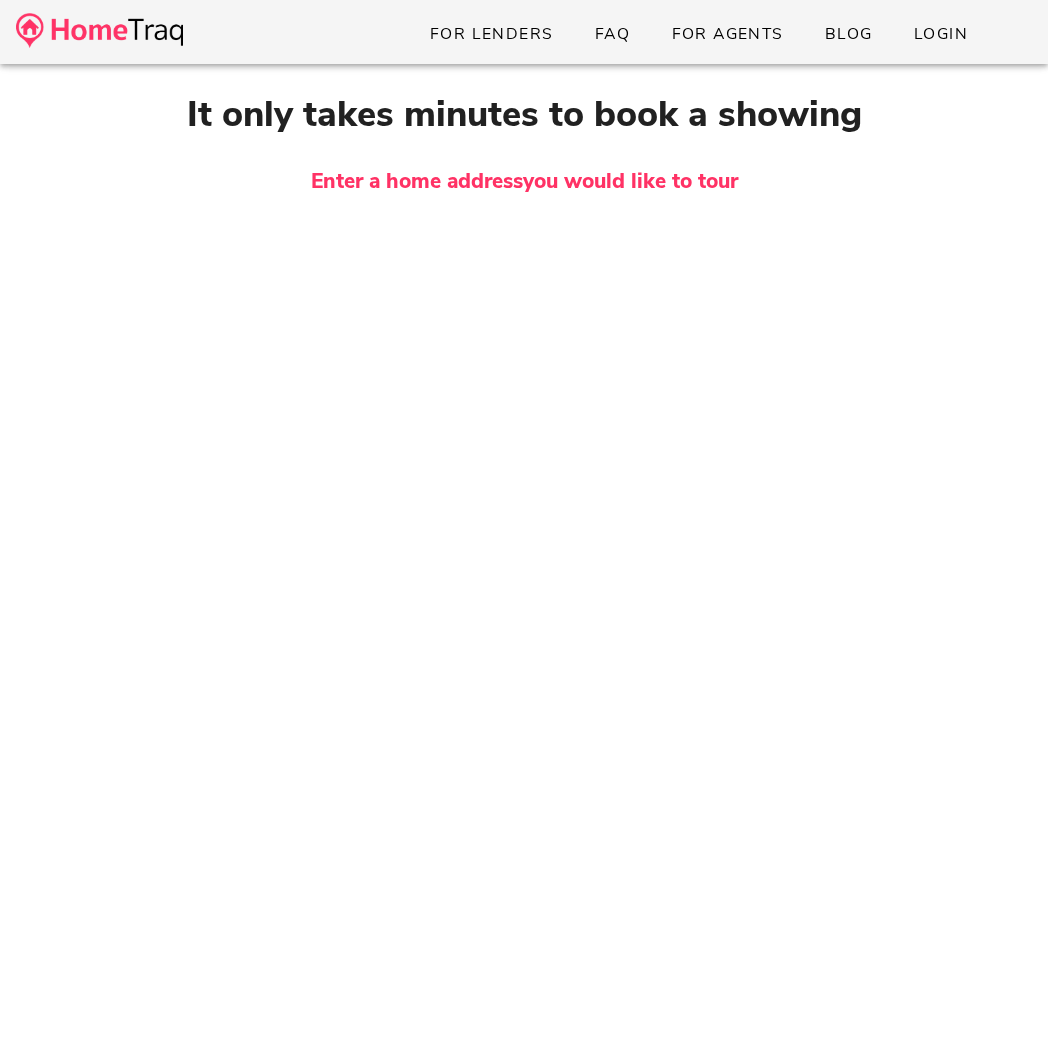 scroll, scrollTop: 0, scrollLeft: 0, axis: both 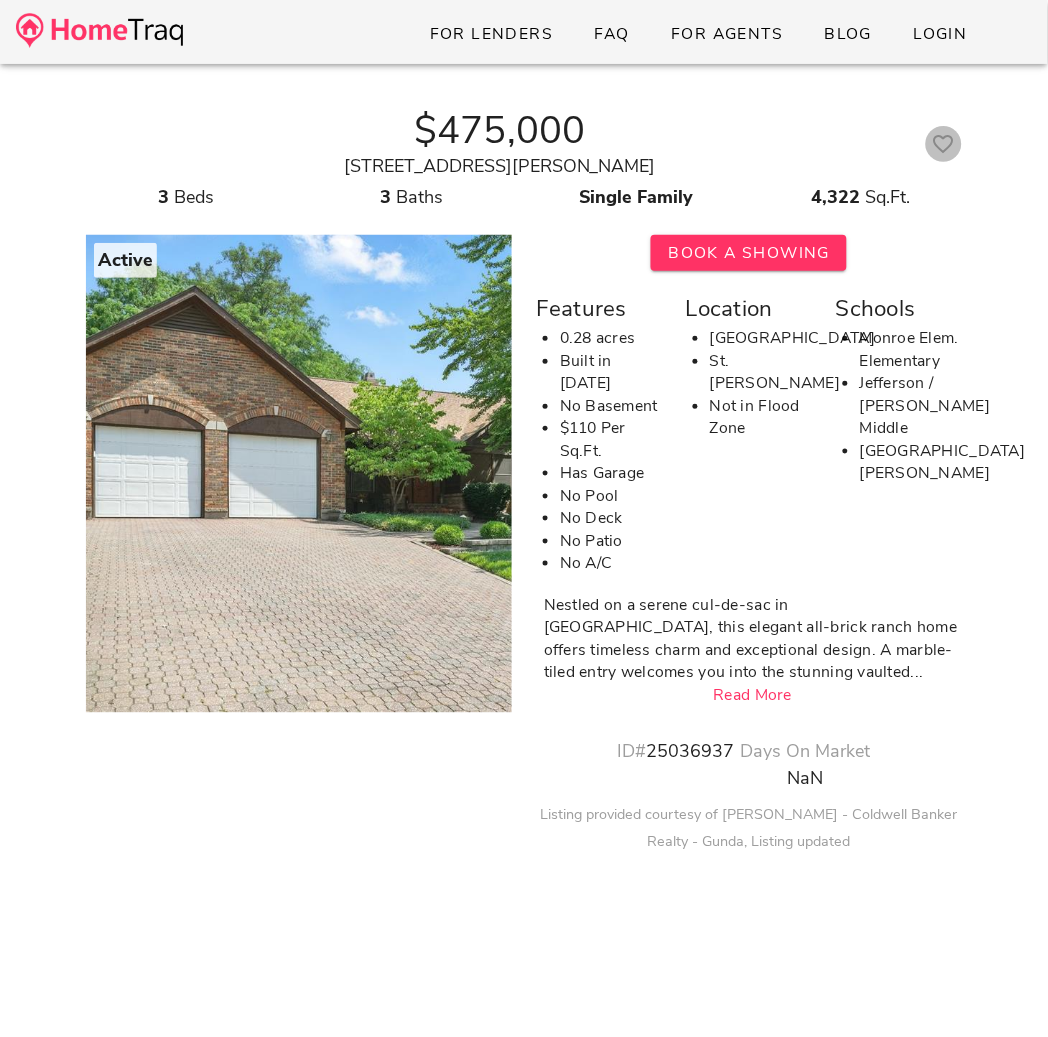 click at bounding box center [944, 144] 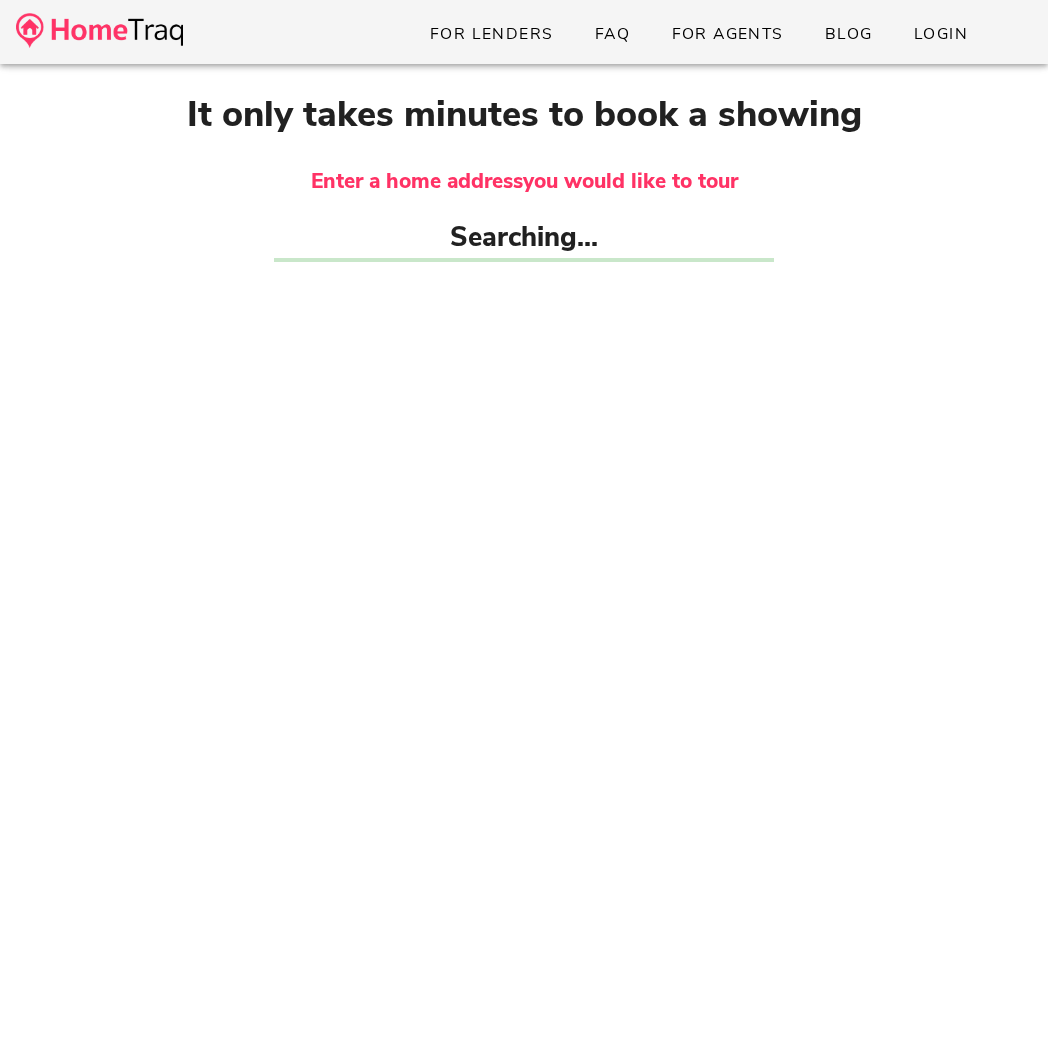scroll, scrollTop: 0, scrollLeft: 0, axis: both 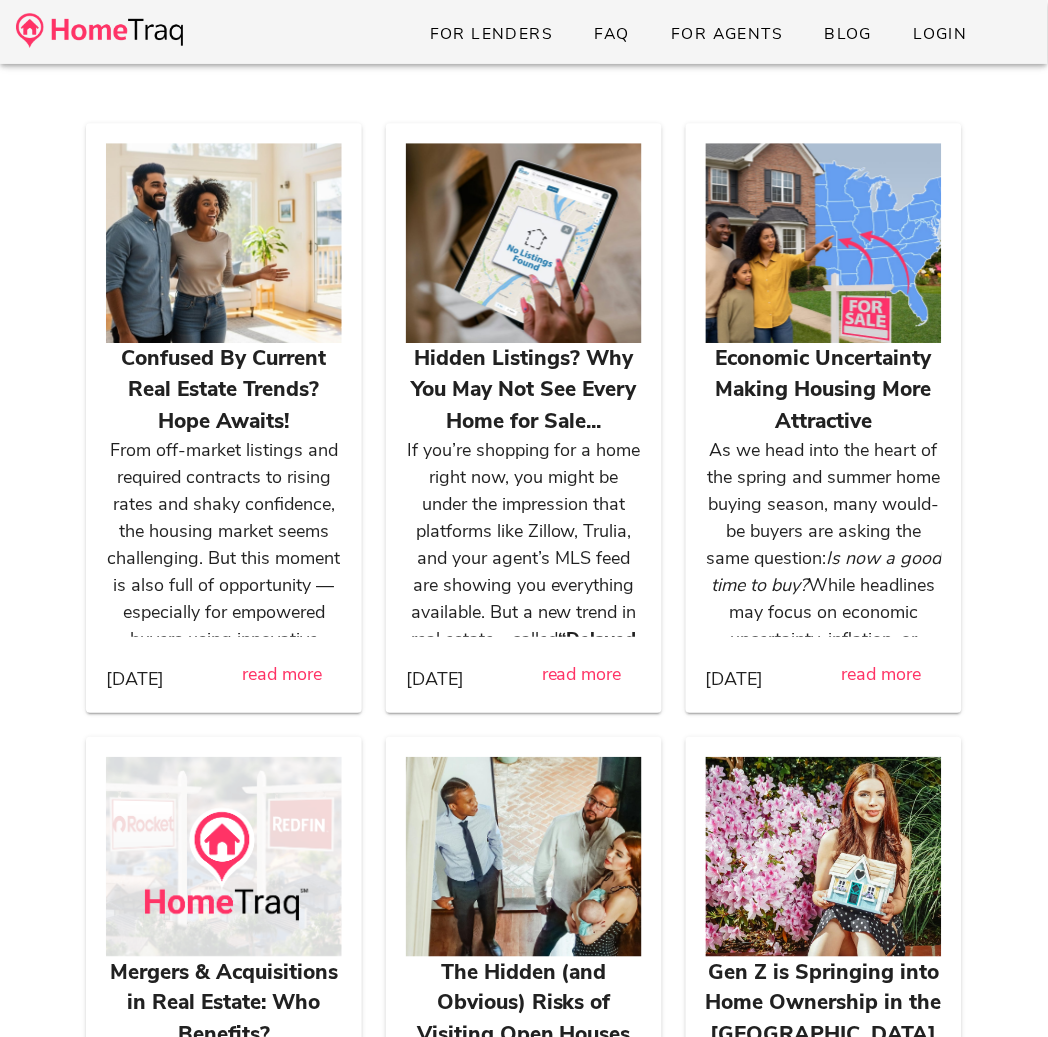 click at bounding box center (824, 243) 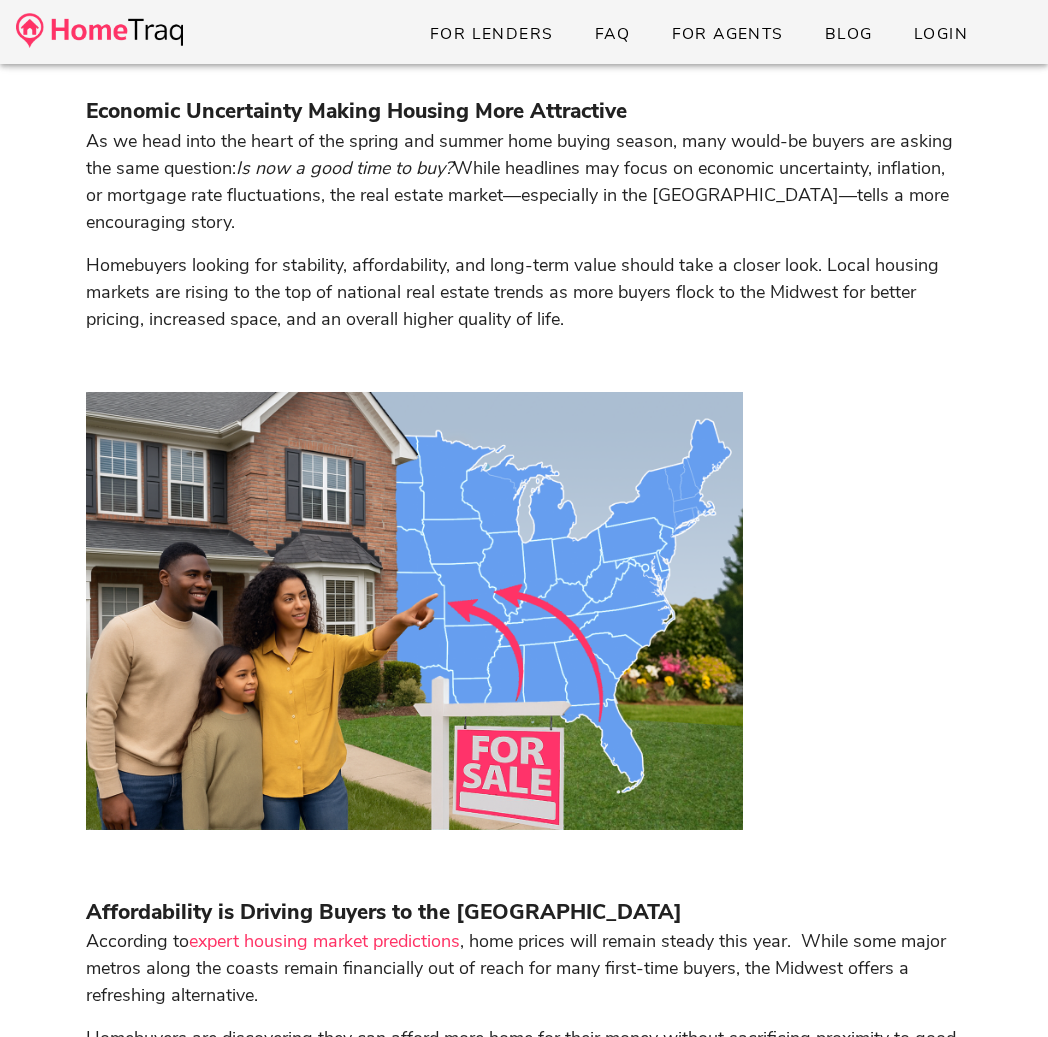scroll, scrollTop: 0, scrollLeft: 0, axis: both 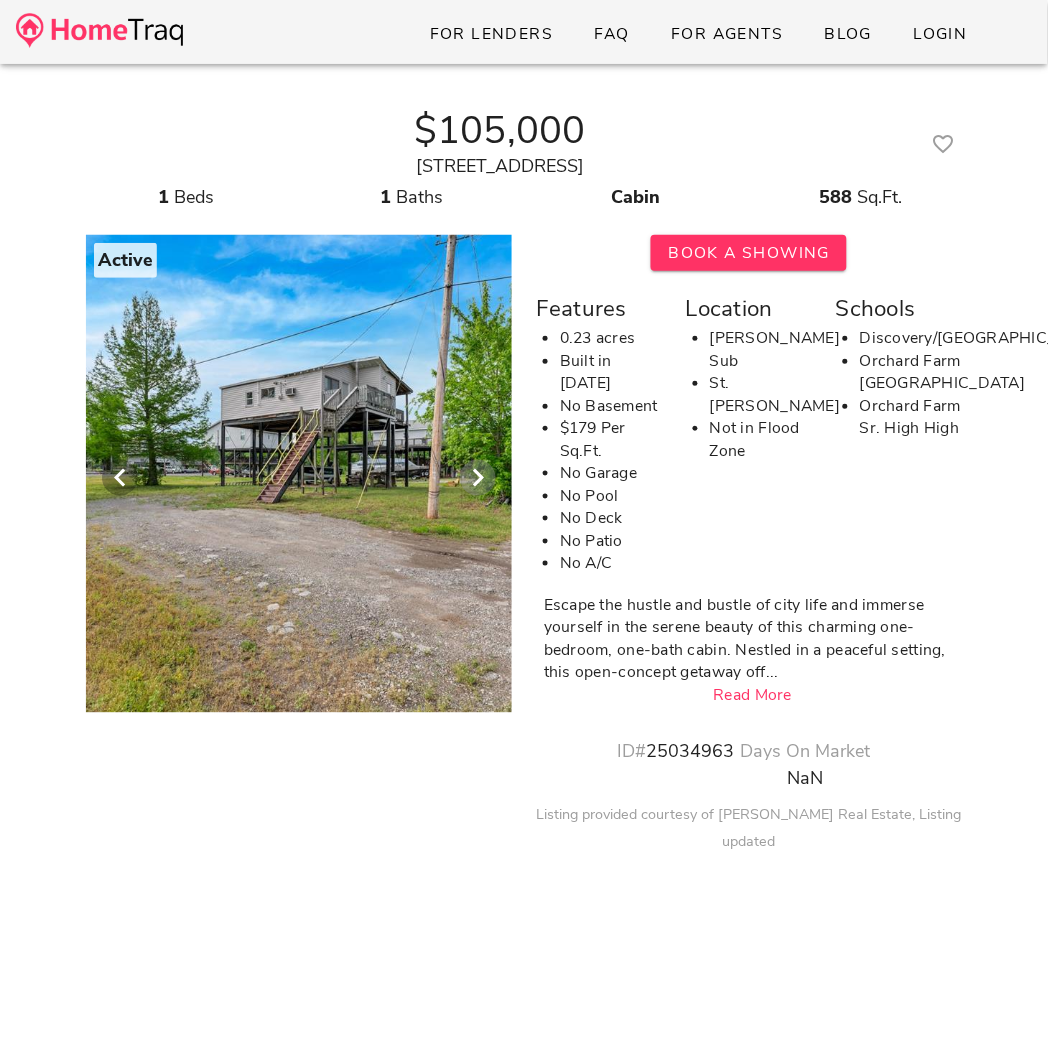 click at bounding box center (478, 478) 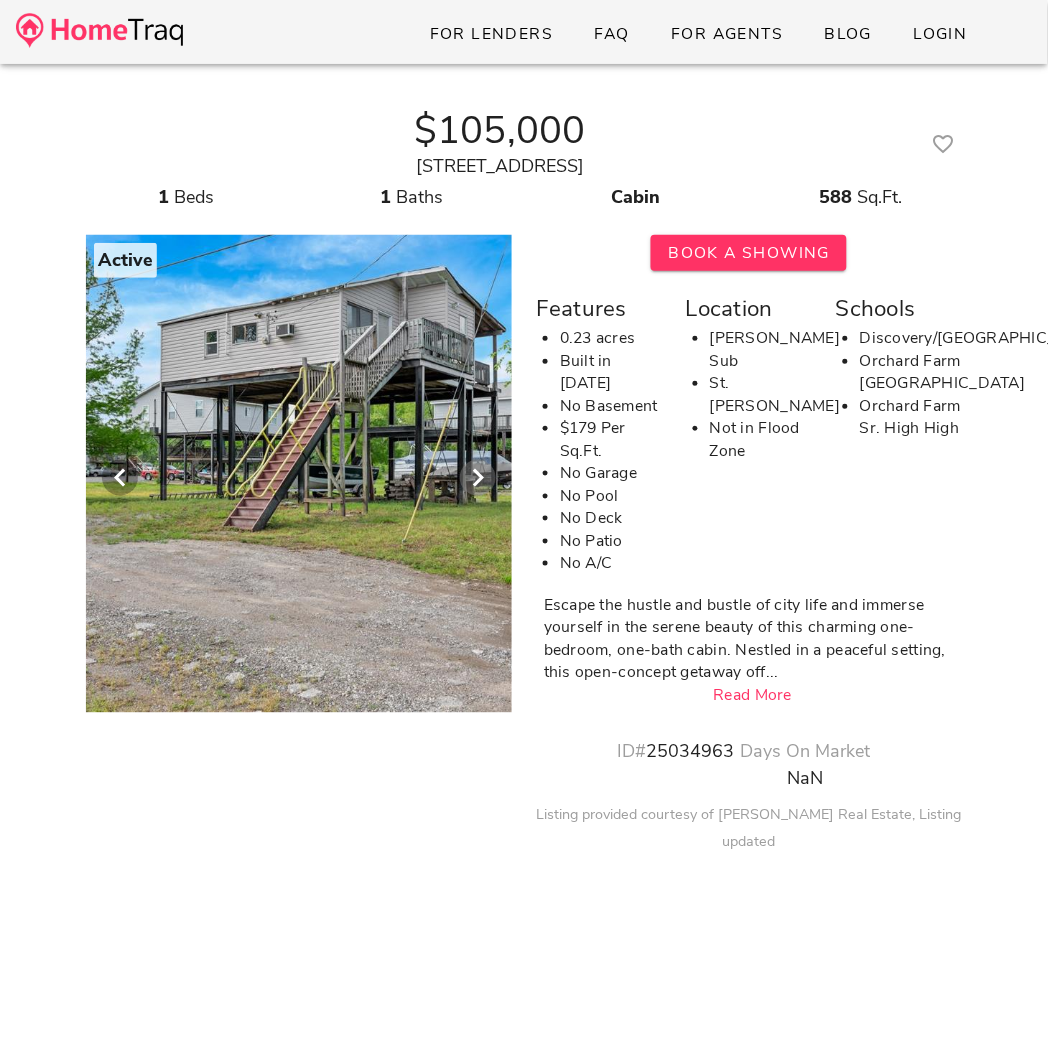 click at bounding box center (478, 478) 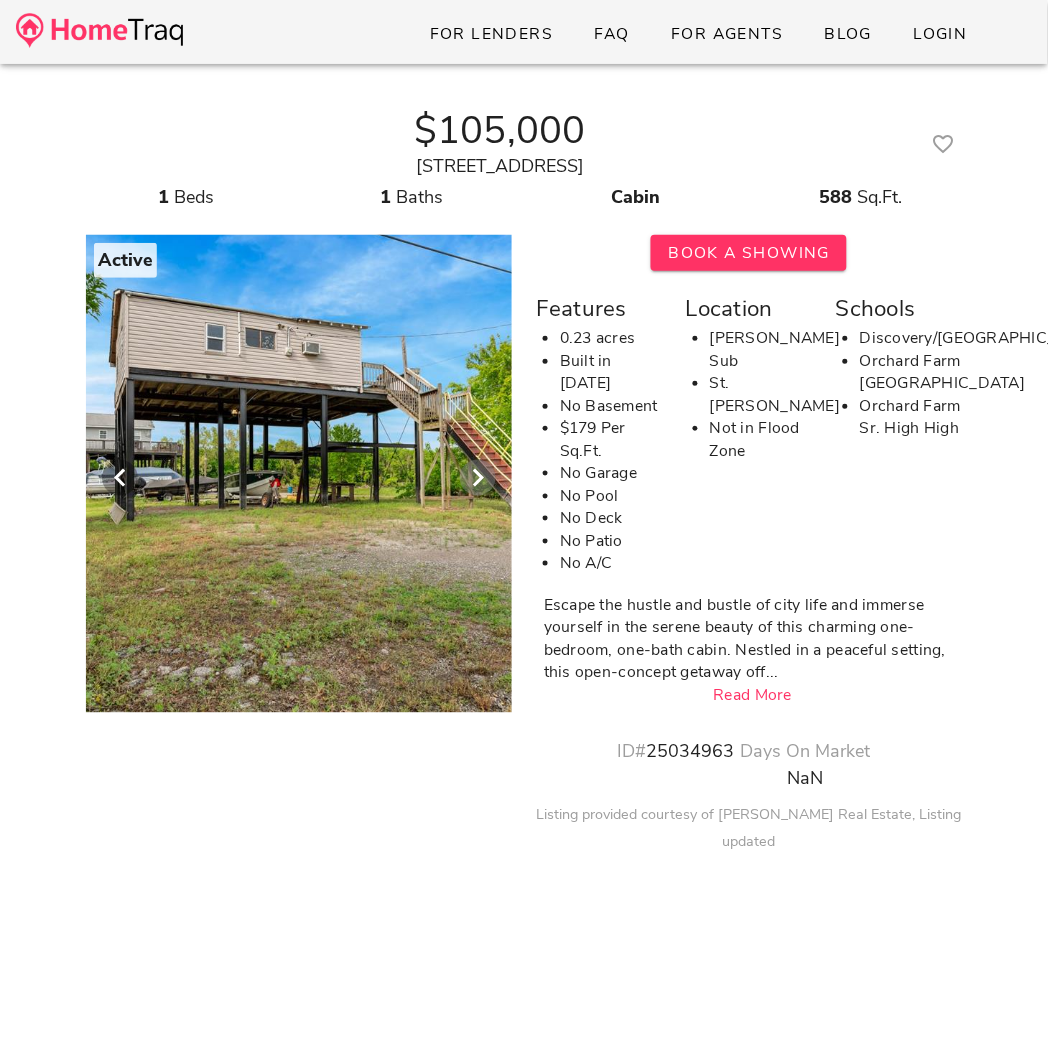 click at bounding box center (478, 478) 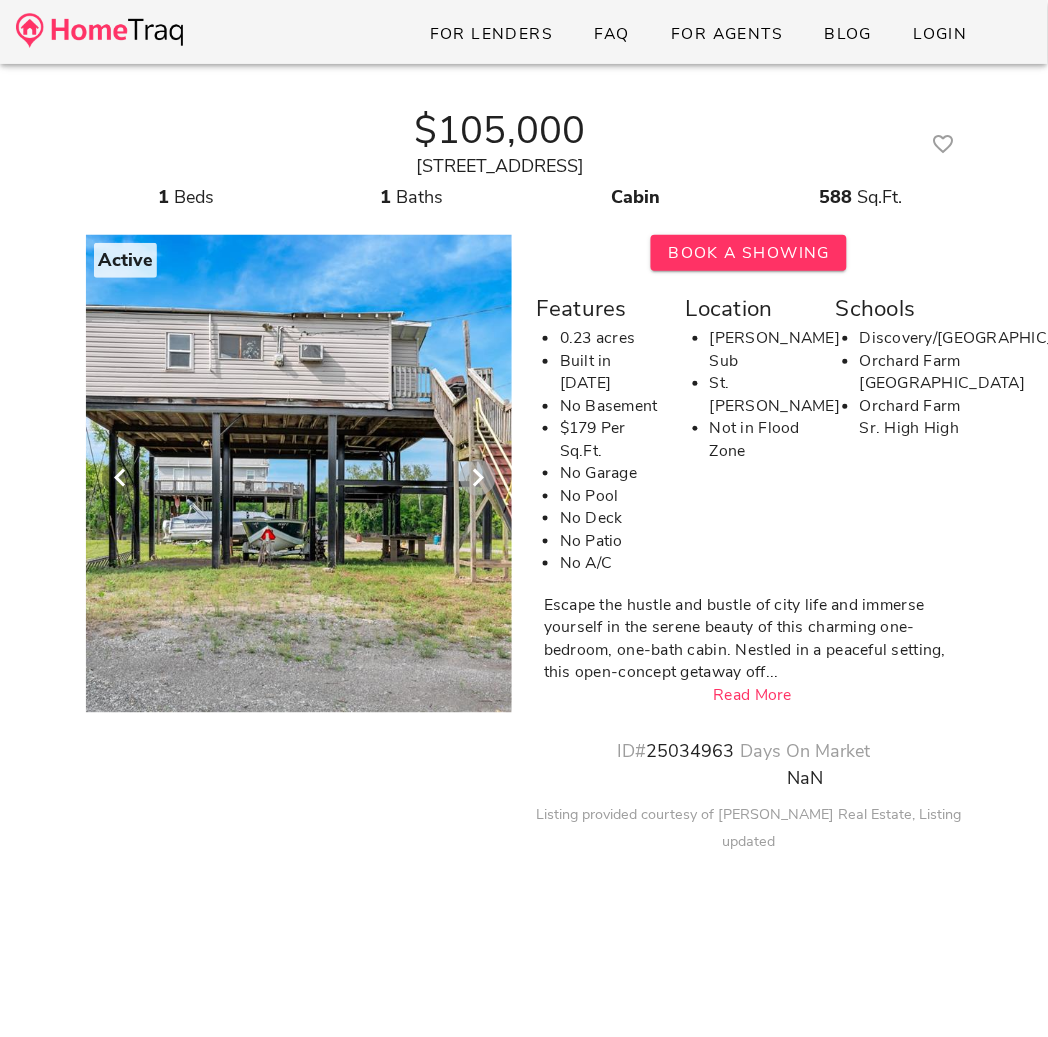 click at bounding box center [478, 478] 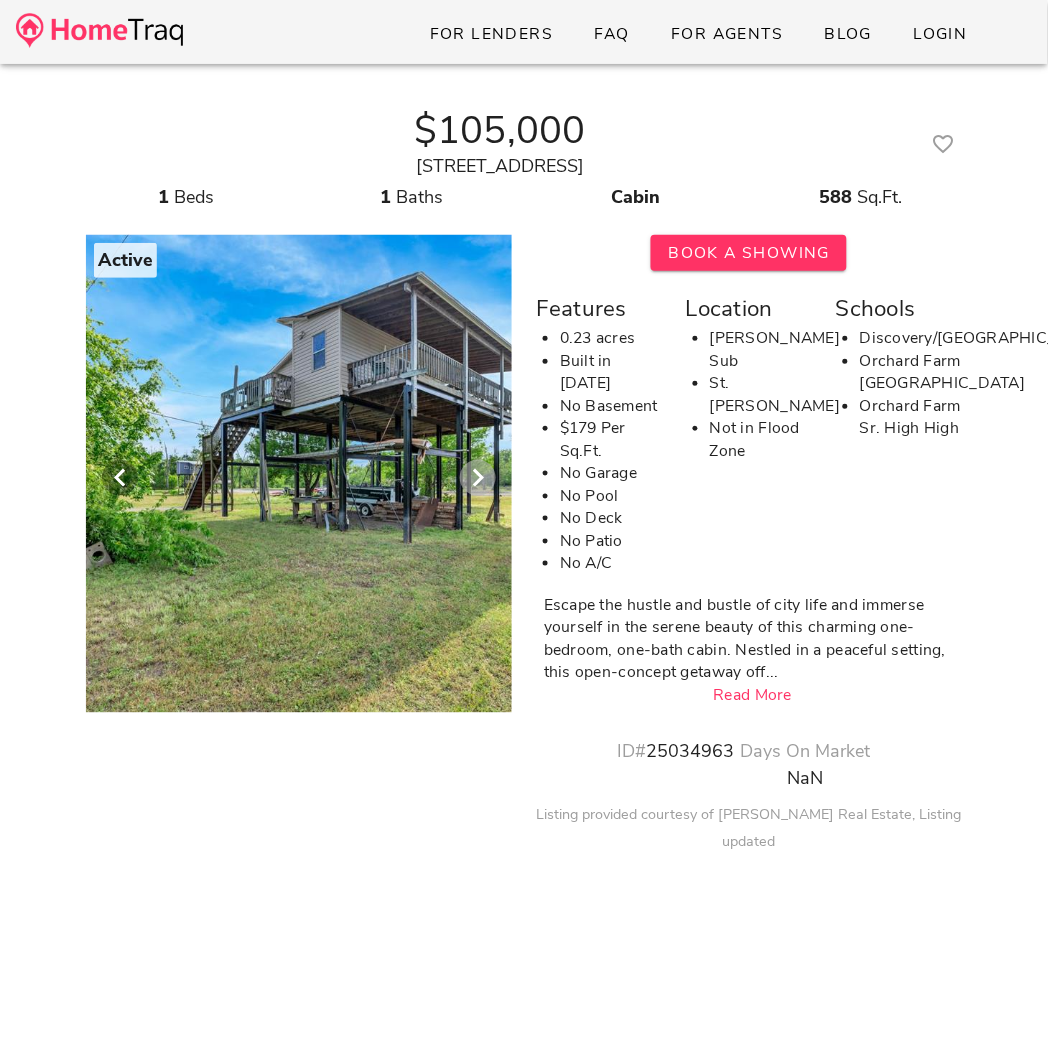 click at bounding box center (478, 478) 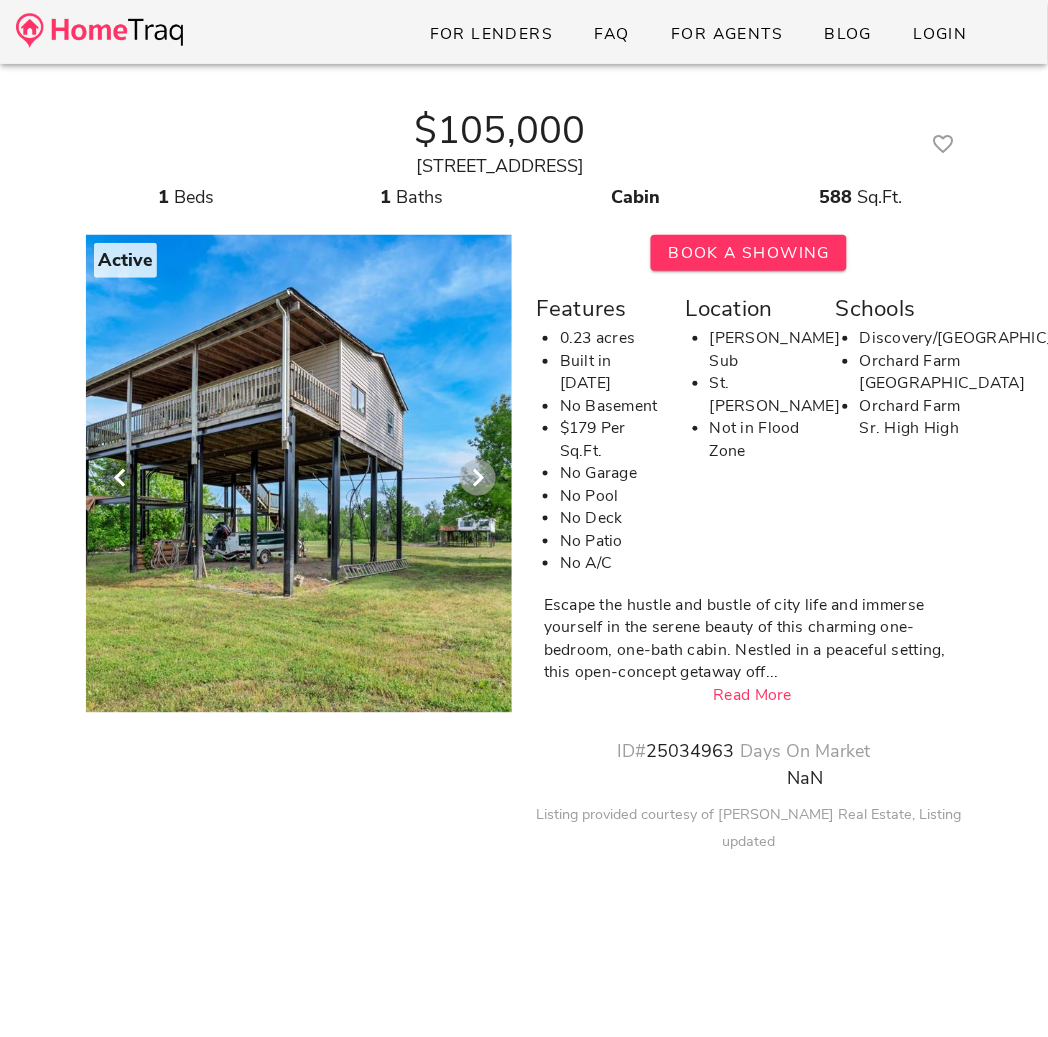 click at bounding box center [478, 478] 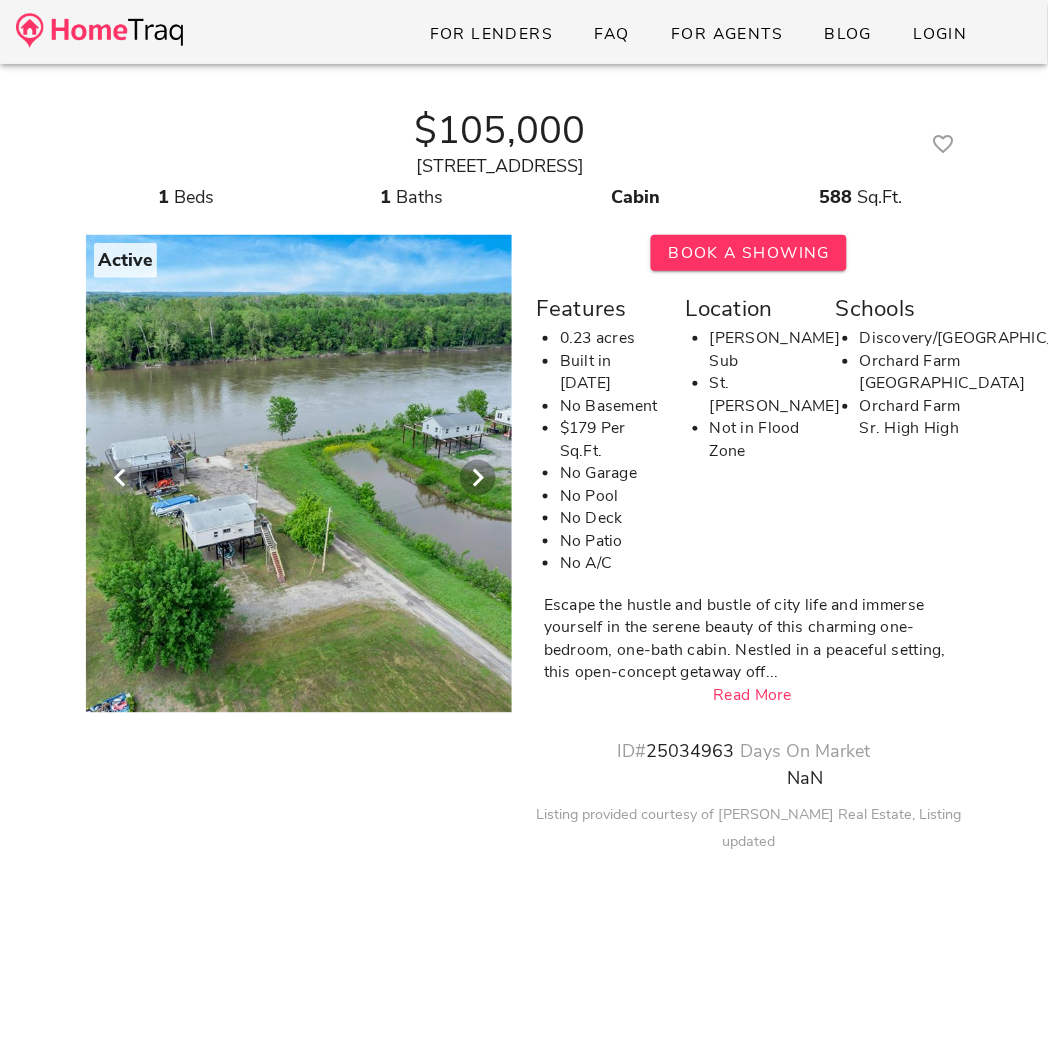 click at bounding box center [120, 478] 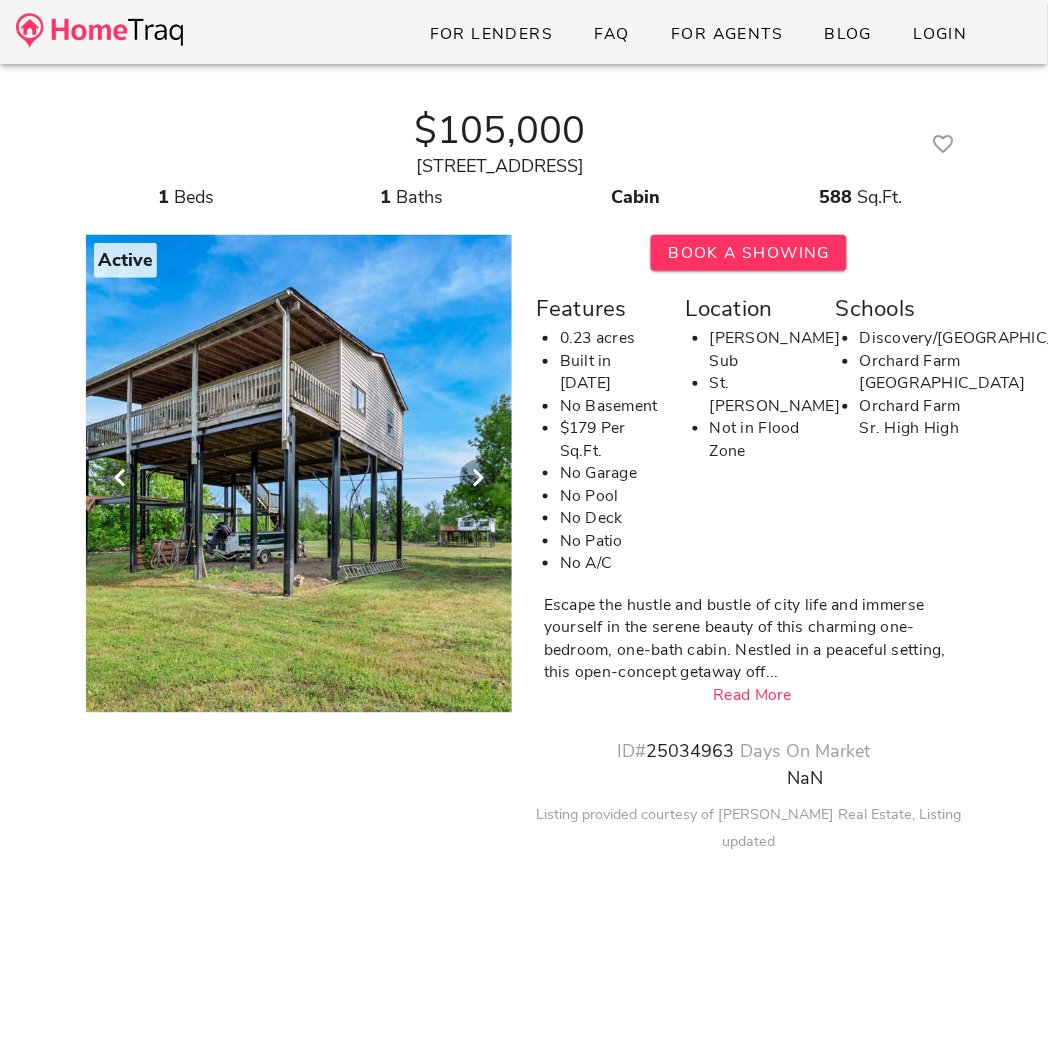 click at bounding box center (299, 468) 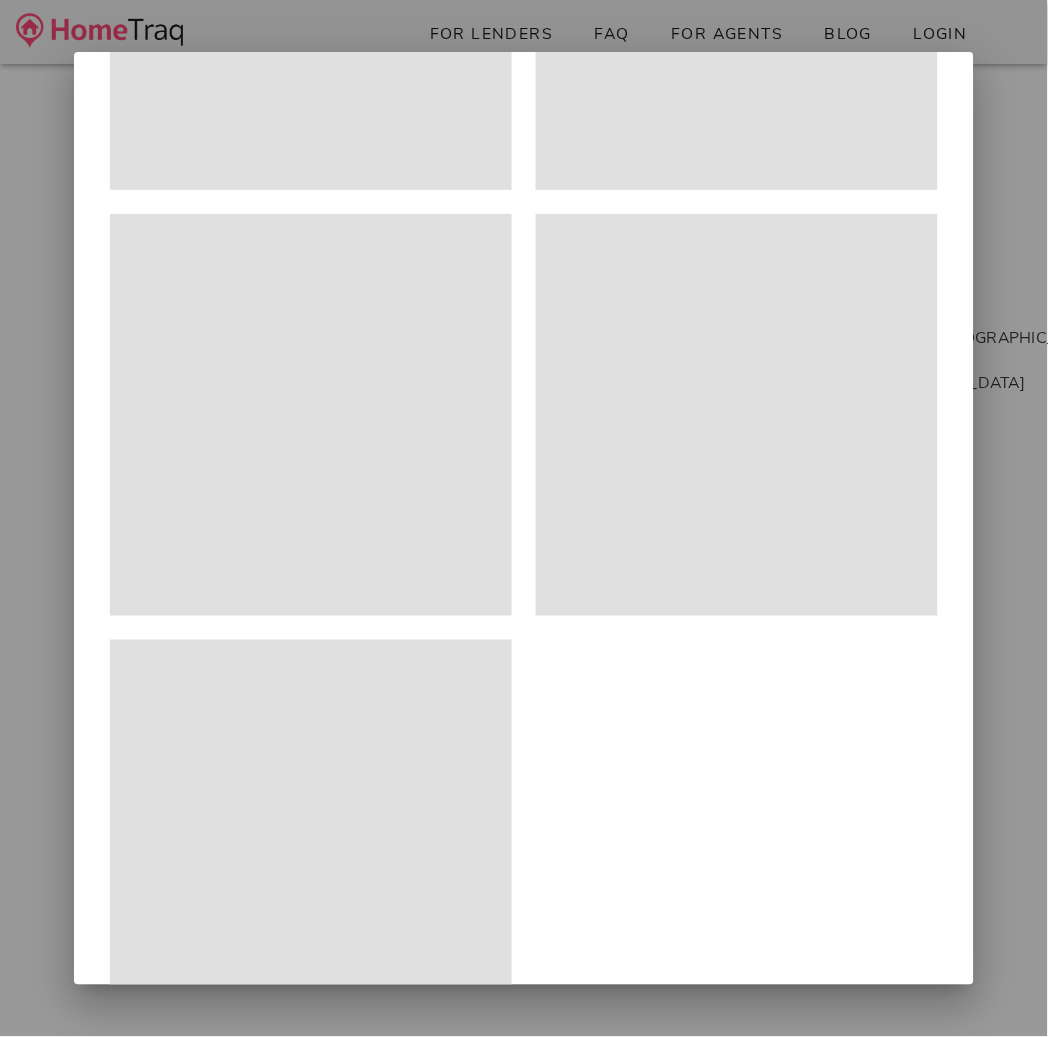 scroll, scrollTop: 3833, scrollLeft: 0, axis: vertical 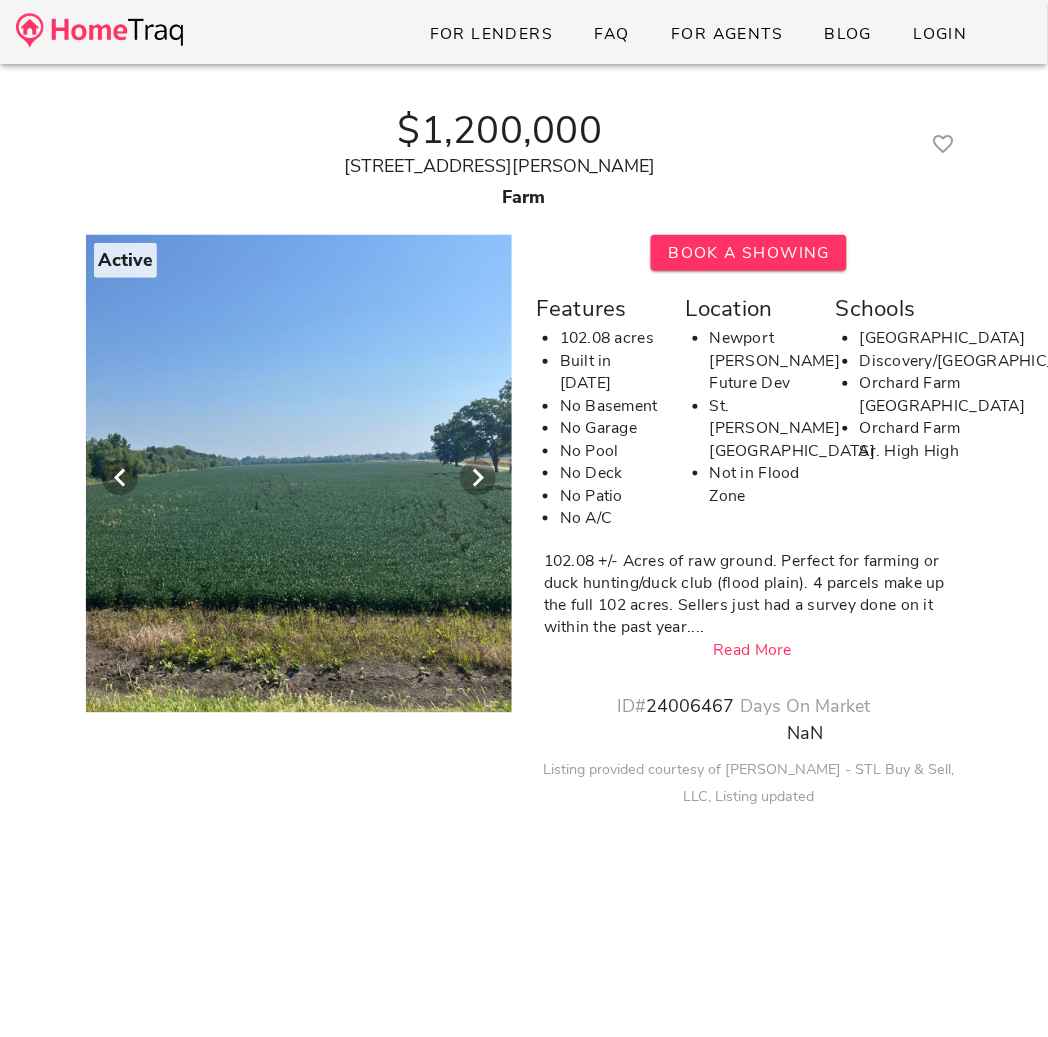click at bounding box center (299, 468) 